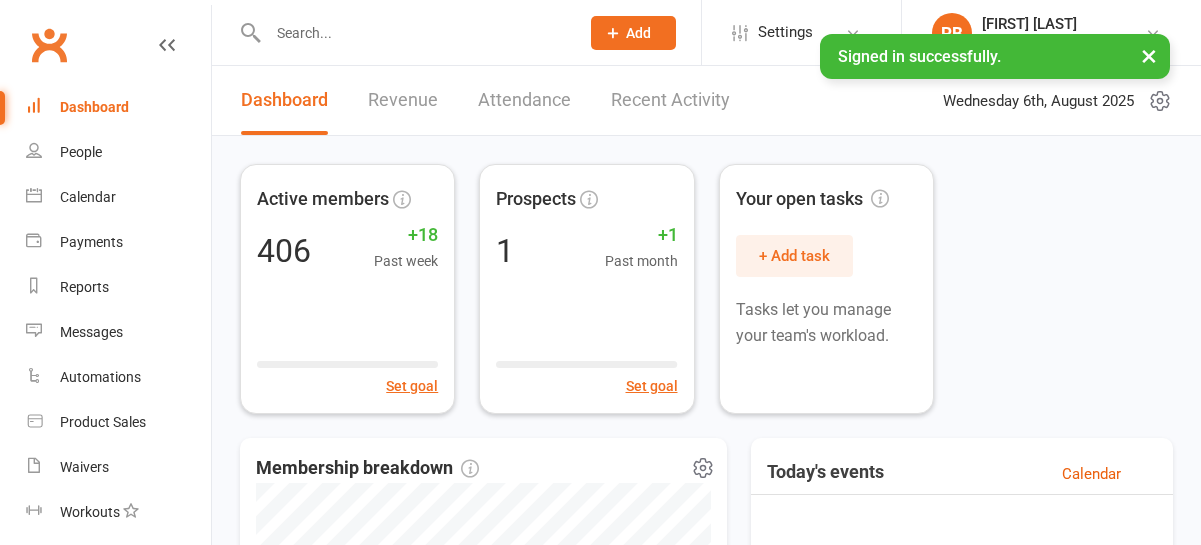 scroll, scrollTop: 0, scrollLeft: 0, axis: both 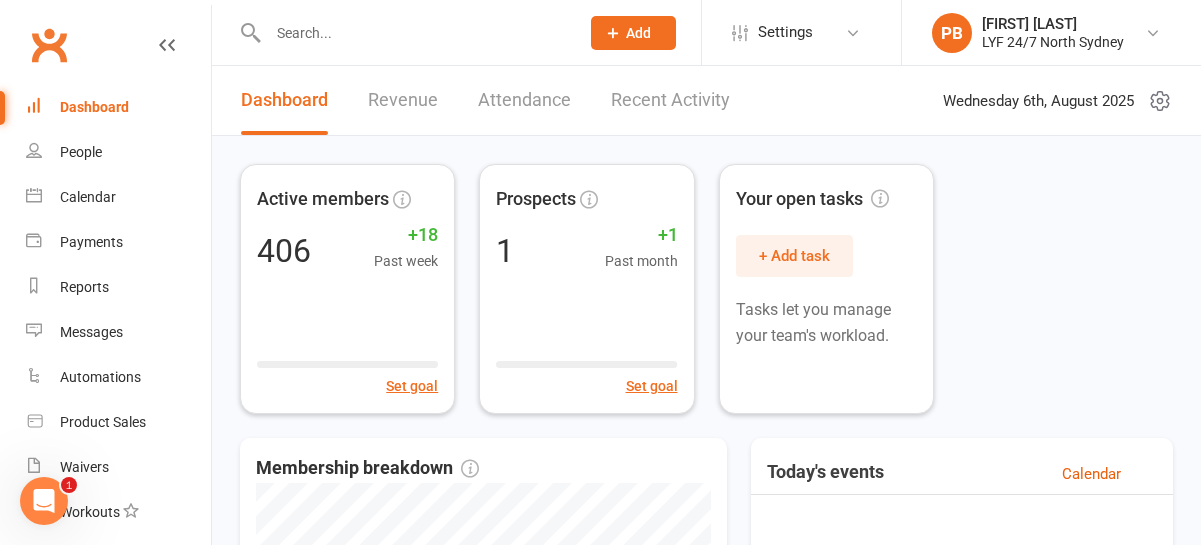 click on "Prospect
Member
Non-attending contact
Class / event
Appointment
Task
Membership plan
Bulk message
Add
Settings Membership Plans Event Templates Appointment Types Mobile App  Website Image Library Customize Contacts Bulk Imports Users Account Profile Clubworx API PB [FIRST] [LAST] LYF 24/7 North Sydney My profile My subscription Help Terms & conditions  Privacy policy  Sign out" at bounding box center [600, 33] 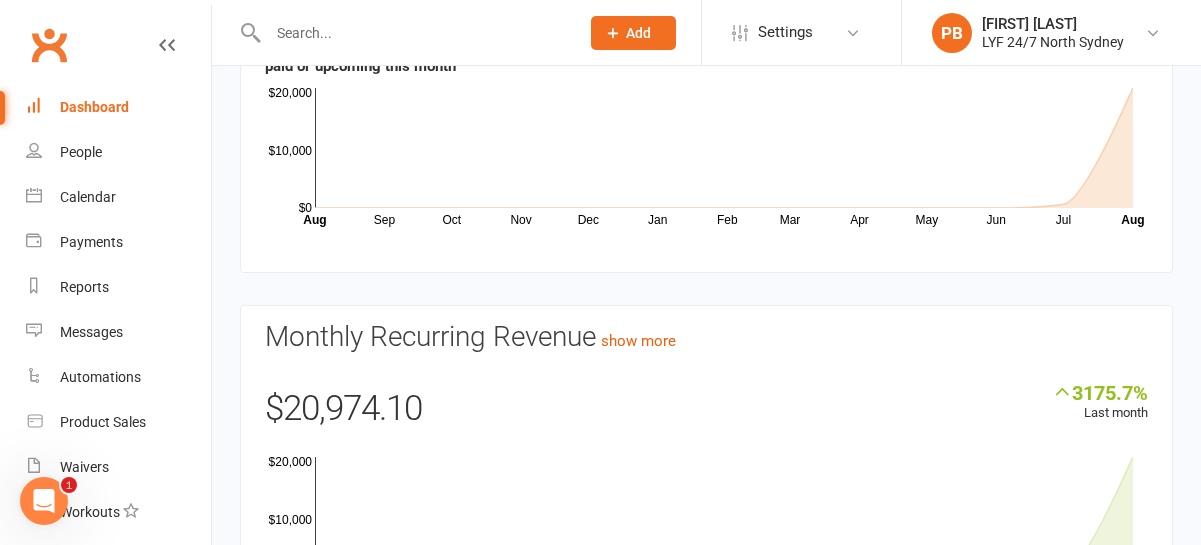 scroll, scrollTop: 0, scrollLeft: 0, axis: both 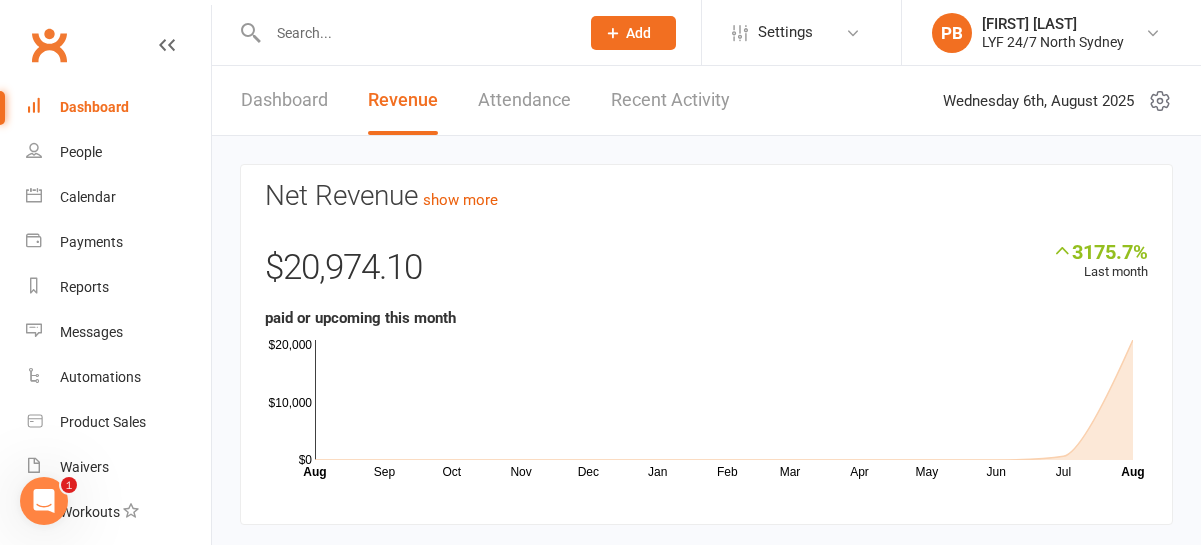 click on "Attendance" at bounding box center (524, 100) 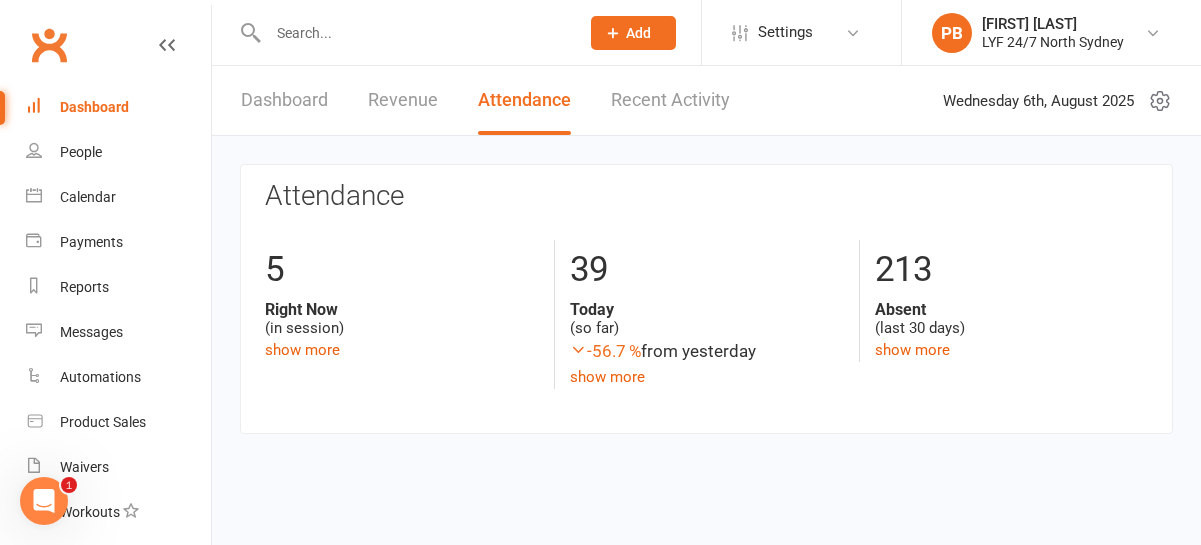 click on "Recent Activity" at bounding box center (670, 100) 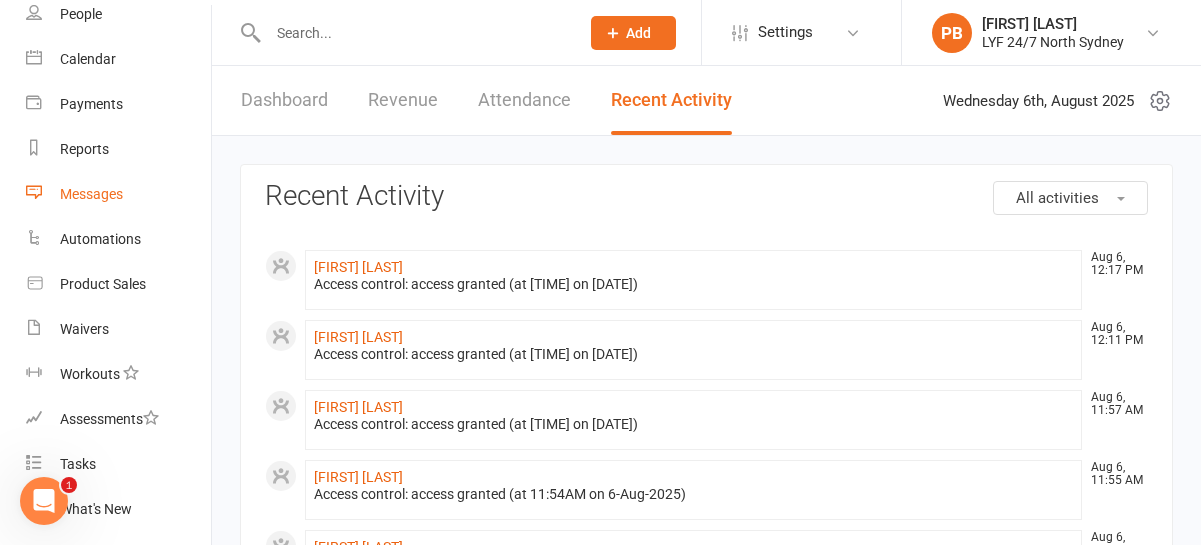 scroll, scrollTop: 140, scrollLeft: 0, axis: vertical 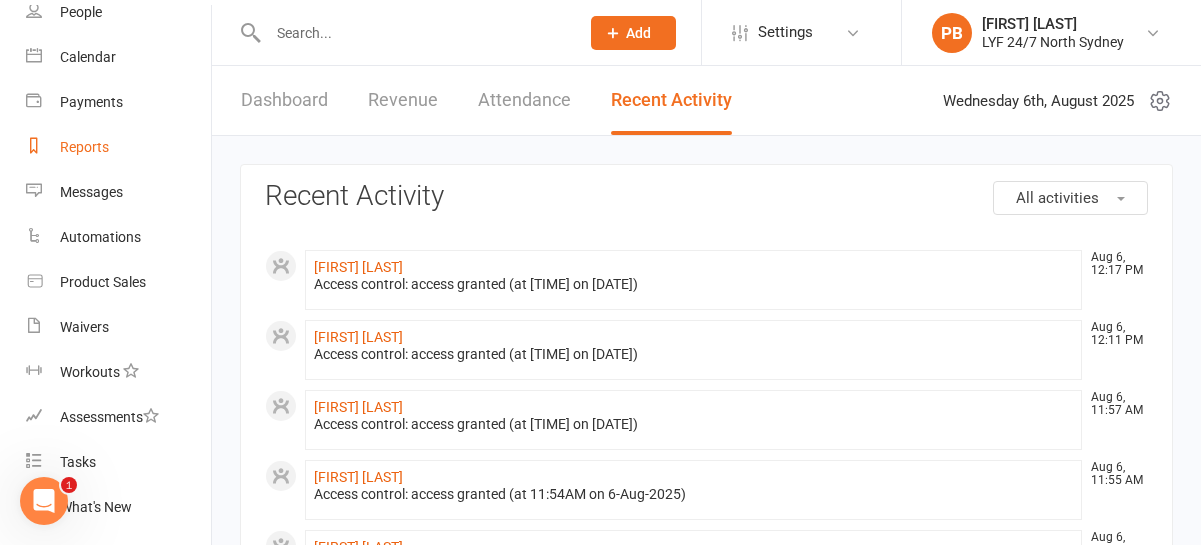 click on "Reports" at bounding box center (84, 147) 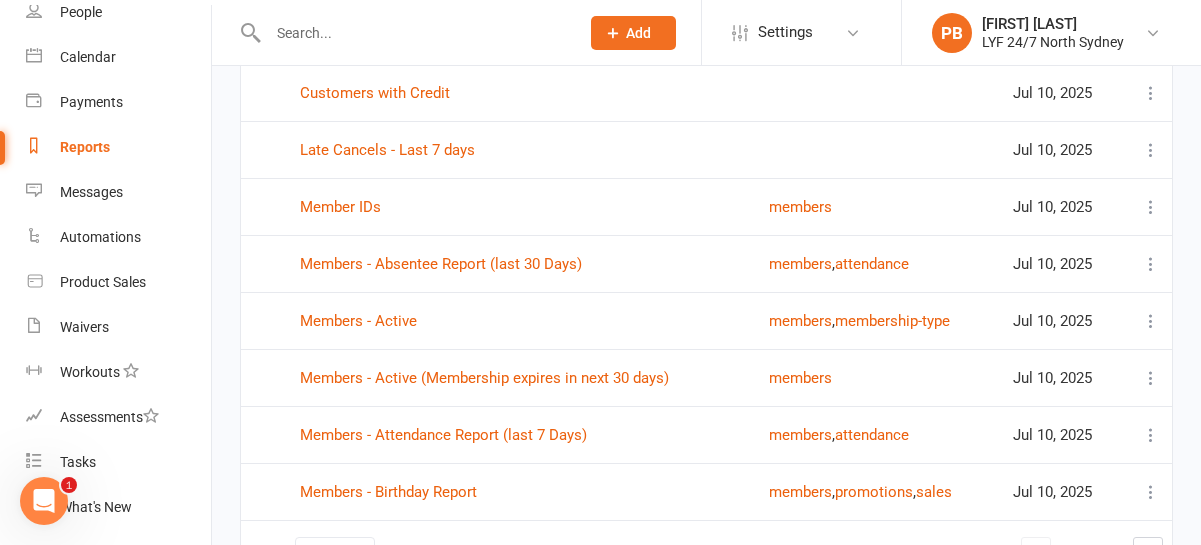scroll, scrollTop: 338, scrollLeft: 0, axis: vertical 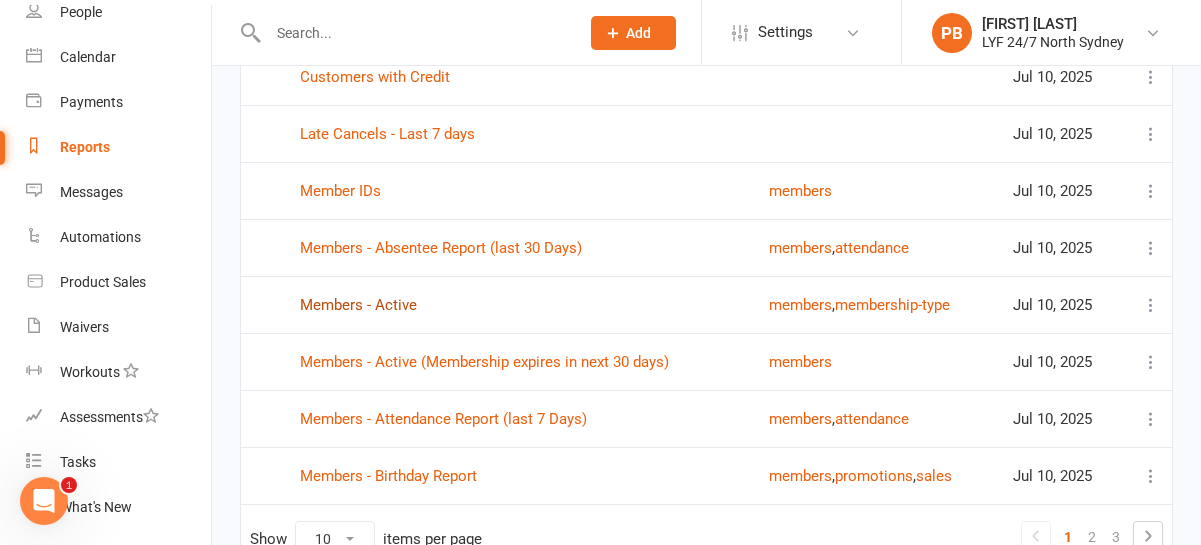 click on "Members - Active" at bounding box center (358, 305) 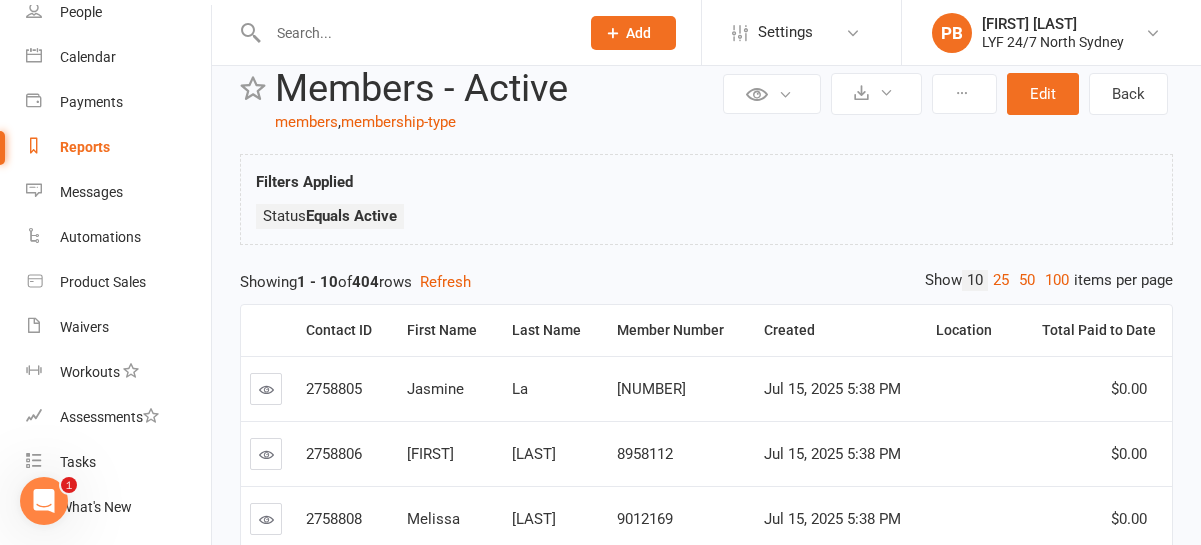 scroll, scrollTop: 0, scrollLeft: 0, axis: both 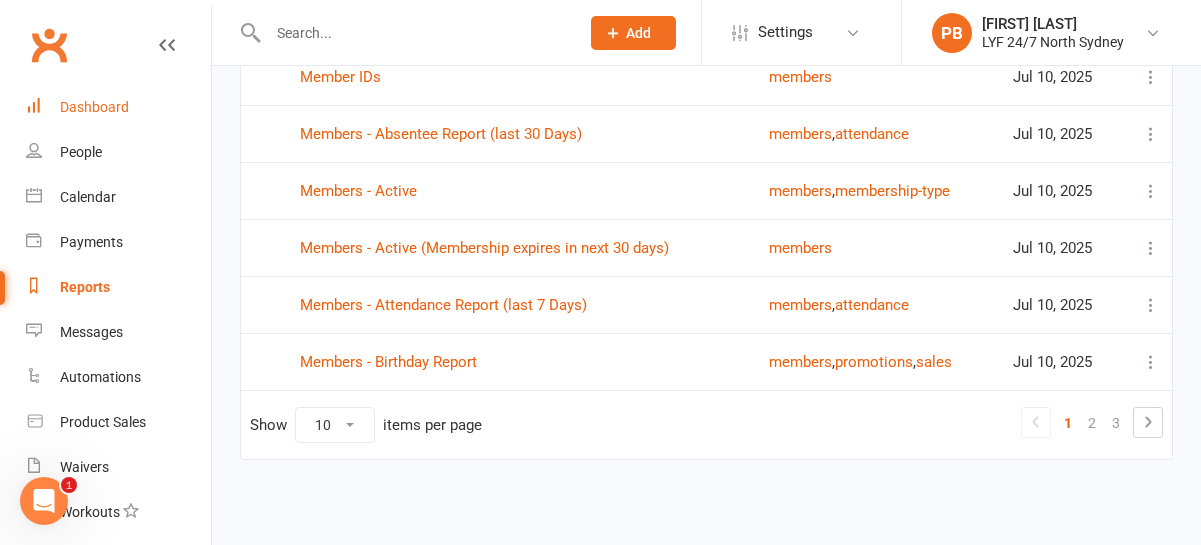 click on "Dashboard" at bounding box center [94, 107] 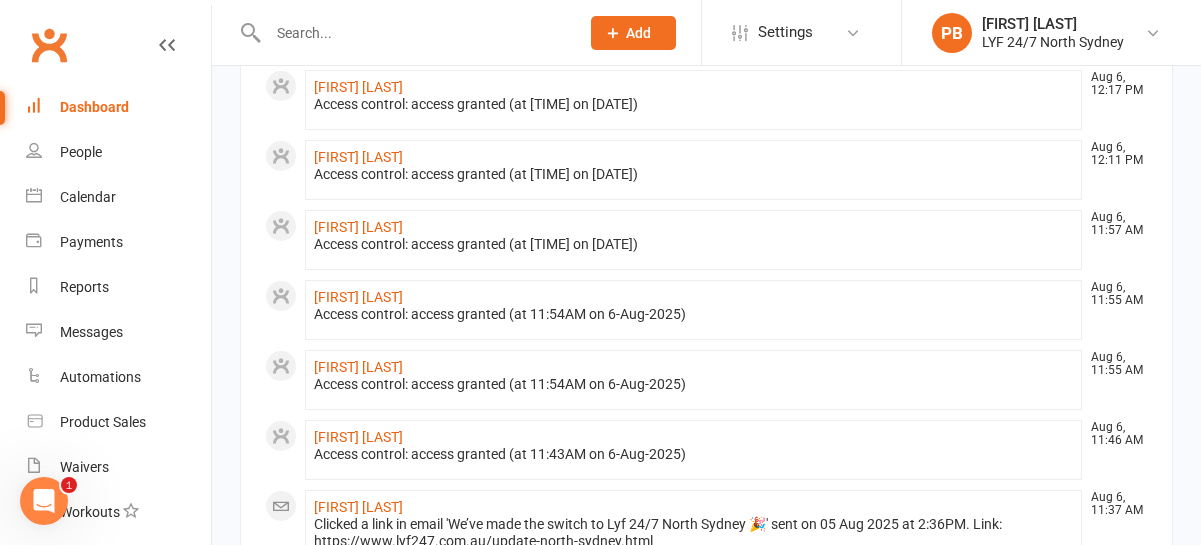 scroll, scrollTop: 0, scrollLeft: 0, axis: both 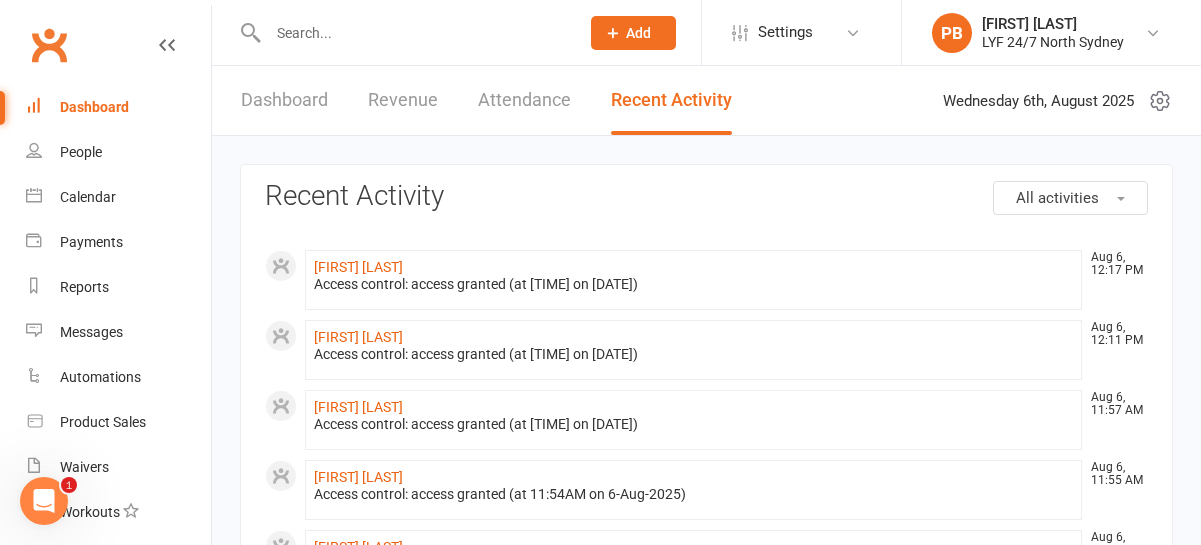 click at bounding box center [413, 33] 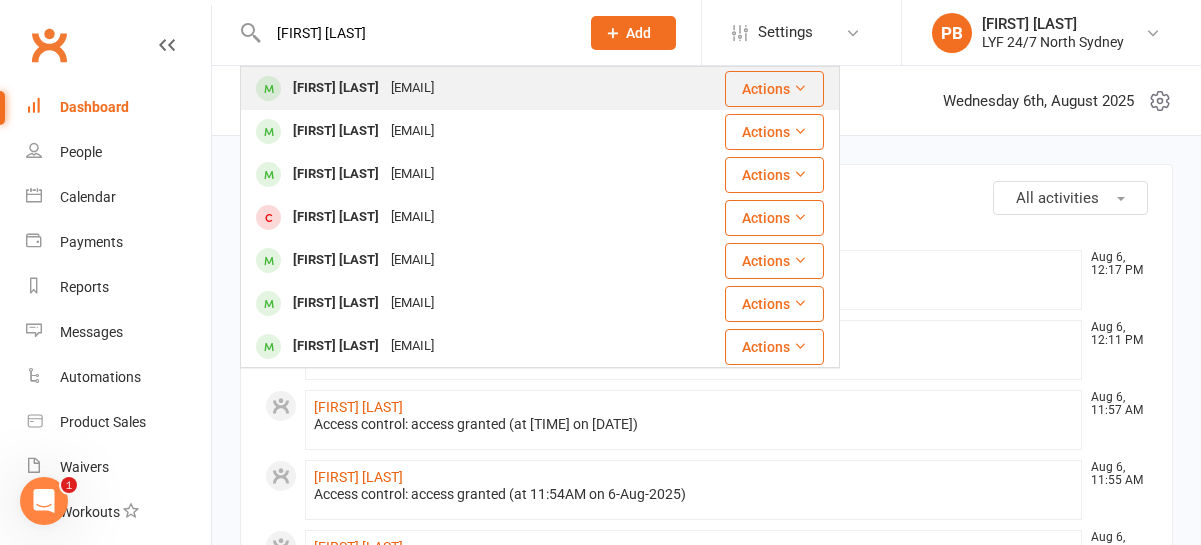 type on "[FIRST] [LAST]" 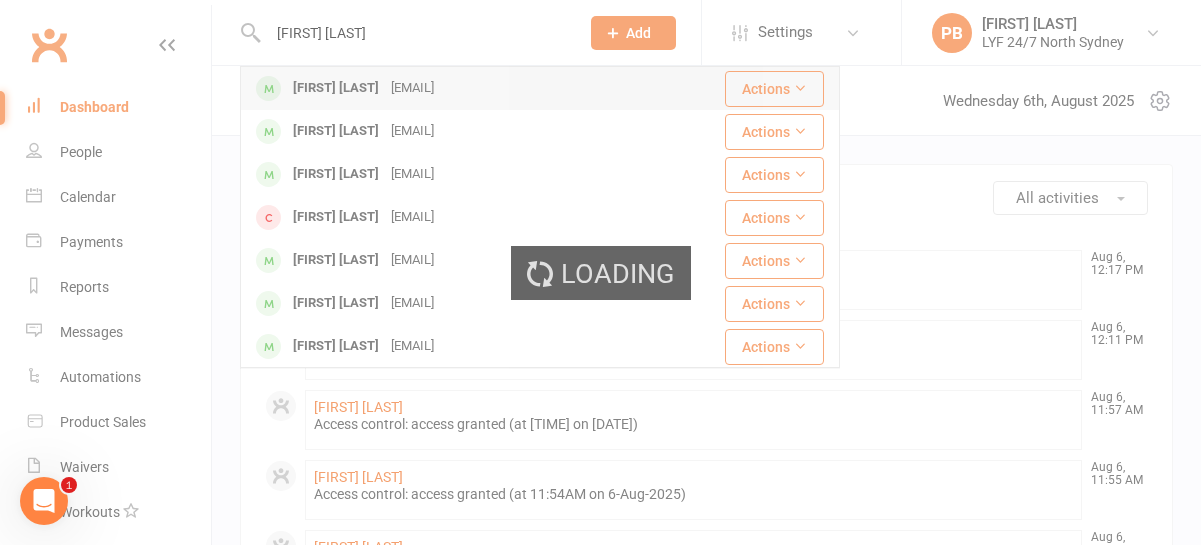 type 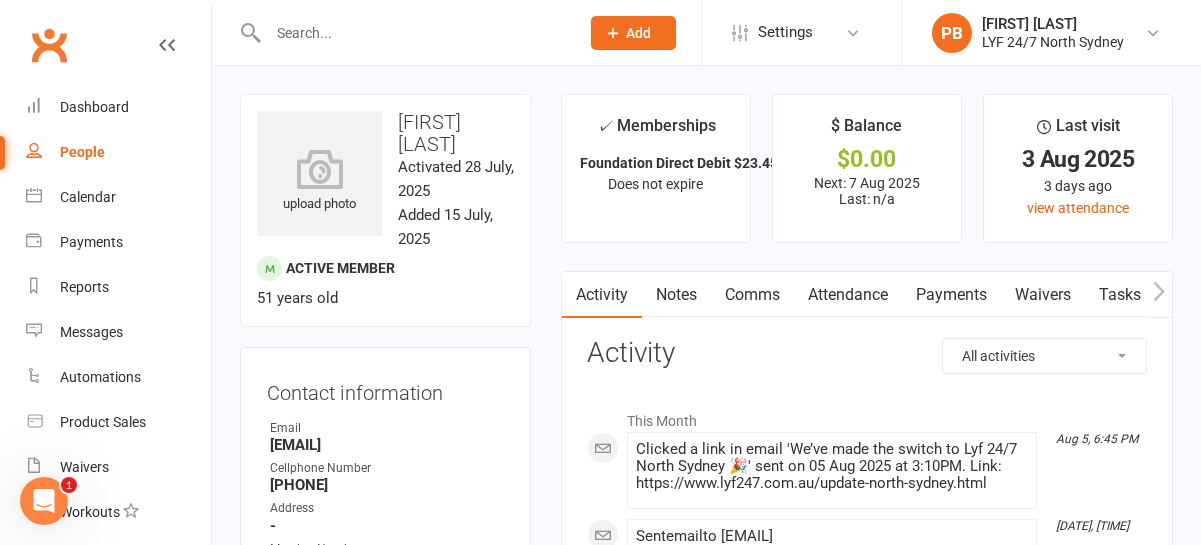 click on "Payments" at bounding box center (951, 295) 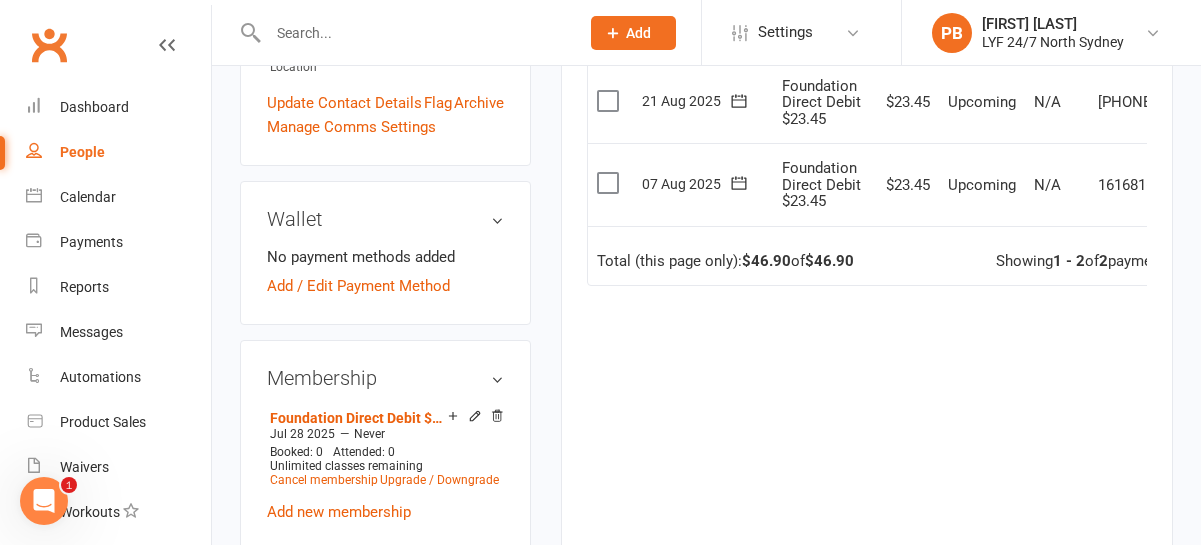 scroll, scrollTop: 568, scrollLeft: 0, axis: vertical 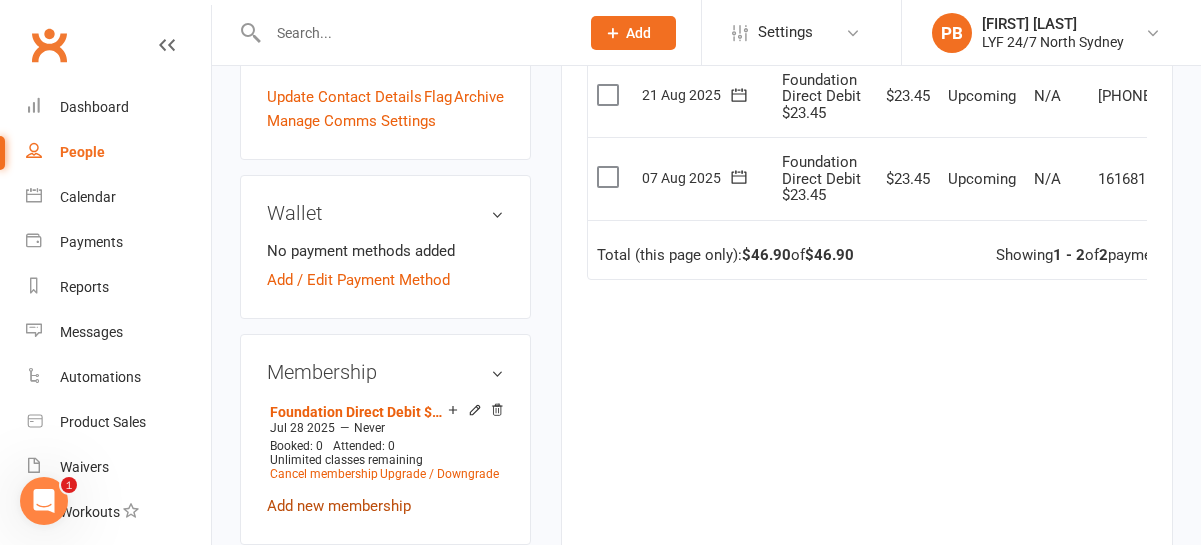 click on "Add new membership" at bounding box center [339, 506] 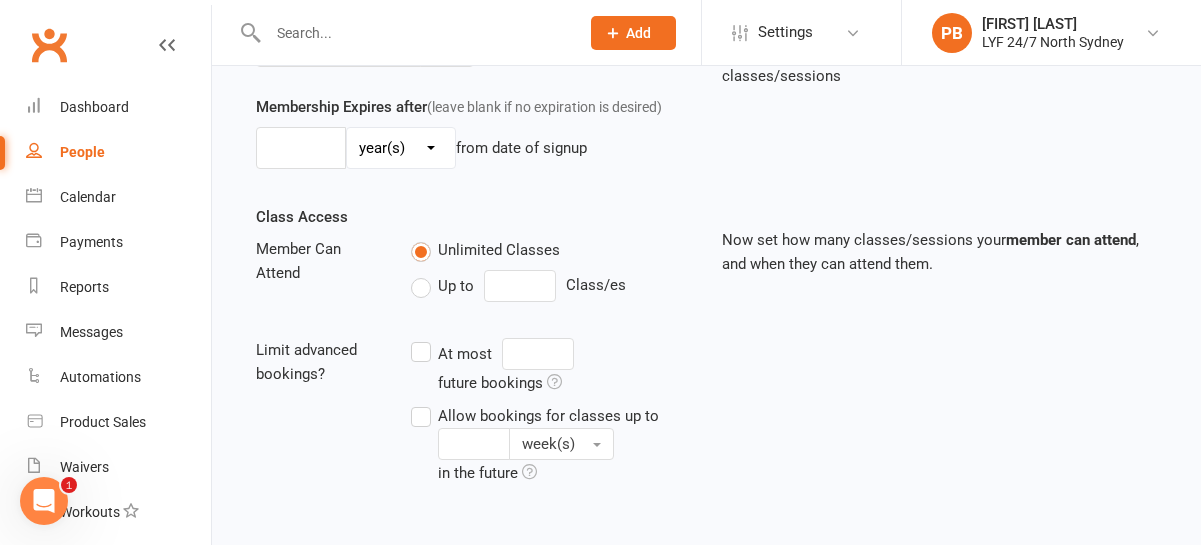 scroll, scrollTop: 0, scrollLeft: 0, axis: both 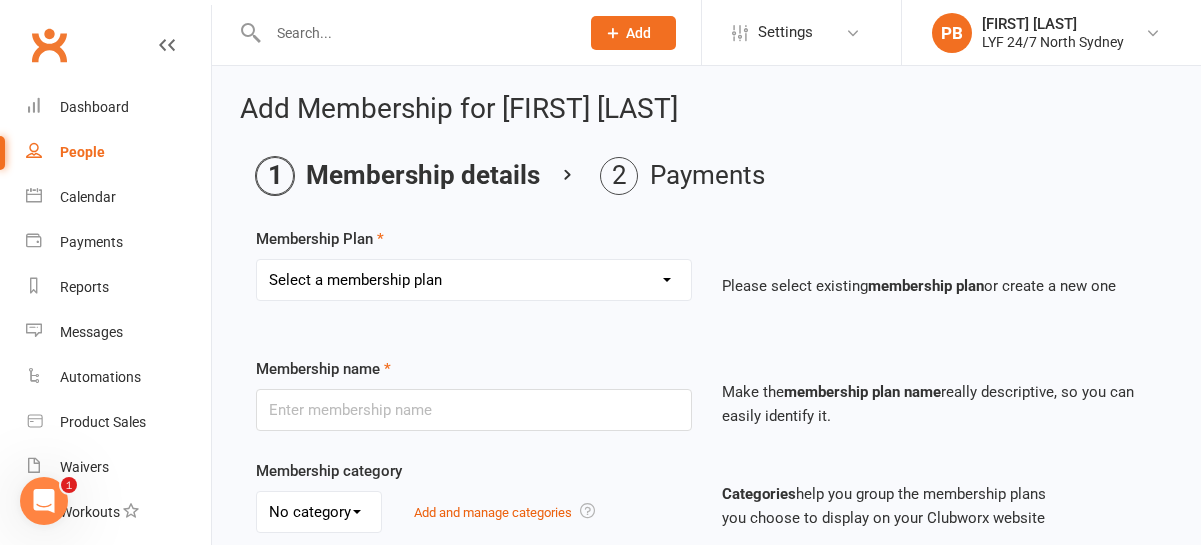 click on "Select a membership plan Create new Membership Plan Foundation Direct Debit $41.90 Foundation Direct Debit $37.90 Foundation Direct Debit $33.90 Foundation Direct Debit $29.90 Foundation Direct Debit $27.90 Foundation Direct Debit $23.45 Foundation Direct Debit $19.45 Foundation Youth Direct Debit $33.90 Foundation Direct Debit $23.90 Foundation Direct Debit $25.90 Foundation Direct Debit $19.95 Foundation Direct Debit $24.90 Freedom Direct Debit $21.00 Loyalty Direct Debit $19.00 12 Month Paid in Advance - $929 3 Month Paid in Advance - $349 6 Month Paid in Advance - $649 1 Month Paid in Advance - $120.90 Team Membership NS Foundation Direct Debit $33.90 NS Foundation Direct Debit $37.90 1 Month Complimentary Membership NS Foundation Direct Debit $29.90 NS Foundation Direct Debit $41.90 7 Day Trial NS Foundation Direct Debit $19.45 NS Foundation Direct Debit $25.90 NS Foundation Direct Debit $27.90" at bounding box center [474, 280] 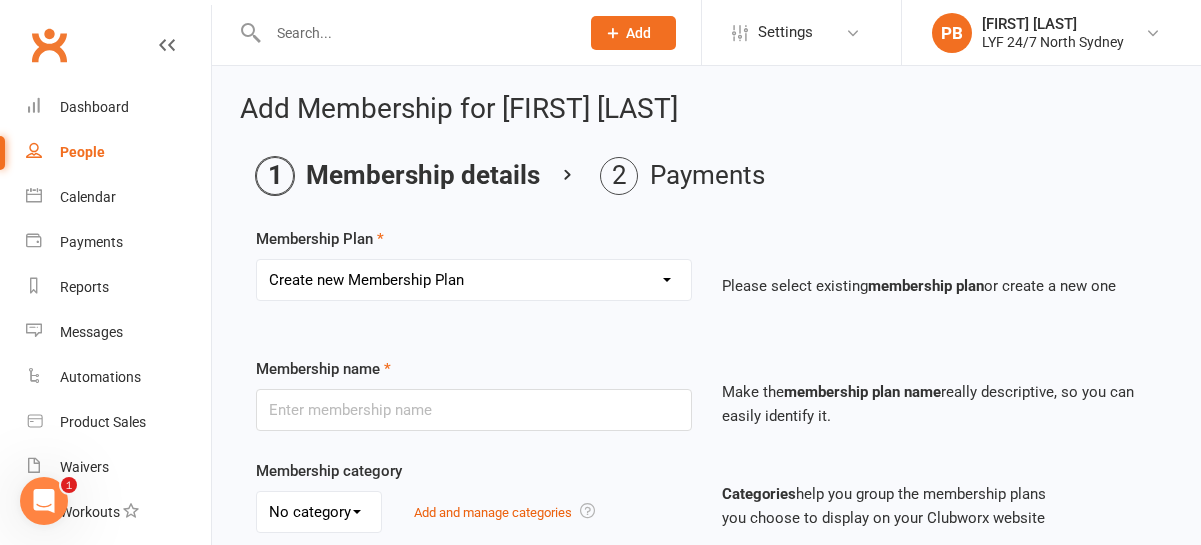 click on "Select a membership plan Create new Membership Plan Foundation Direct Debit $41.90 Foundation Direct Debit $37.90 Foundation Direct Debit $33.90 Foundation Direct Debit $29.90 Foundation Direct Debit $27.90 Foundation Direct Debit $23.45 Foundation Direct Debit $19.45 Foundation Youth Direct Debit $33.90 Foundation Direct Debit $23.90 Foundation Direct Debit $25.90 Foundation Direct Debit $19.95 Foundation Direct Debit $24.90 Freedom Direct Debit $21.00 Loyalty Direct Debit $19.00 12 Month Paid in Advance - $929 3 Month Paid in Advance - $349 6 Month Paid in Advance - $649 1 Month Paid in Advance - $120.90 Team Membership NS Foundation Direct Debit $33.90 NS Foundation Direct Debit $37.90 1 Month Complimentary Membership NS Foundation Direct Debit $29.90 NS Foundation Direct Debit $41.90 7 Day Trial NS Foundation Direct Debit $19.45 NS Foundation Direct Debit $25.90 NS Foundation Direct Debit $27.90" at bounding box center [474, 280] 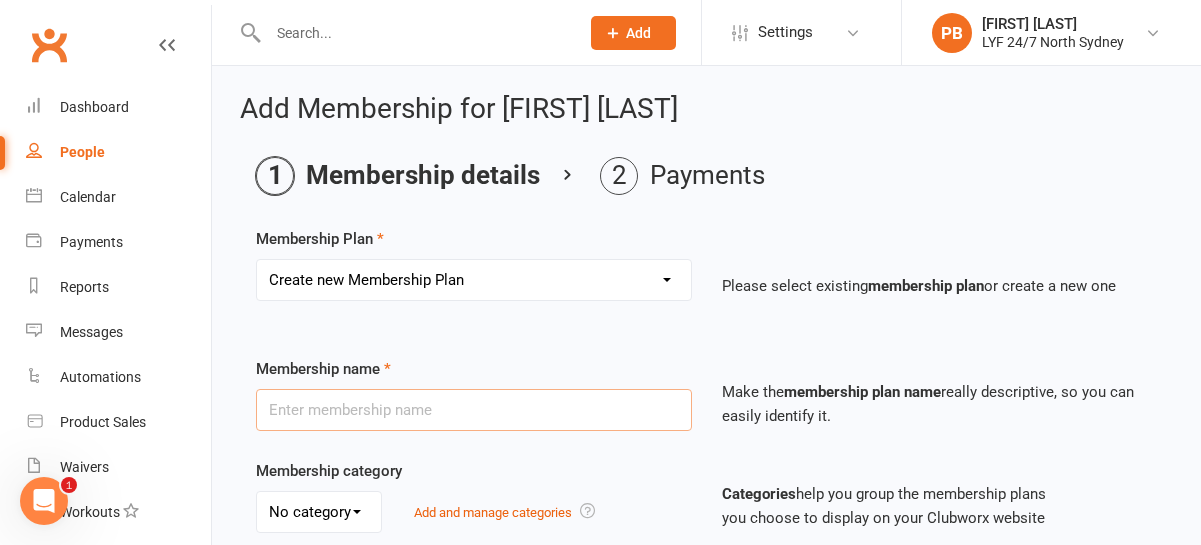 click at bounding box center [474, 410] 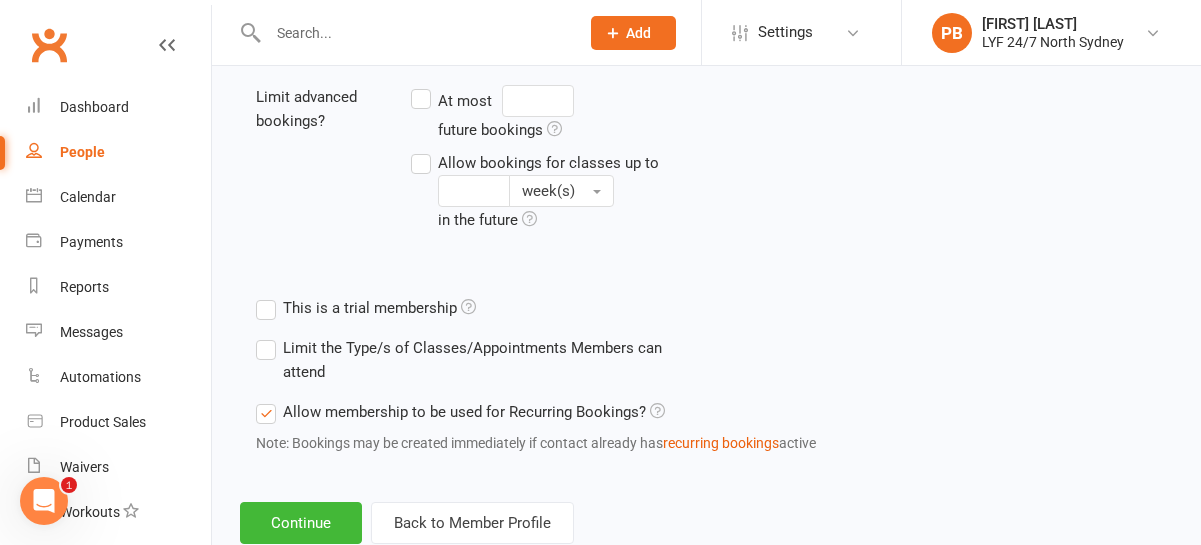 scroll, scrollTop: 877, scrollLeft: 0, axis: vertical 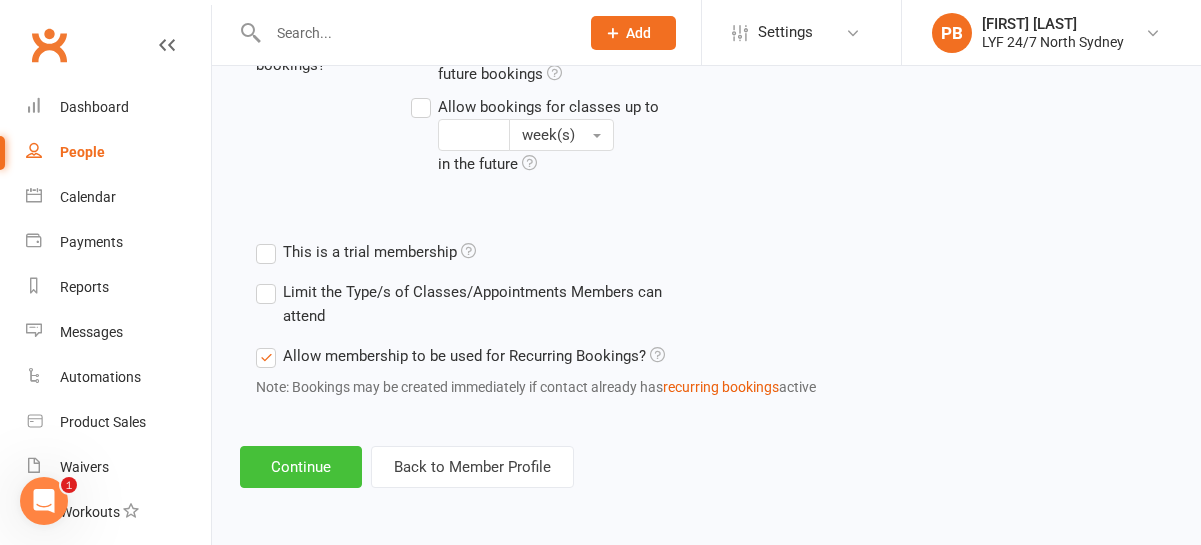 type on "NS Foundation Direct Debit $23.45" 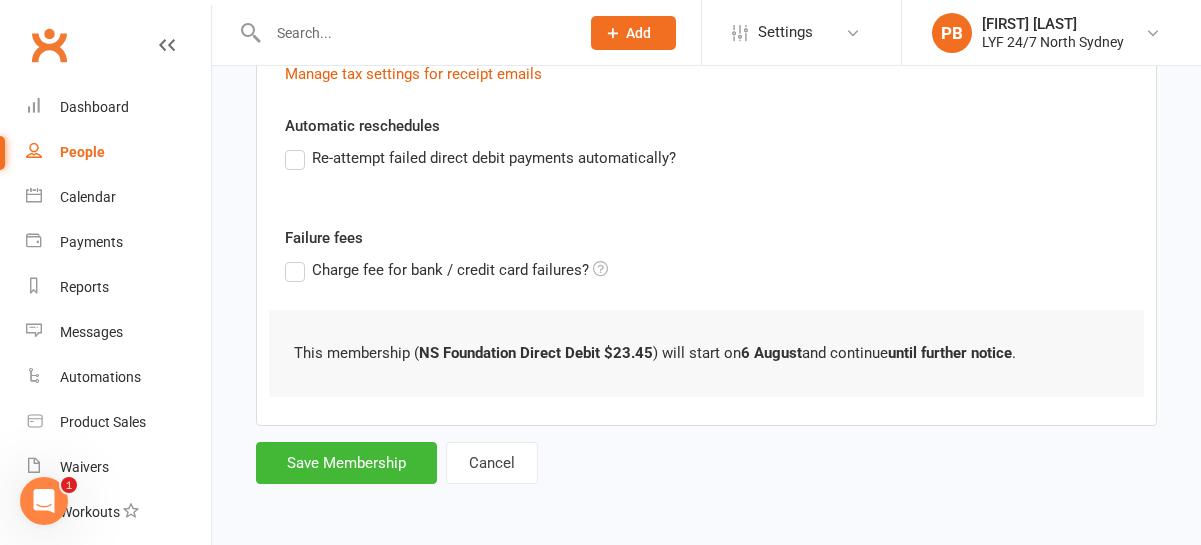 scroll, scrollTop: 0, scrollLeft: 0, axis: both 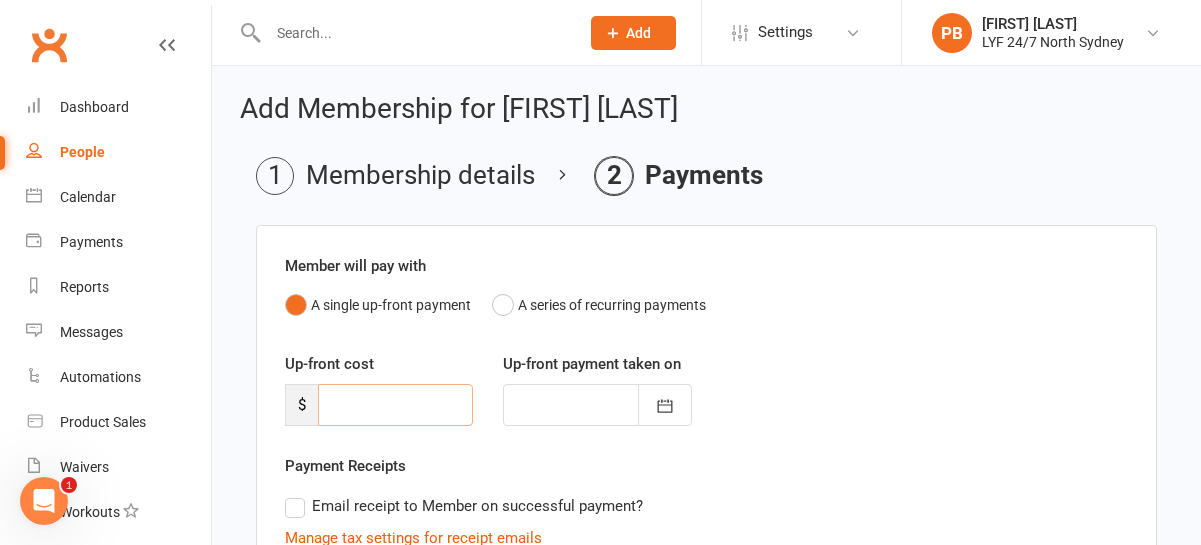 click at bounding box center [395, 405] 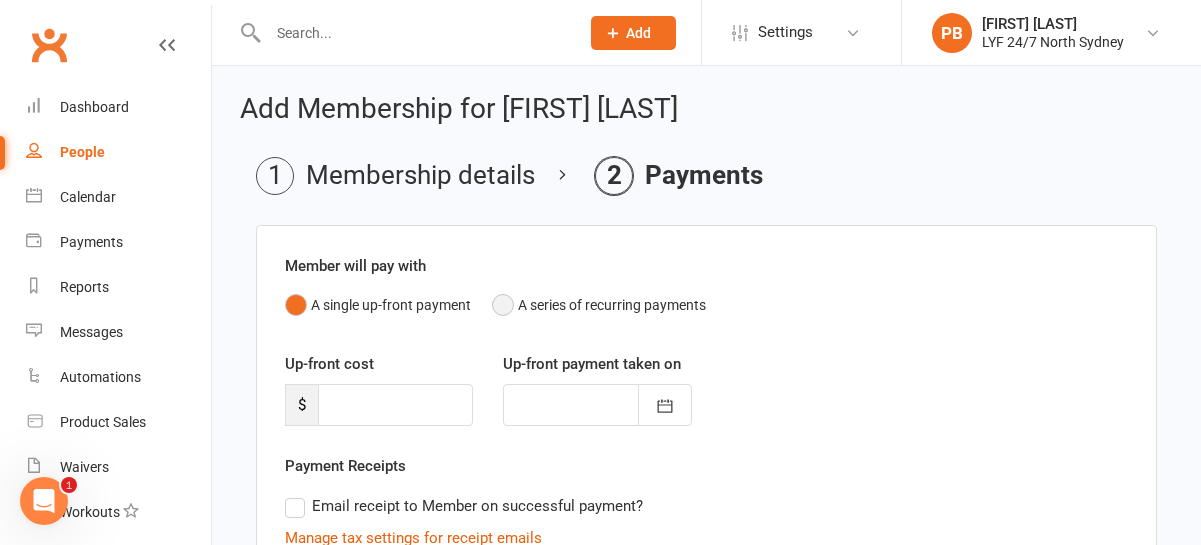 click on "A series of recurring payments" at bounding box center [599, 305] 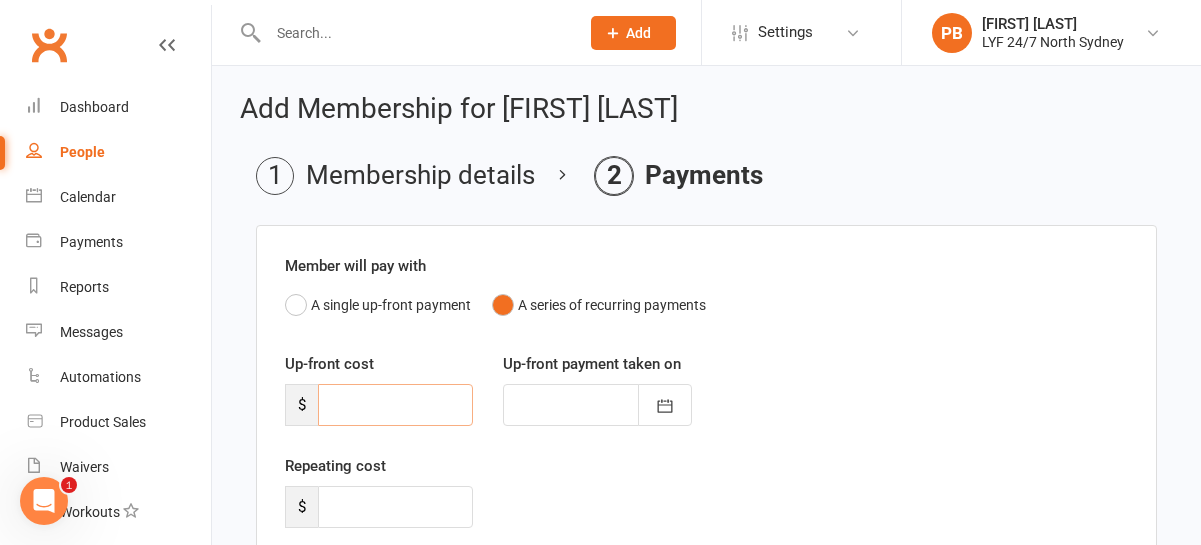 click at bounding box center (395, 405) 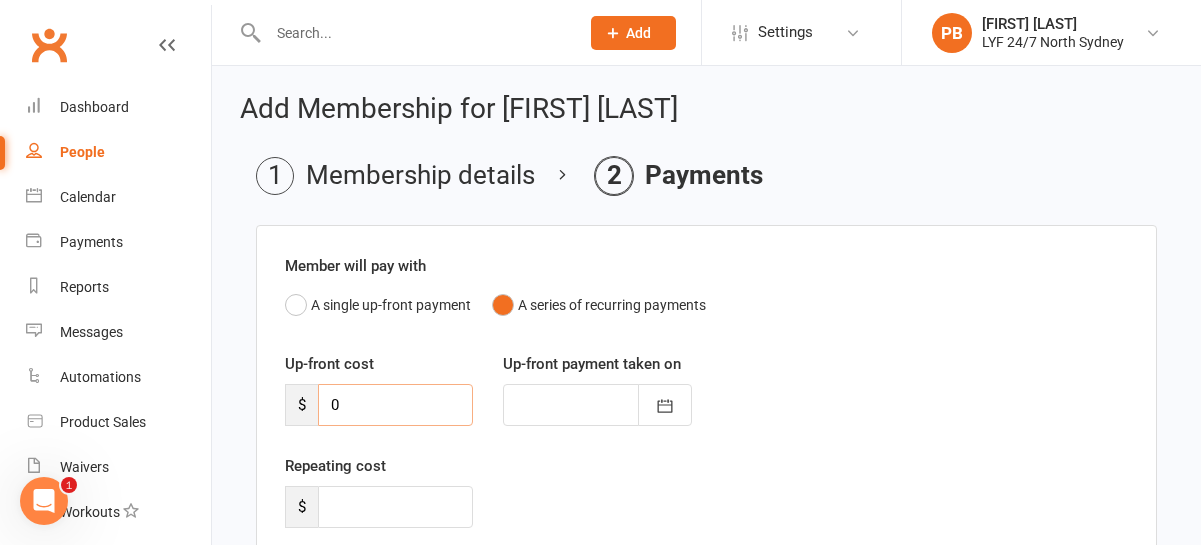 type on "0" 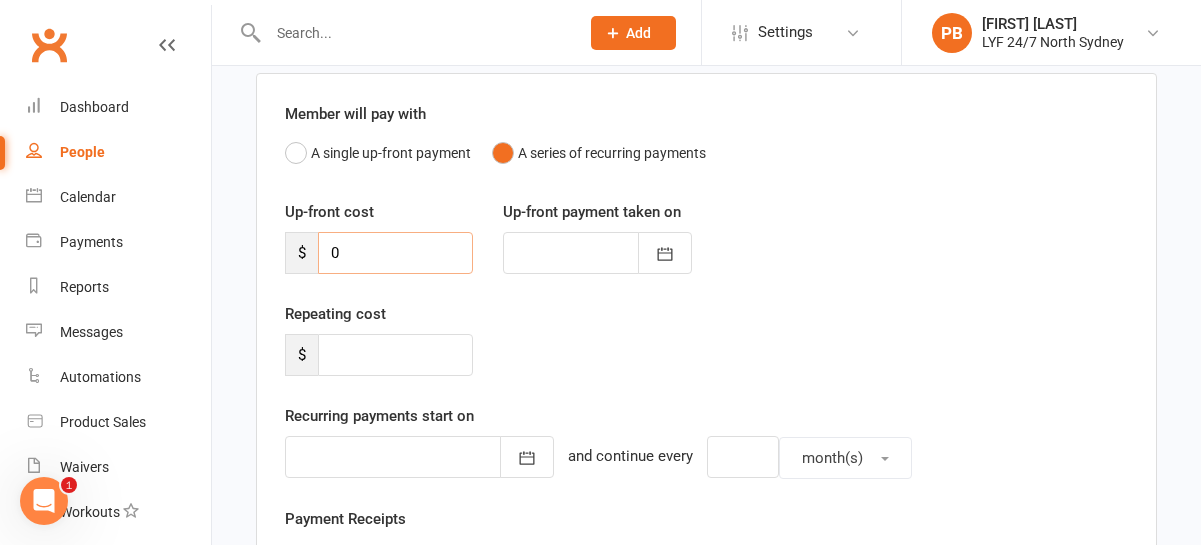 scroll, scrollTop: 163, scrollLeft: 0, axis: vertical 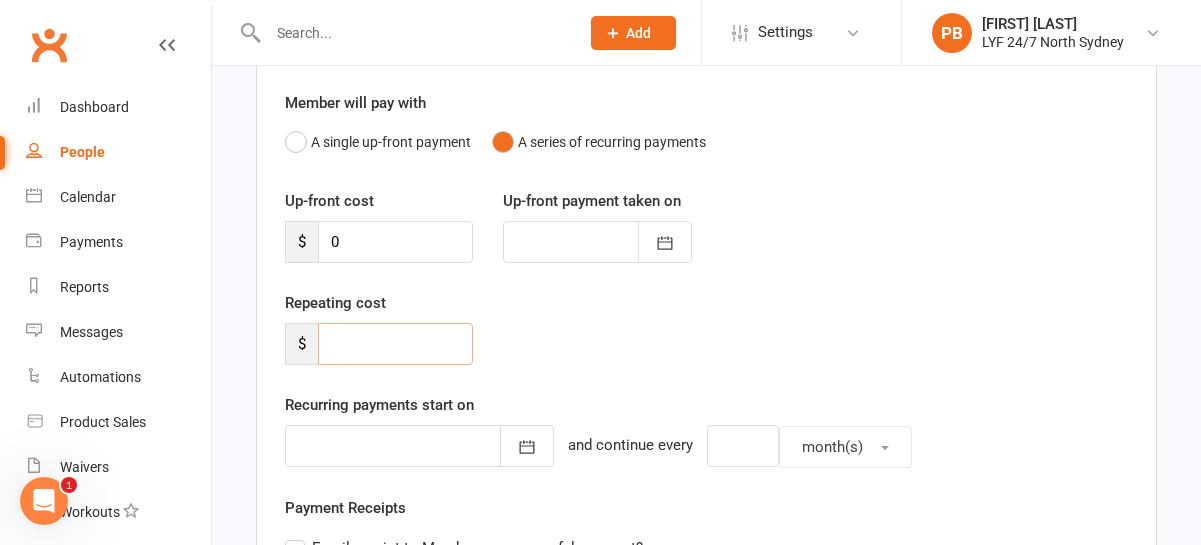 click at bounding box center (395, 344) 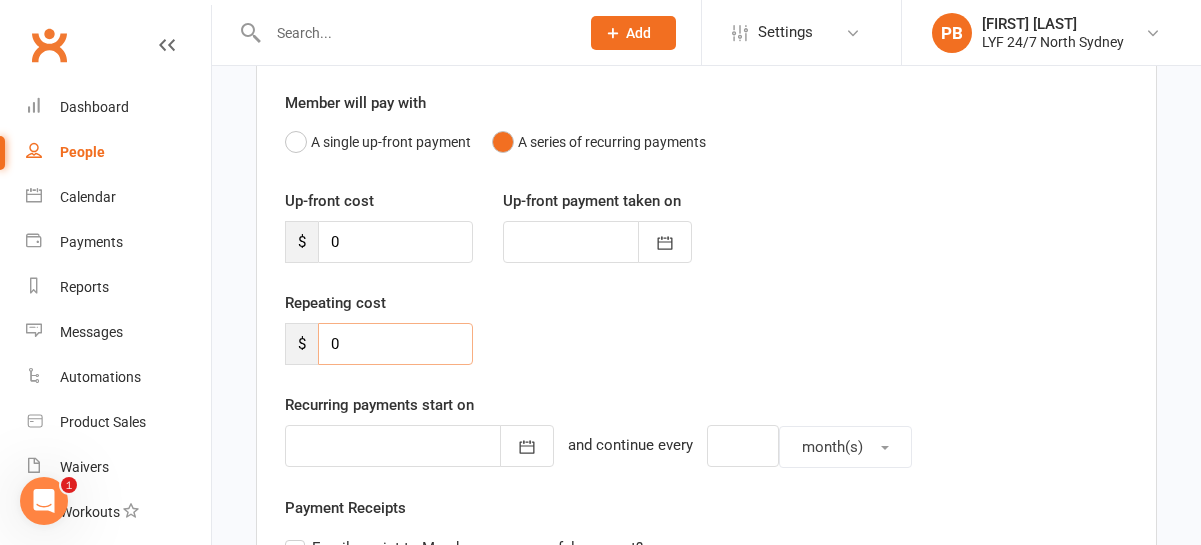type on "0" 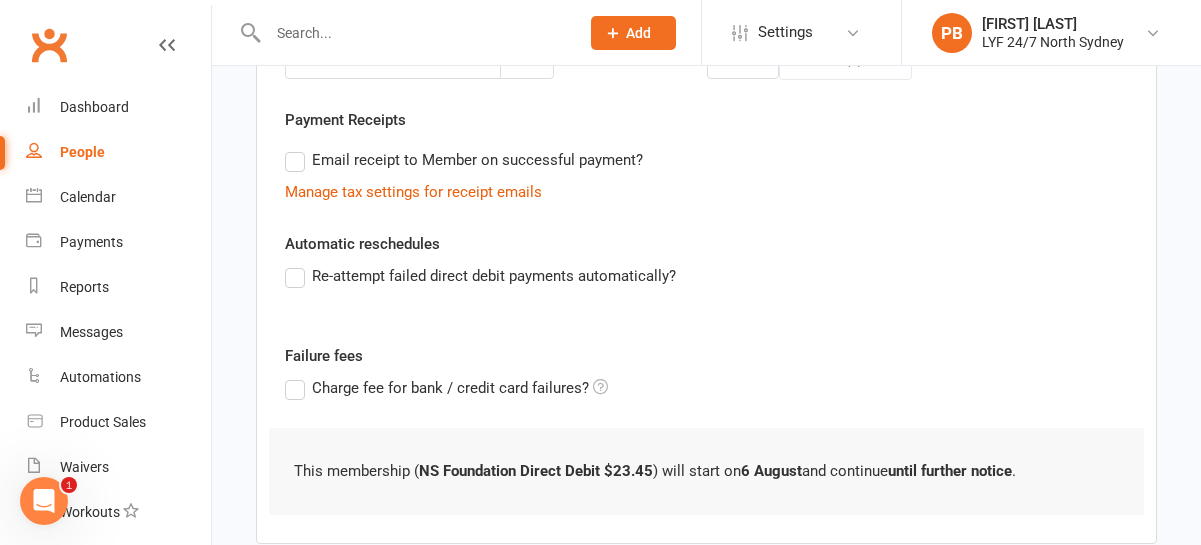 scroll, scrollTop: 669, scrollLeft: 0, axis: vertical 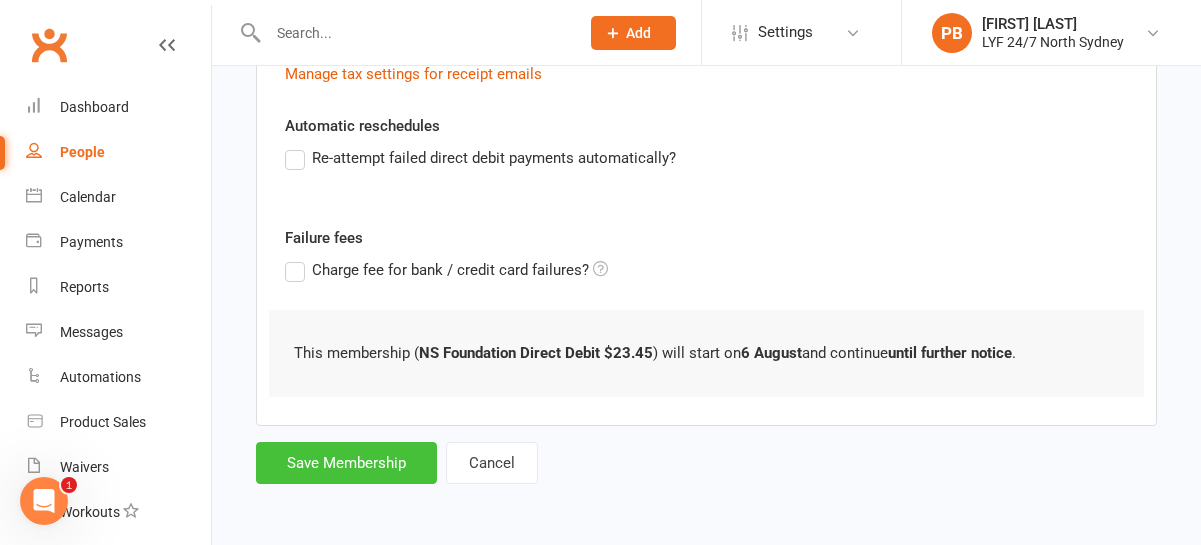 click on "Save Membership" at bounding box center (346, 463) 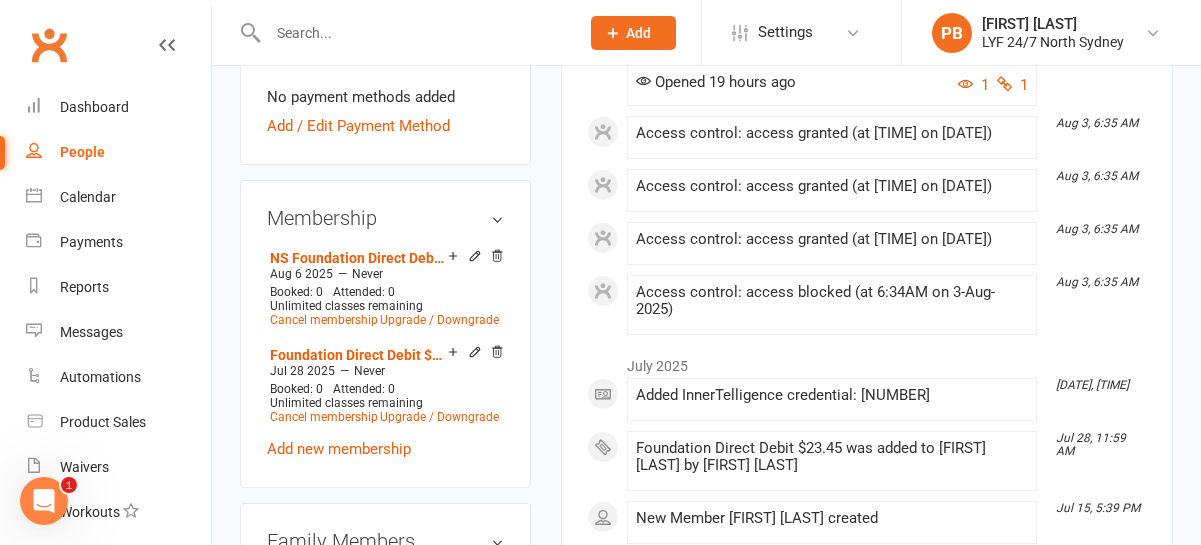 scroll, scrollTop: 731, scrollLeft: 0, axis: vertical 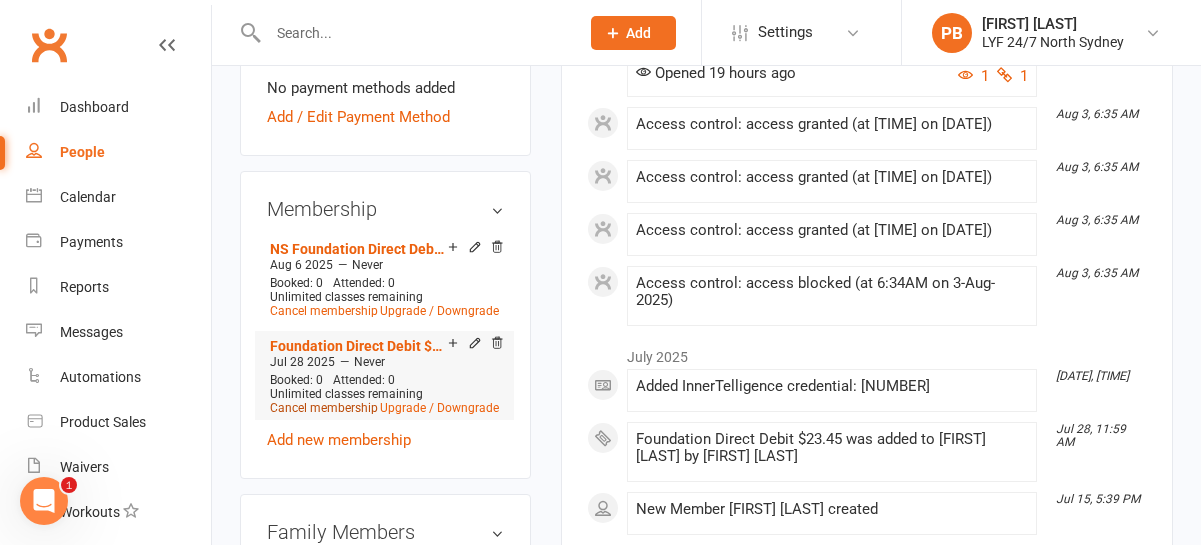 click on "Cancel membership" at bounding box center [324, 408] 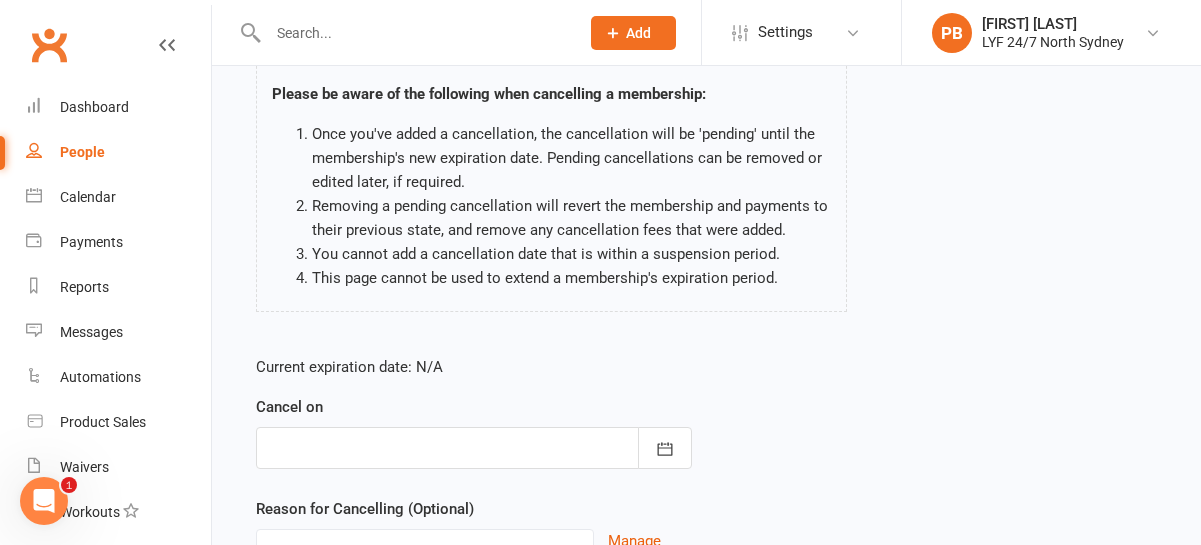 scroll, scrollTop: 343, scrollLeft: 0, axis: vertical 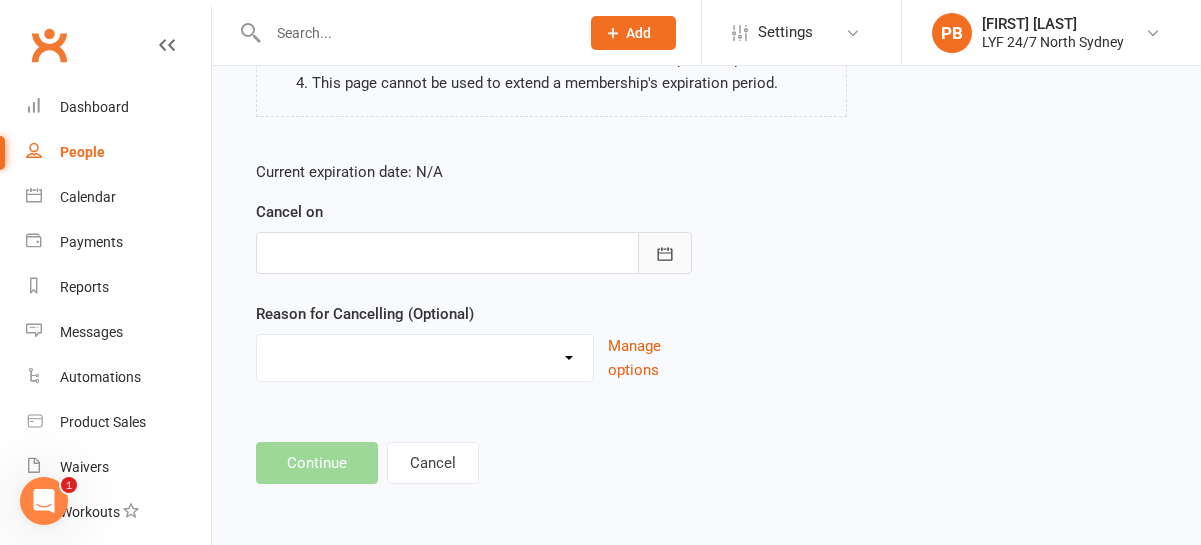 click at bounding box center (665, 253) 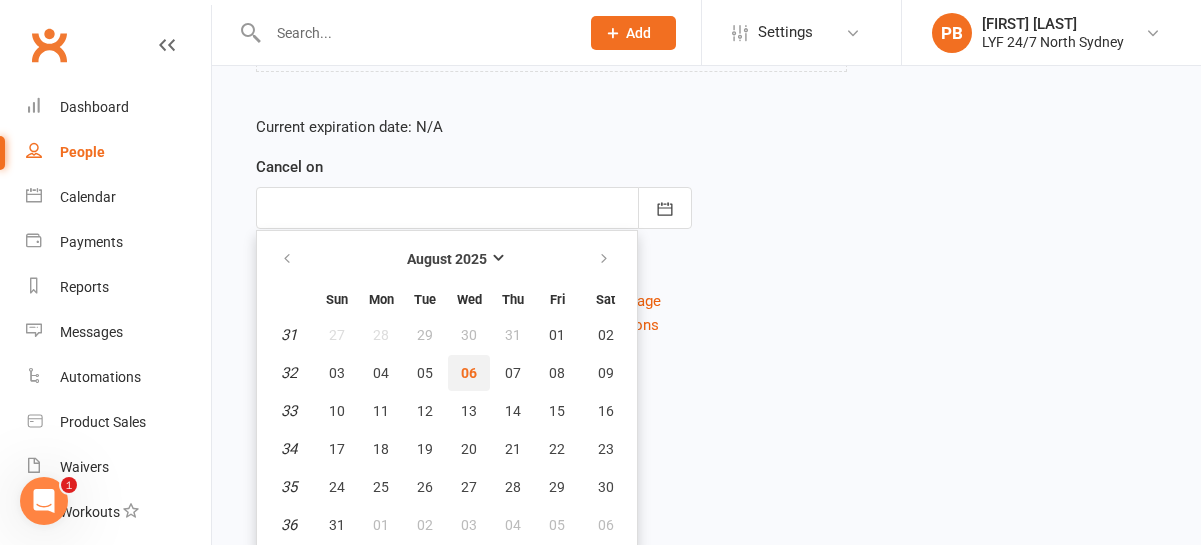click on "06" at bounding box center (469, 373) 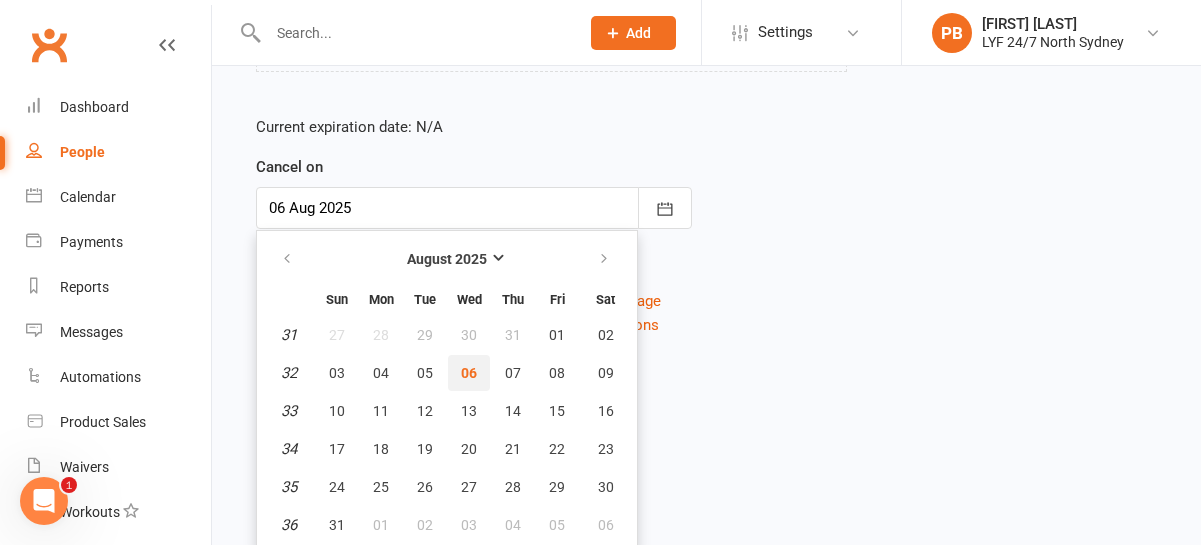 scroll, scrollTop: 343, scrollLeft: 0, axis: vertical 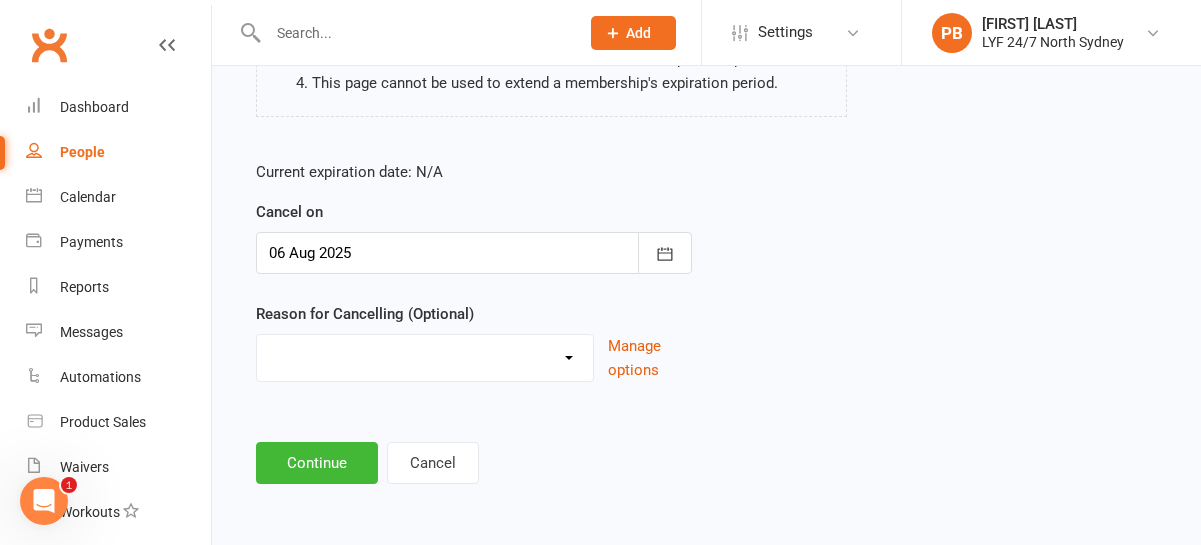 click on "Holiday Injury Moved Stripe Migration Other reason" at bounding box center (425, 355) 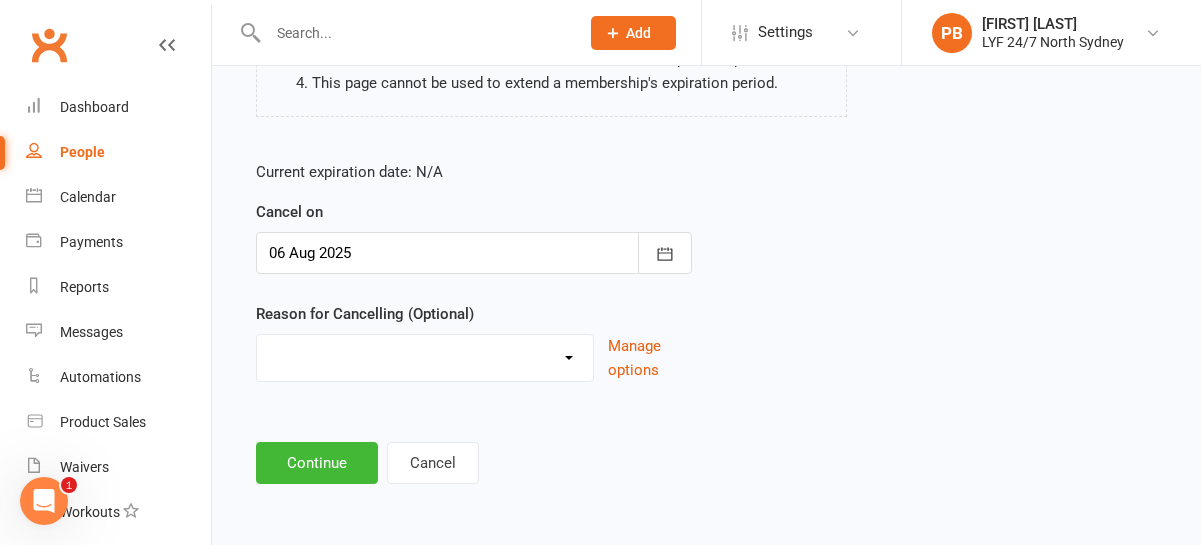 select on "3" 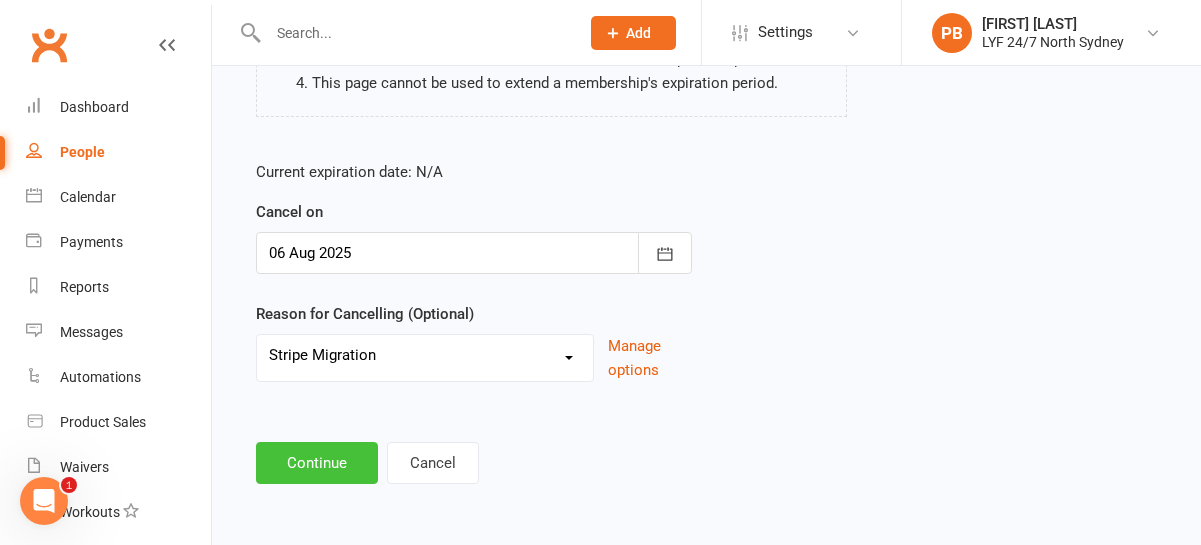 click on "Continue" at bounding box center [317, 463] 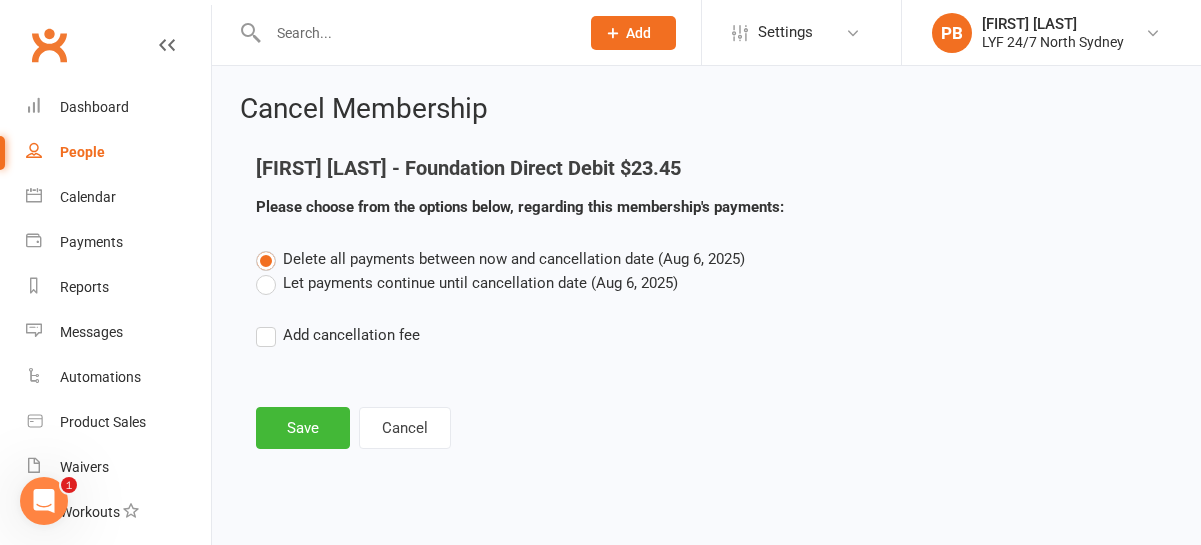 scroll, scrollTop: 0, scrollLeft: 0, axis: both 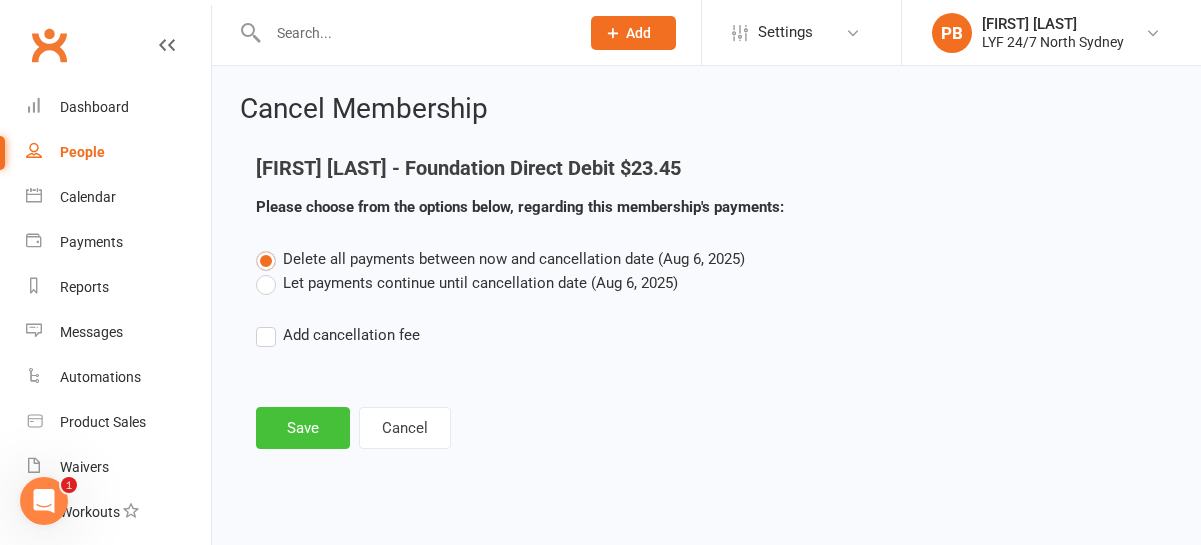 click on "Save" at bounding box center (303, 428) 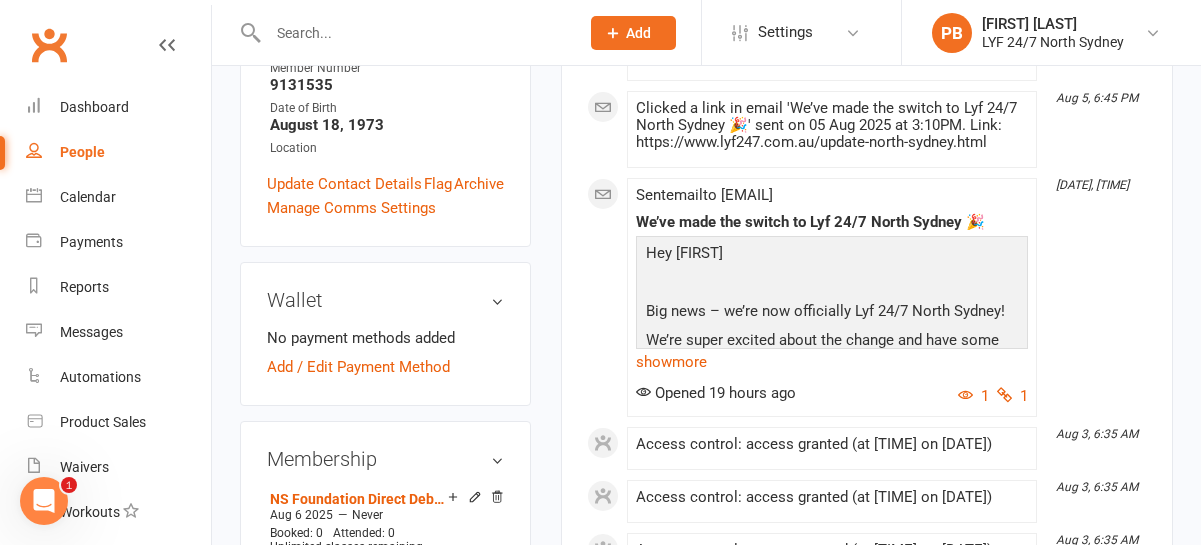 scroll, scrollTop: 0, scrollLeft: 0, axis: both 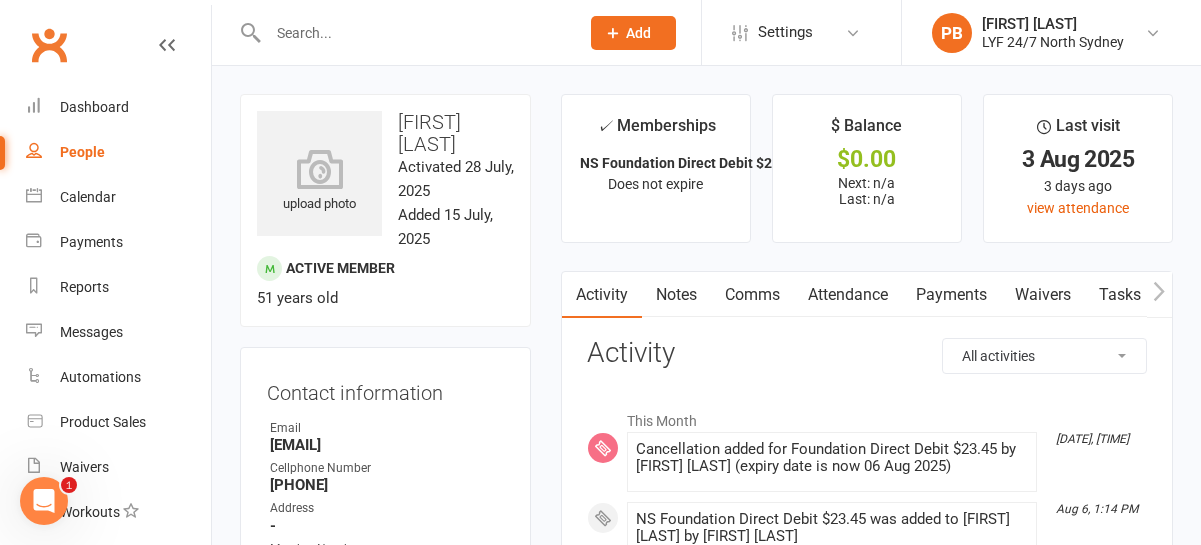 click at bounding box center (413, 33) 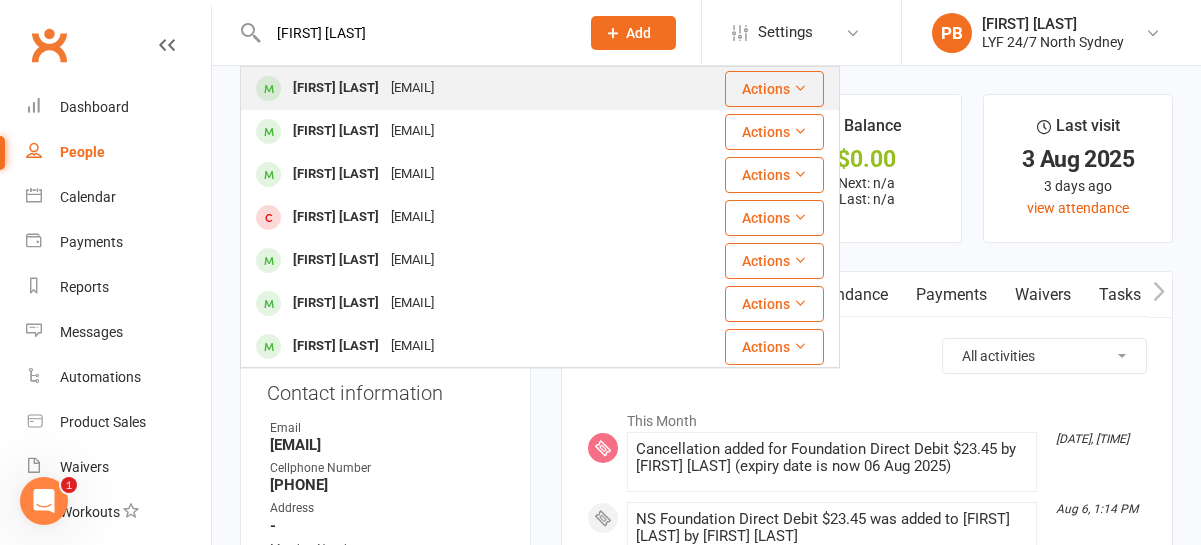 type on "[FIRST] [LAST]" 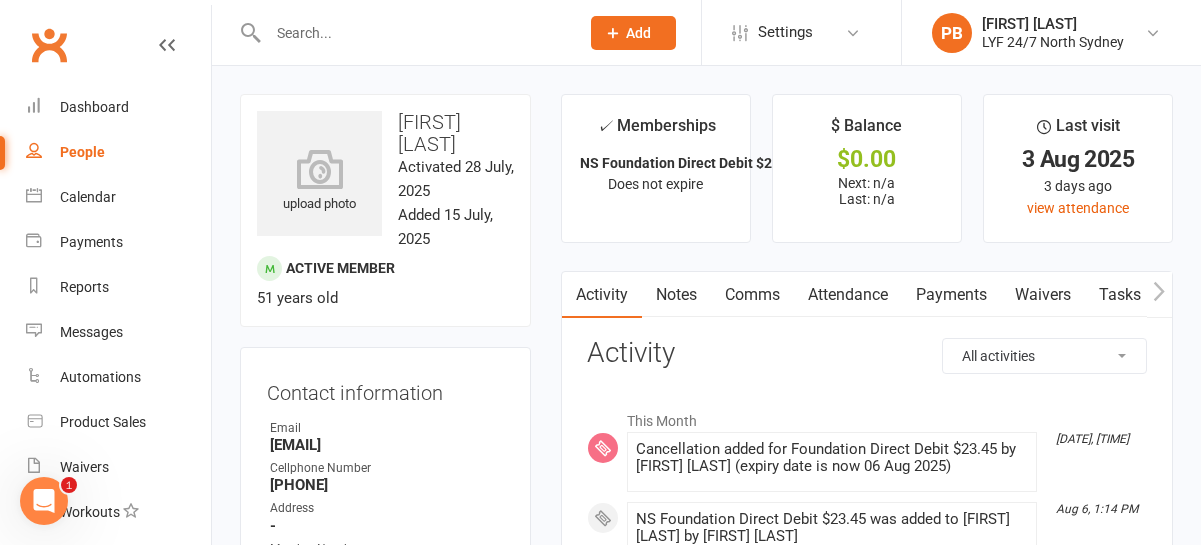 click at bounding box center [413, 33] 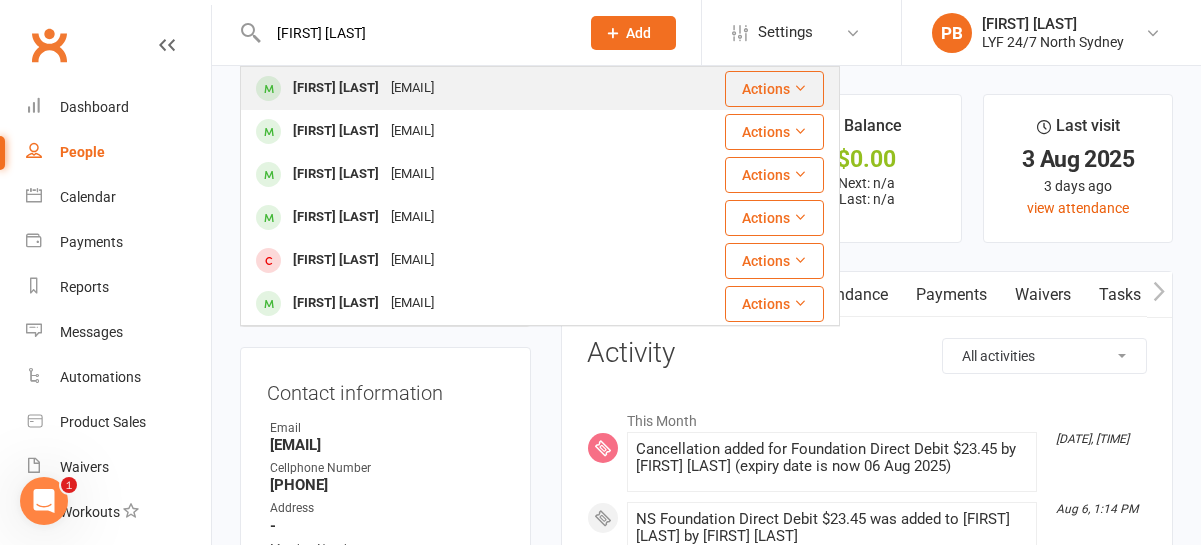 type on "[FIRST] [LAST]" 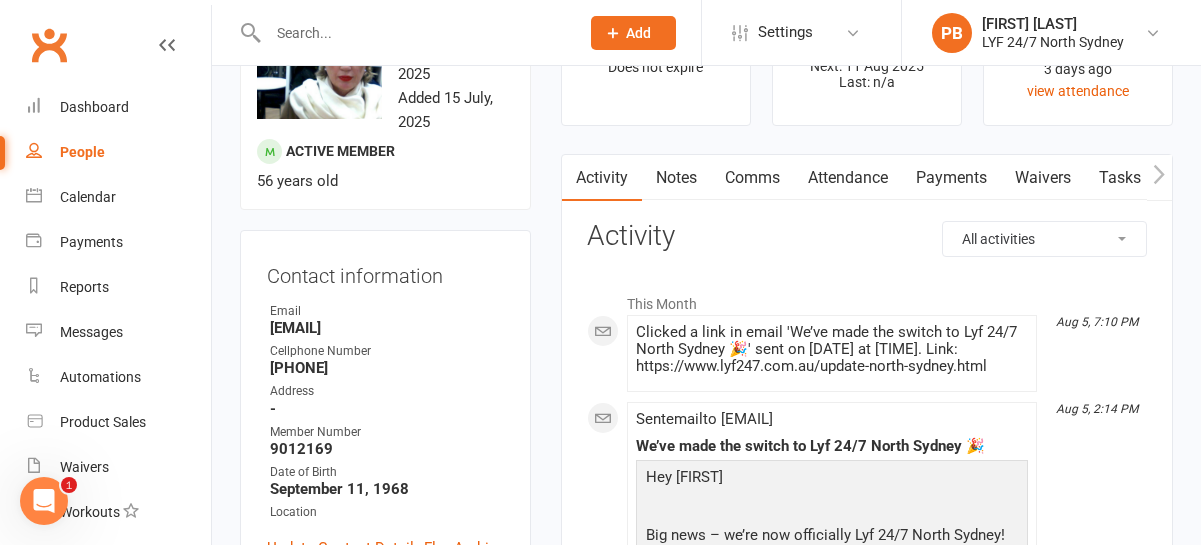 scroll, scrollTop: 105, scrollLeft: 0, axis: vertical 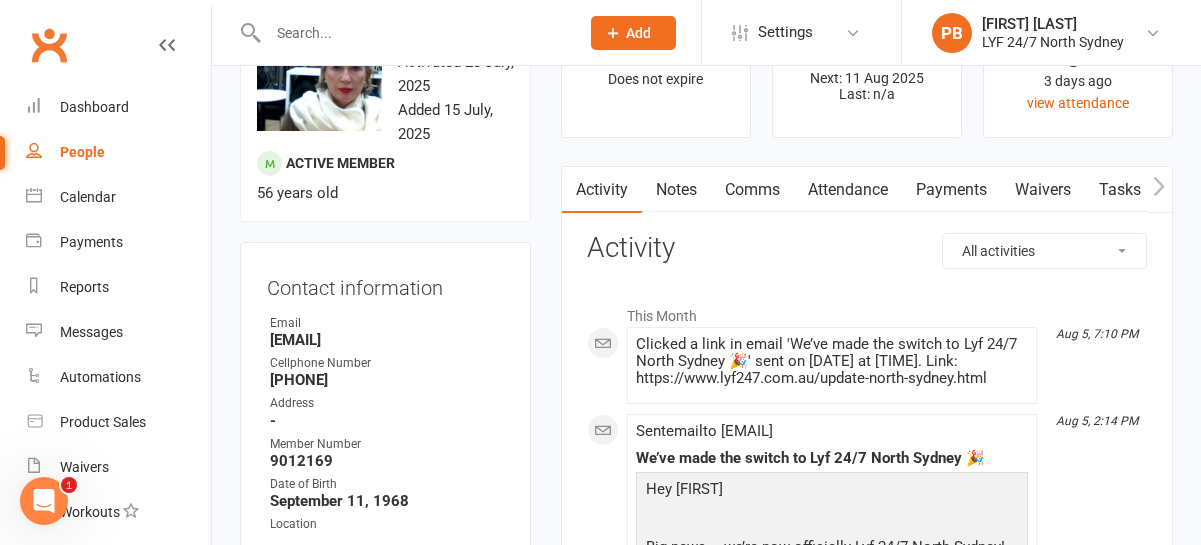 click on "Payments" at bounding box center [951, 190] 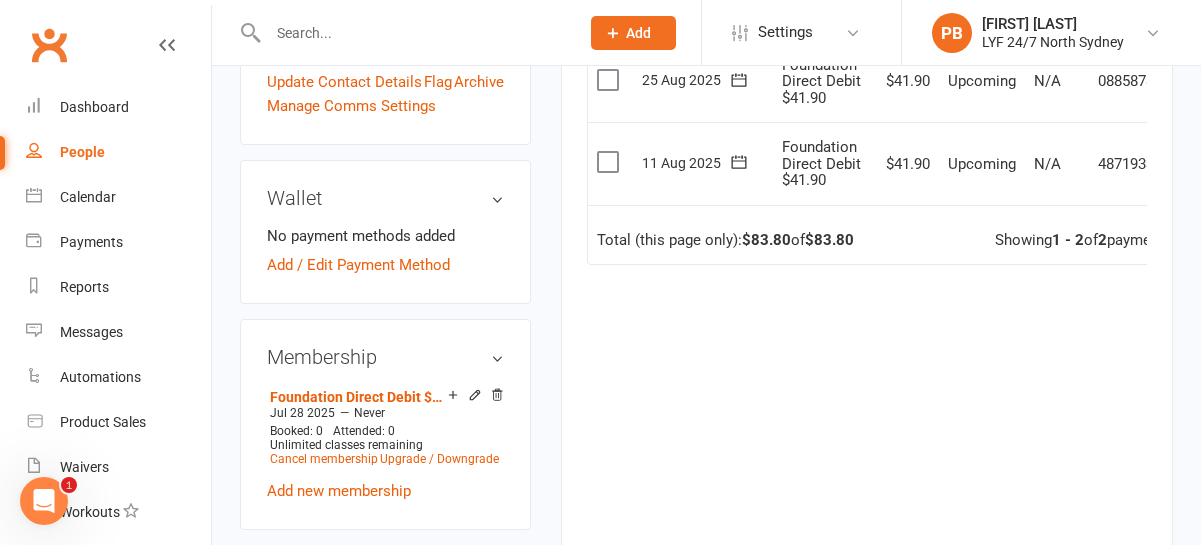 scroll, scrollTop: 701, scrollLeft: 0, axis: vertical 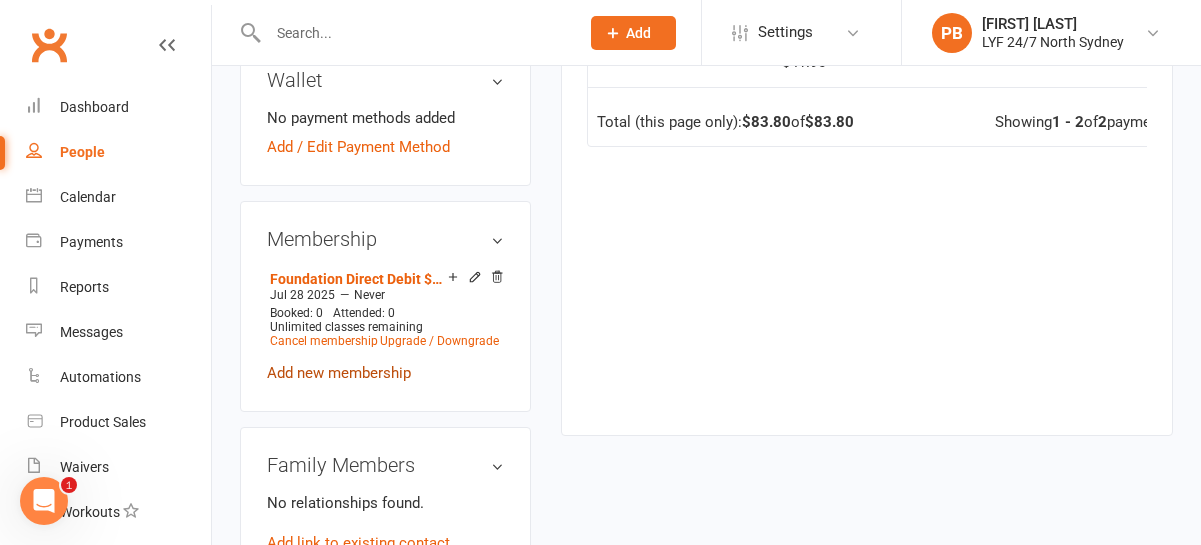 click on "Add new membership" at bounding box center [339, 373] 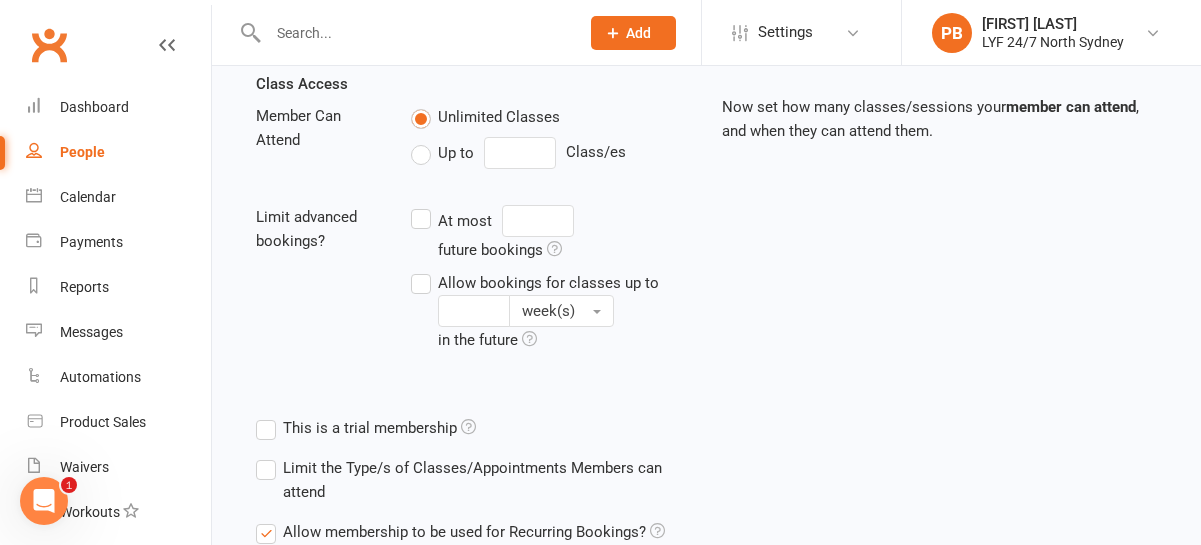 scroll, scrollTop: 0, scrollLeft: 0, axis: both 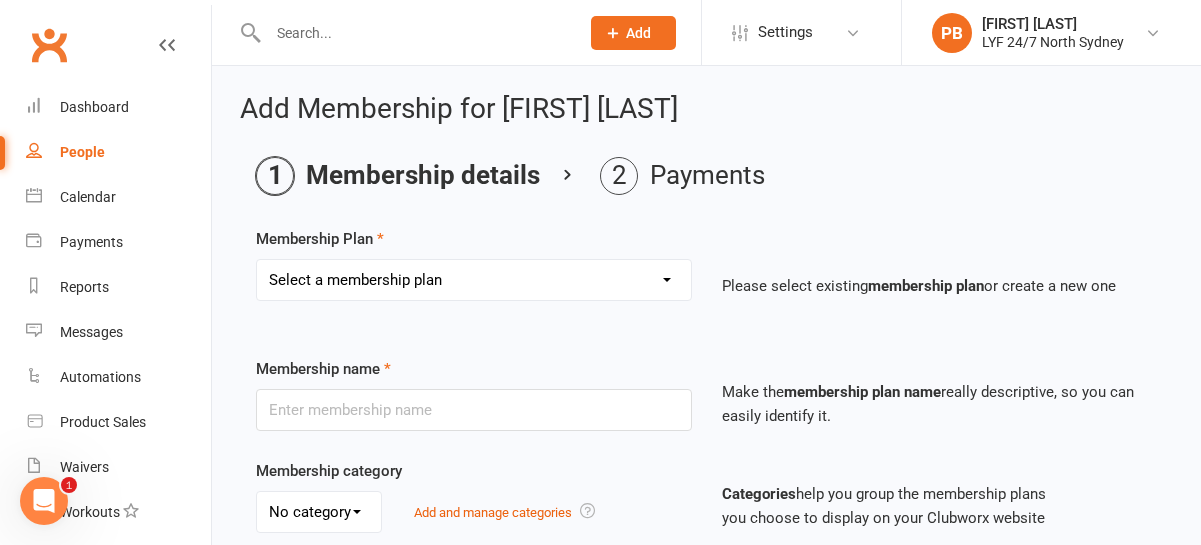 click on "Select a membership plan Create new Membership Plan Foundation Direct Debit $41.90 Foundation Direct Debit $37.90 Foundation Direct Debit $33.90 Foundation Direct Debit $29.90 Foundation Direct Debit $27.90 Foundation Direct Debit $23.45 Foundation Direct Debit $19.45 Foundation Youth Direct Debit $33.90 Foundation Direct Debit $23.90 Foundation Direct Debit $25.90 Foundation Direct Debit $19.95 Foundation Direct Debit $24.90 Freedom Direct Debit $21.00 Loyalty Direct Debit $19.00 12 Month Paid in Advance - $929 3 Month Paid in Advance - $349 6 Month Paid in Advance - $649 1 Month Paid in Advance - $120.90 Team Membership NS Foundation Direct Debit $33.90 NS Foundation Direct Debit $37.90 1 Month Complimentary Membership NS Foundation Direct Debit $29.90 NS Foundation Direct Debit $41.90 7 Day Trial NS Foundation Direct Debit $19.45 NS Foundation Direct Debit $25.90 NS Foundation Direct Debit $27.90 NS Foundation Direct Debit $23.45" at bounding box center (474, 294) 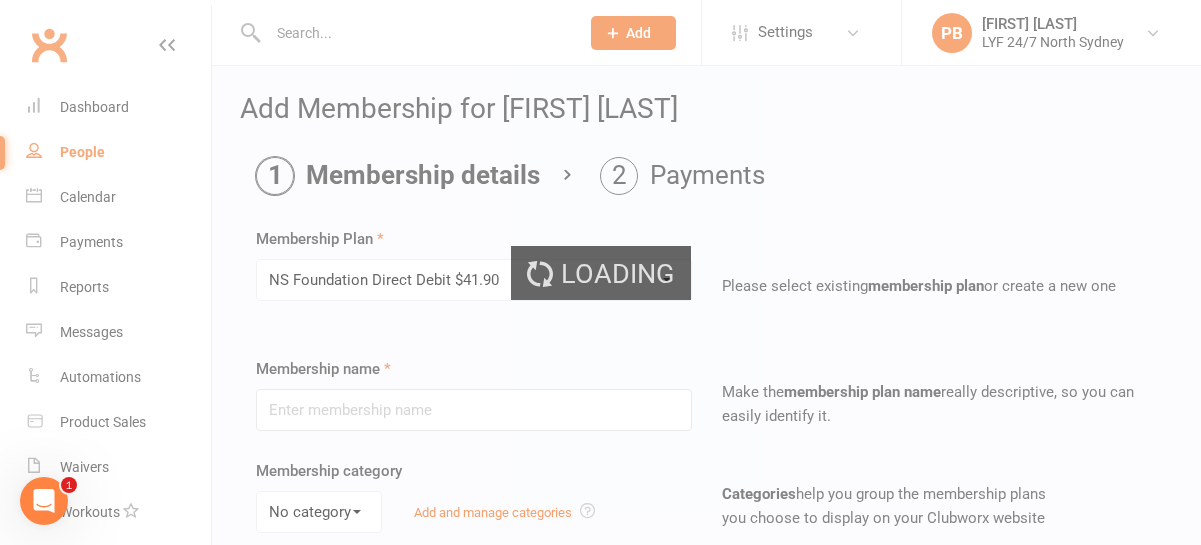 type on "NS Foundation Direct Debit $41.90" 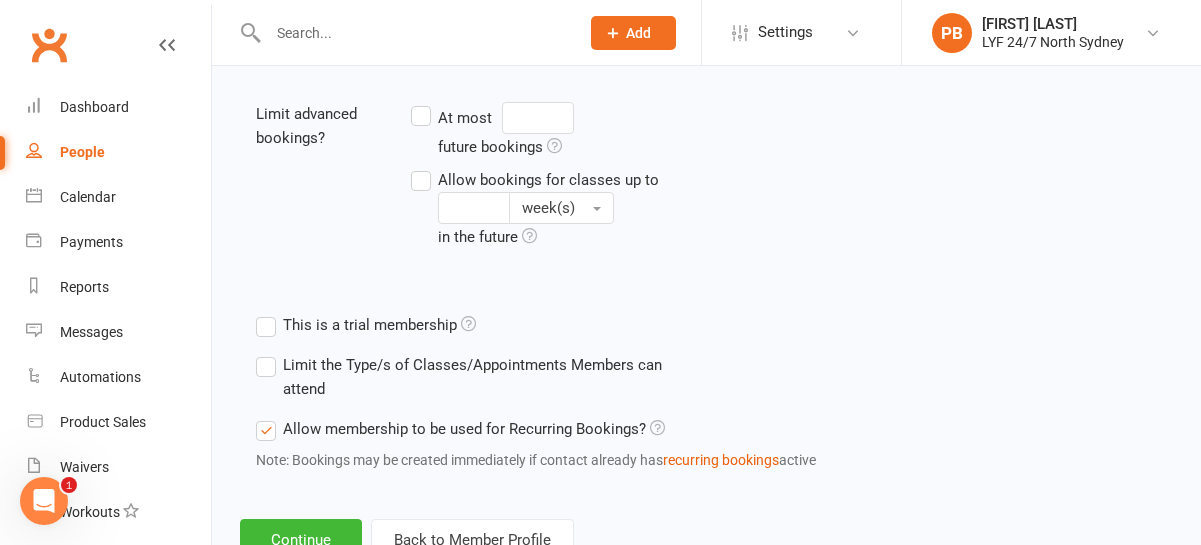 scroll, scrollTop: 831, scrollLeft: 0, axis: vertical 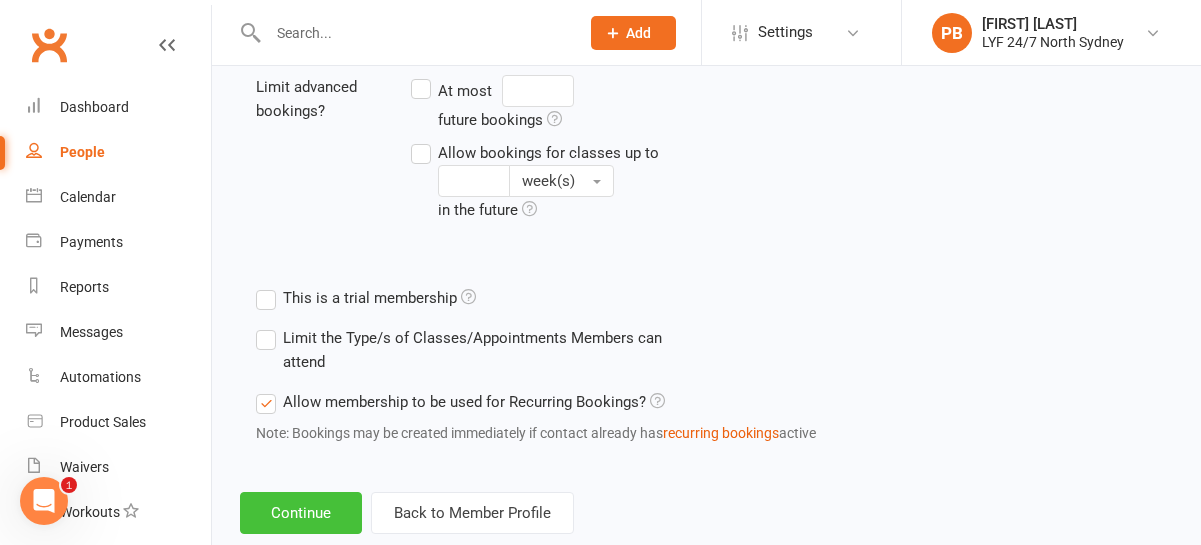 click on "Continue" at bounding box center (301, 513) 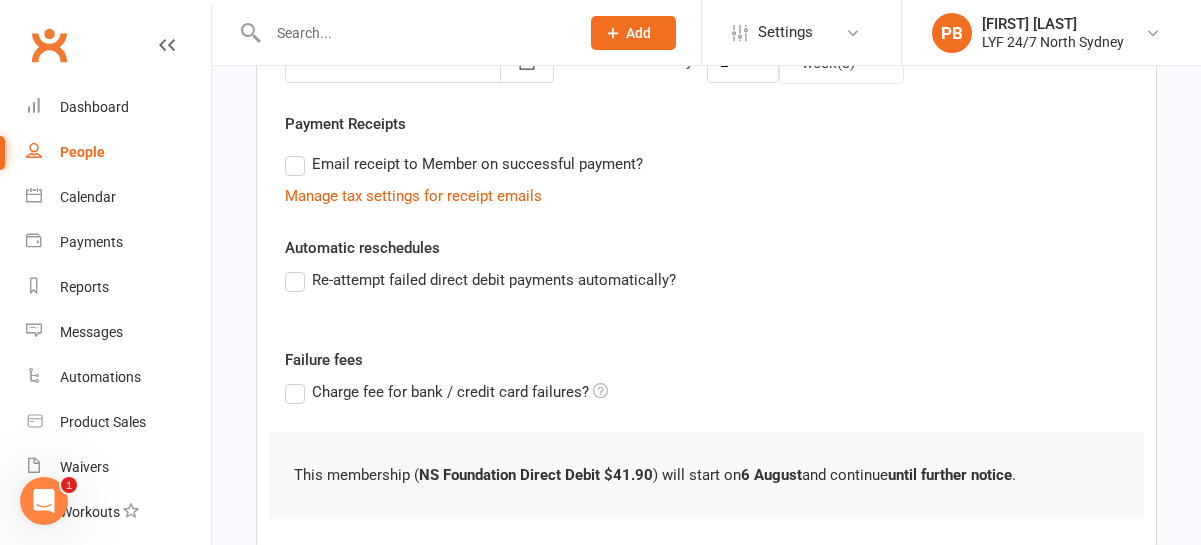 scroll, scrollTop: 669, scrollLeft: 0, axis: vertical 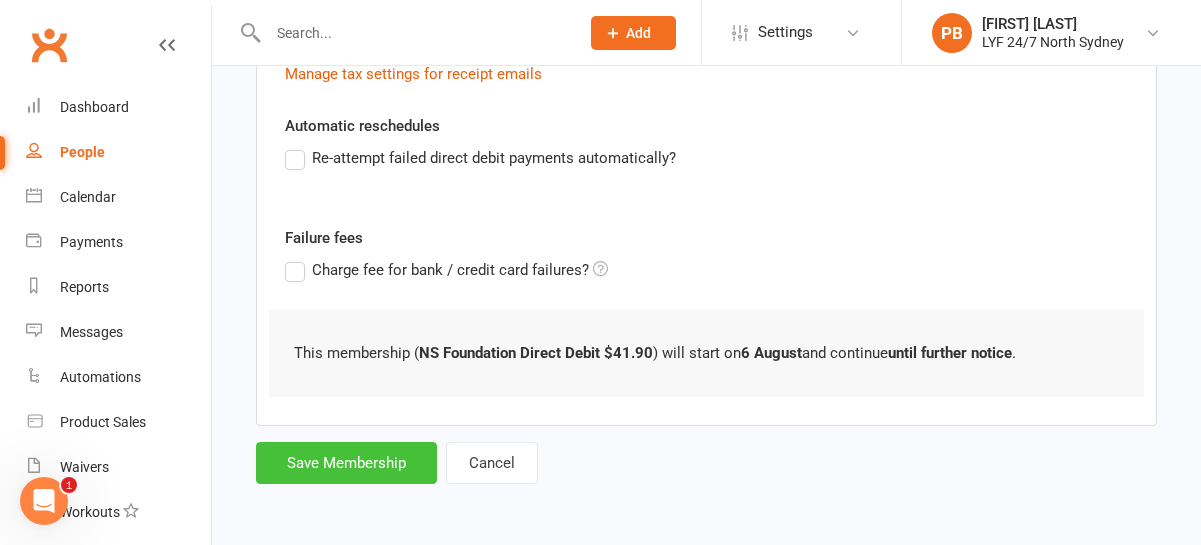 click on "Save Membership" at bounding box center [346, 463] 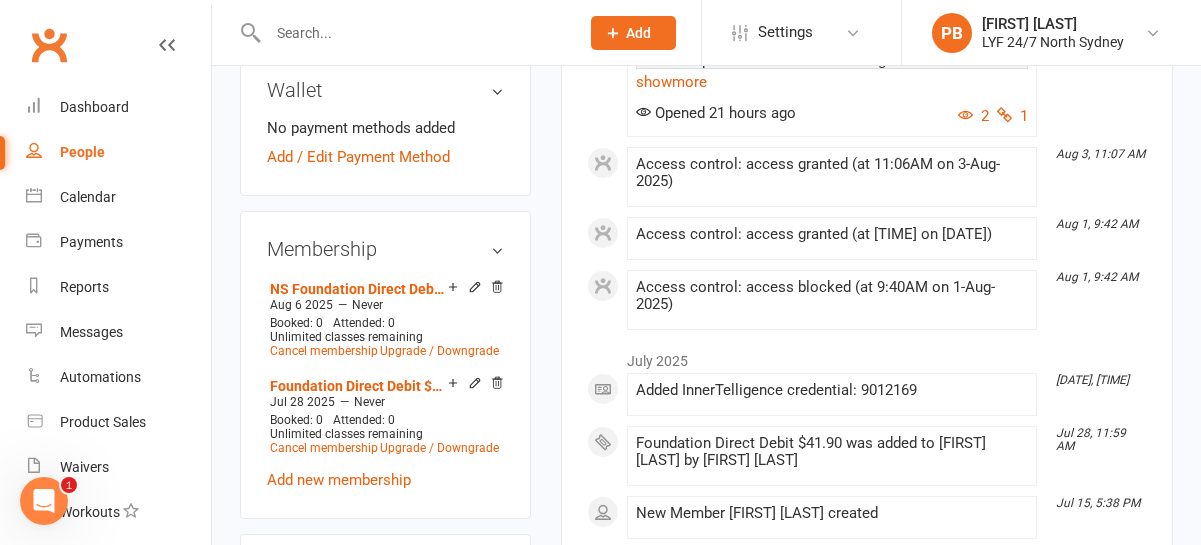 scroll, scrollTop: 804, scrollLeft: 0, axis: vertical 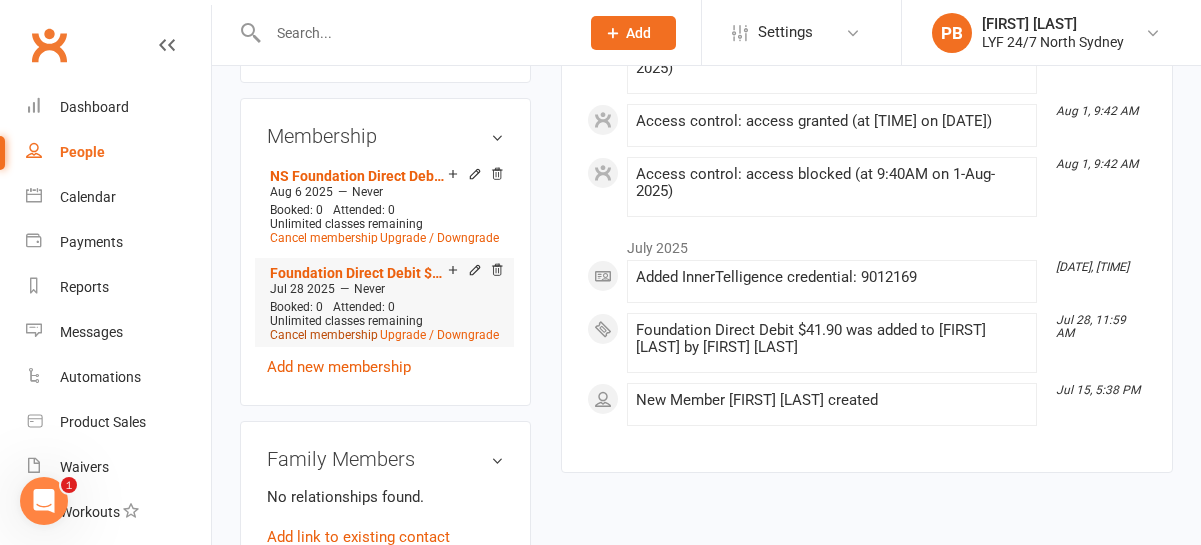 click on "Cancel membership" at bounding box center [324, 335] 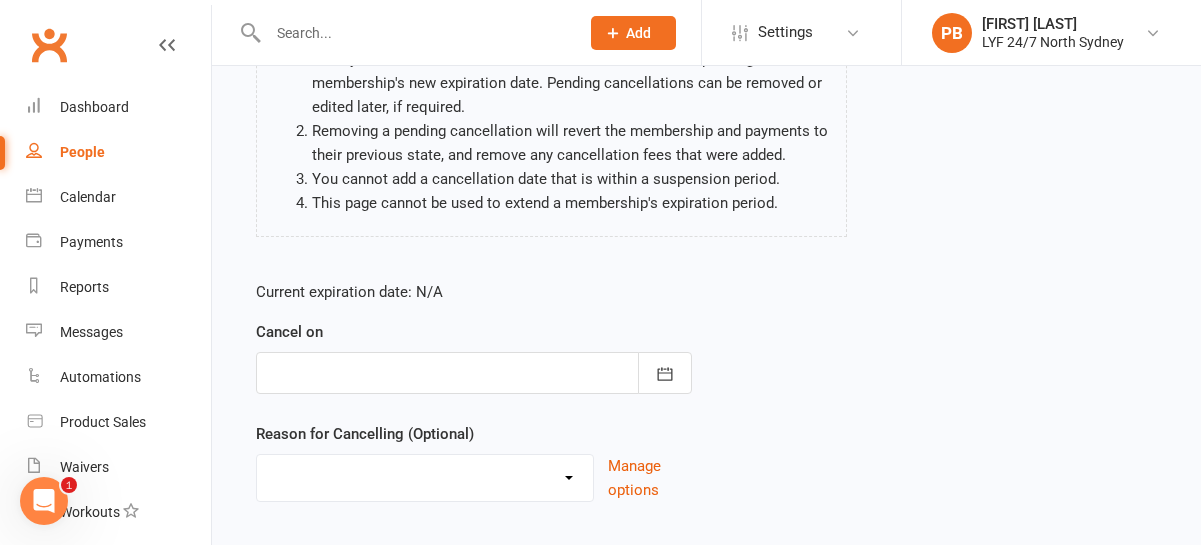scroll, scrollTop: 343, scrollLeft: 0, axis: vertical 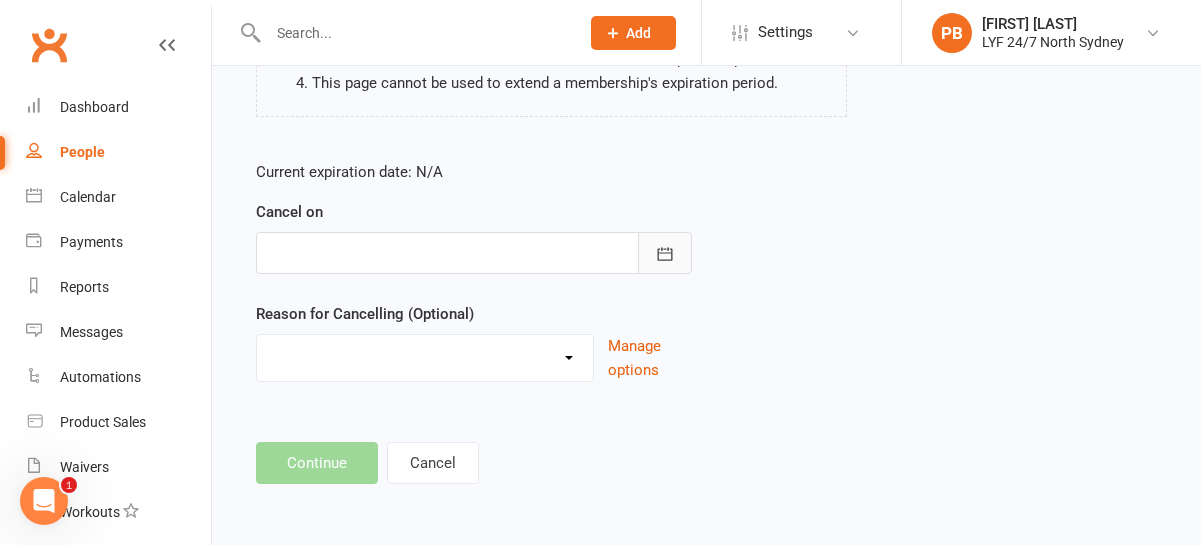 click at bounding box center [665, 253] 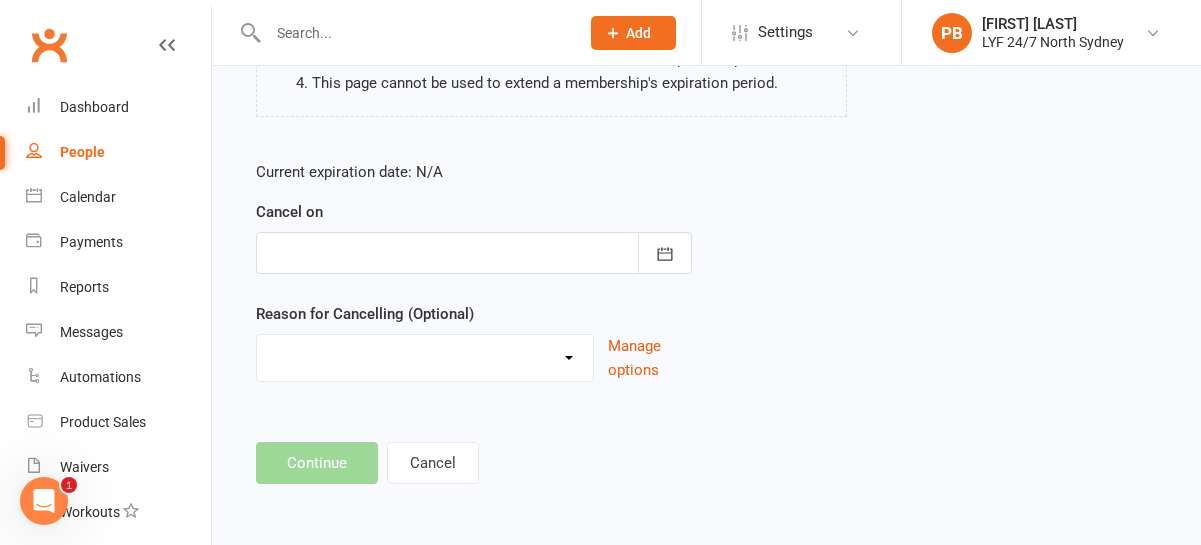 scroll, scrollTop: 388, scrollLeft: 0, axis: vertical 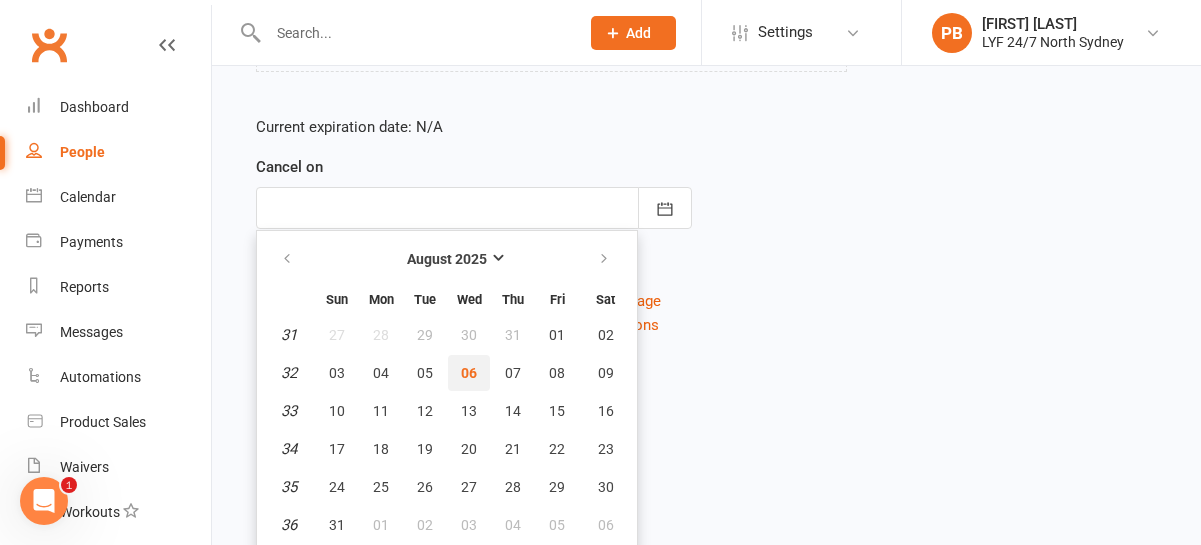 click on "06" at bounding box center [469, 373] 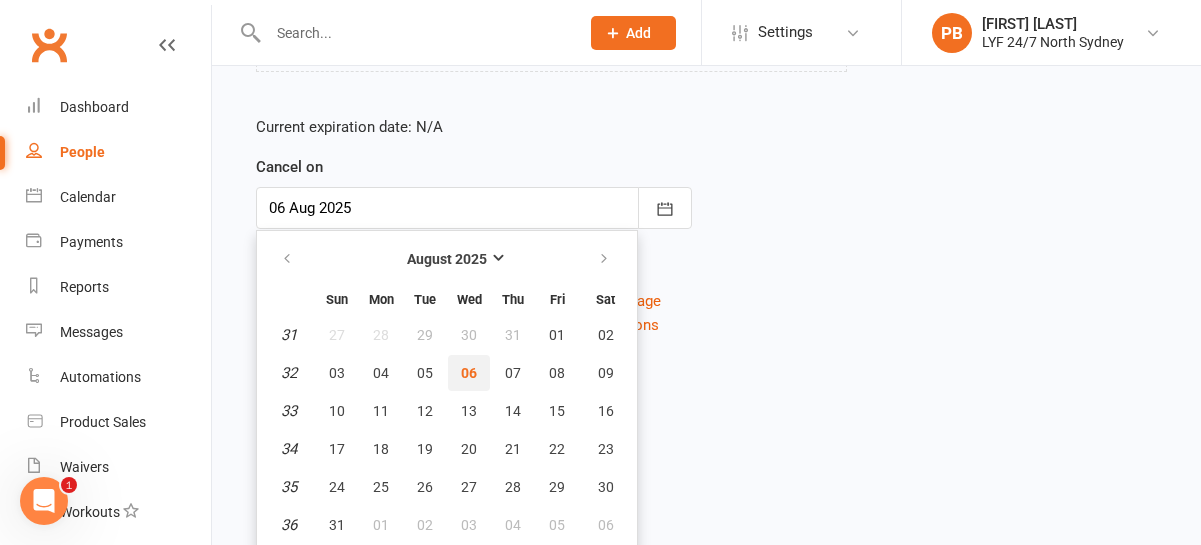 scroll, scrollTop: 343, scrollLeft: 0, axis: vertical 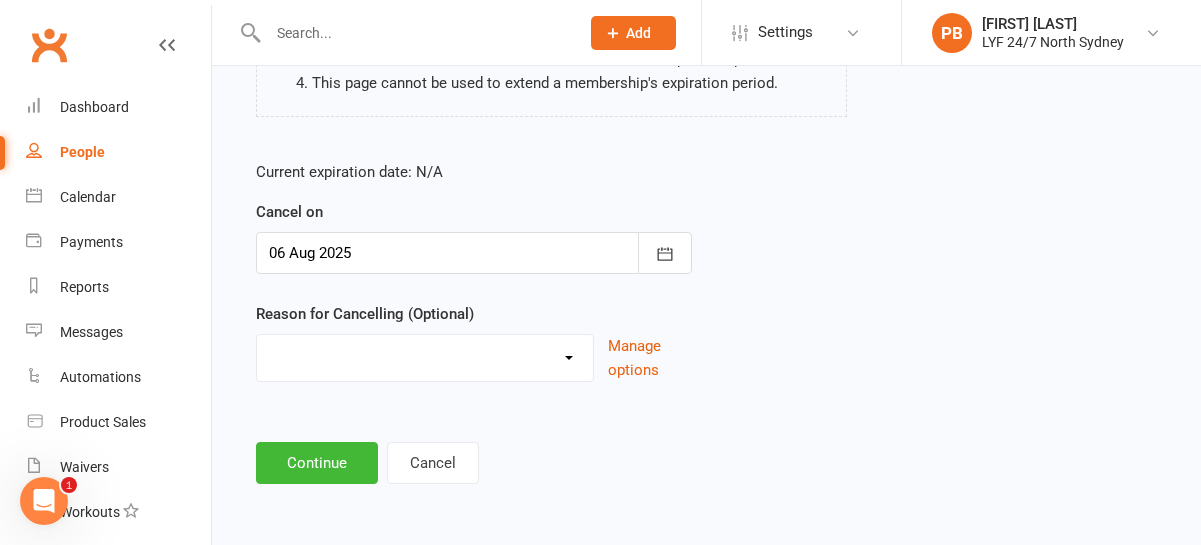 click on "Holiday Injury Moved Stripe Migration Other reason" at bounding box center [425, 355] 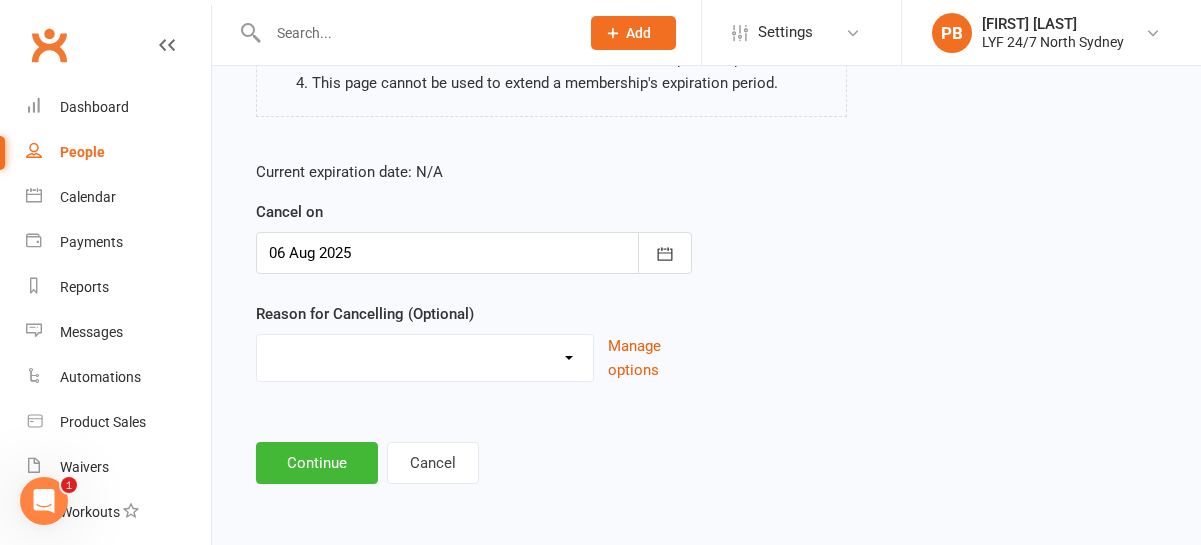 select on "3" 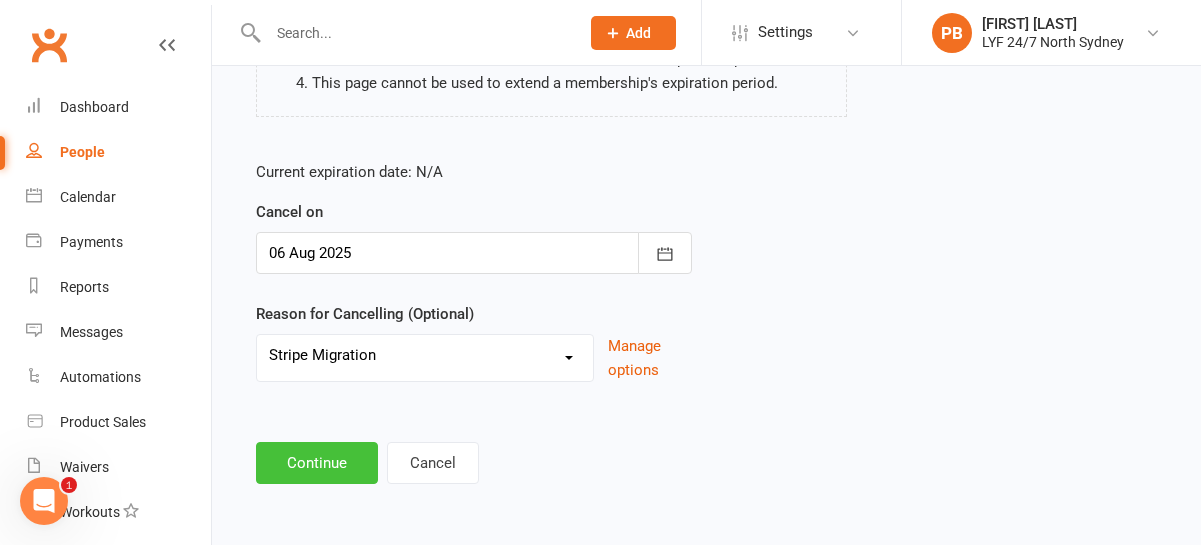 click on "Continue" at bounding box center (317, 463) 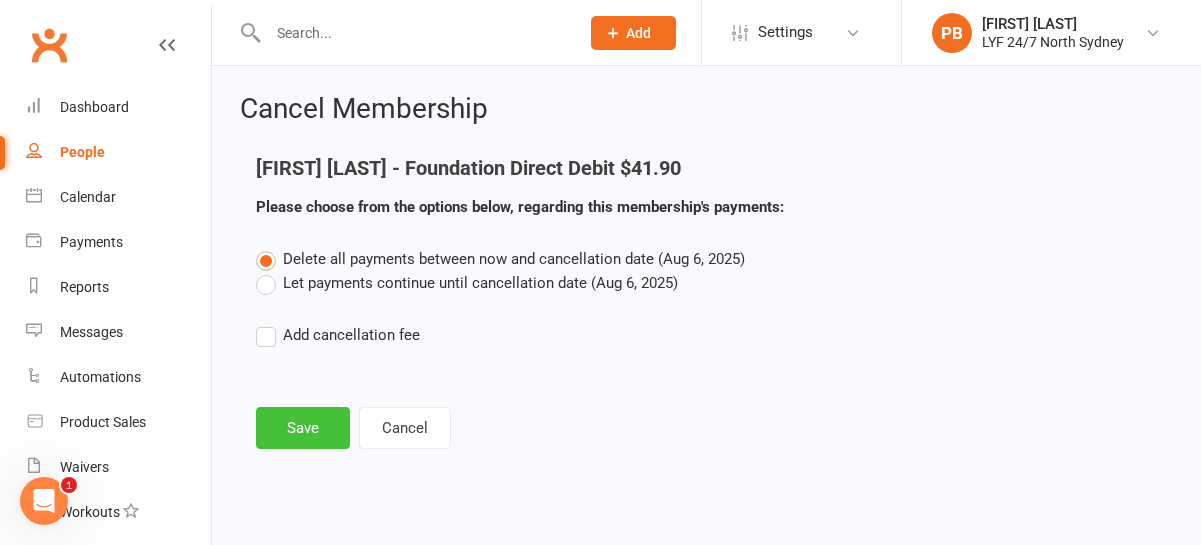 click on "Save" at bounding box center [303, 428] 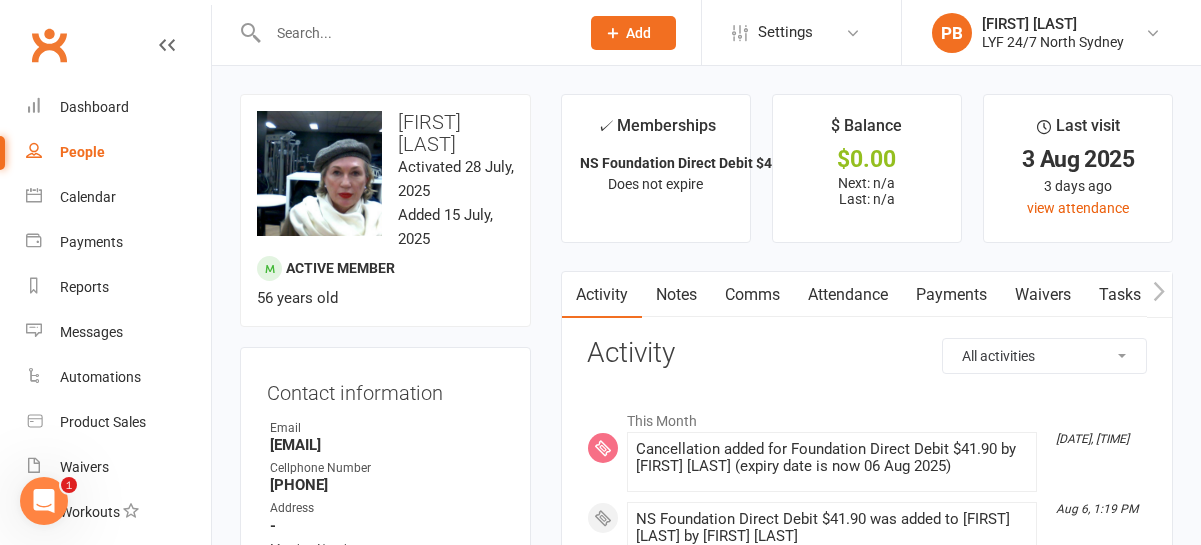 click at bounding box center (413, 33) 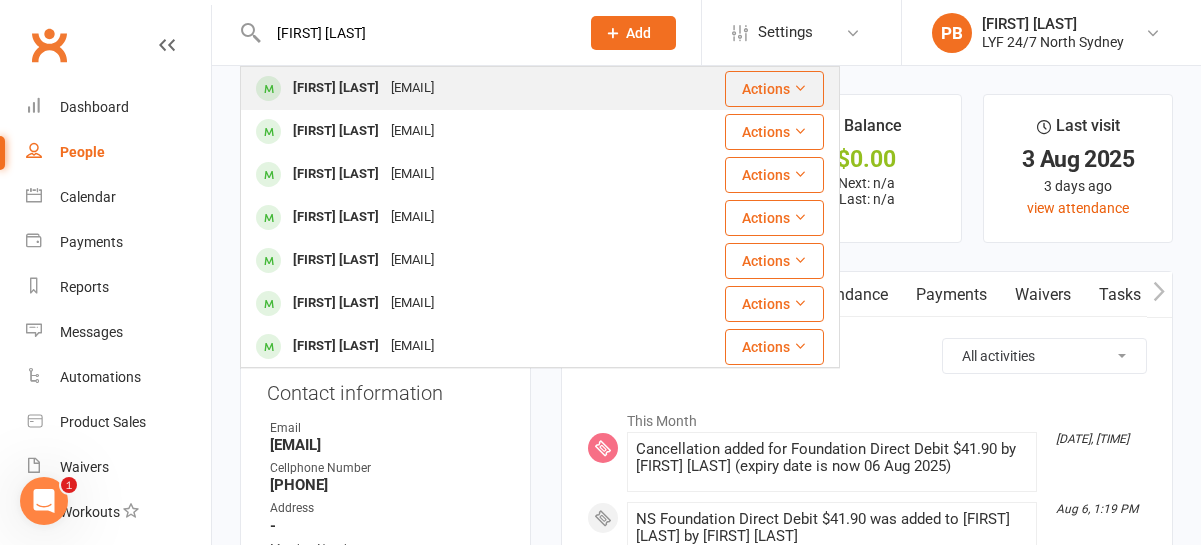 type on "[FIRST] [LAST]" 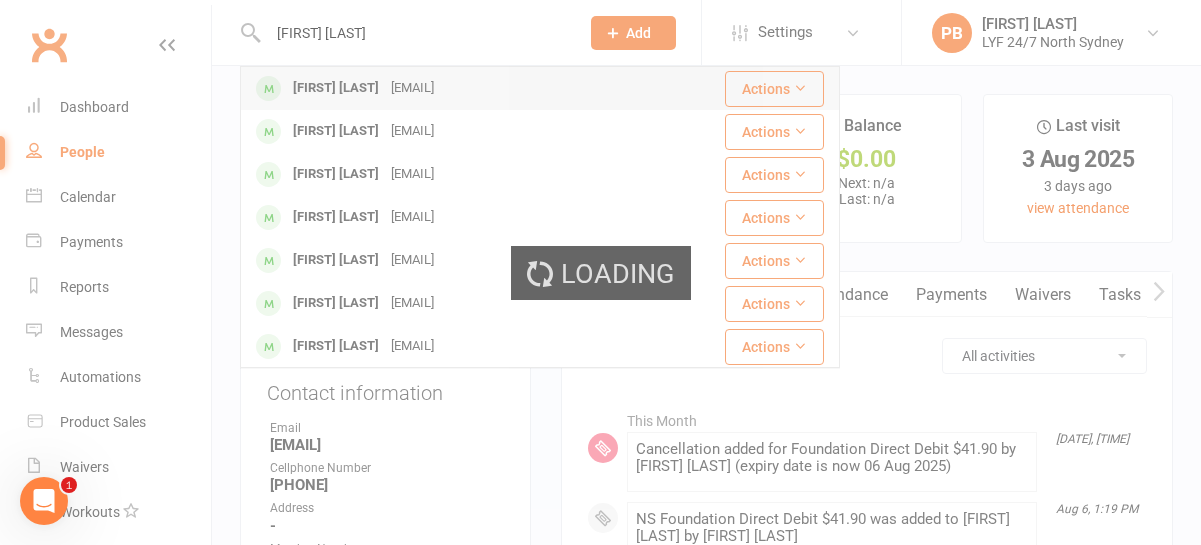 type 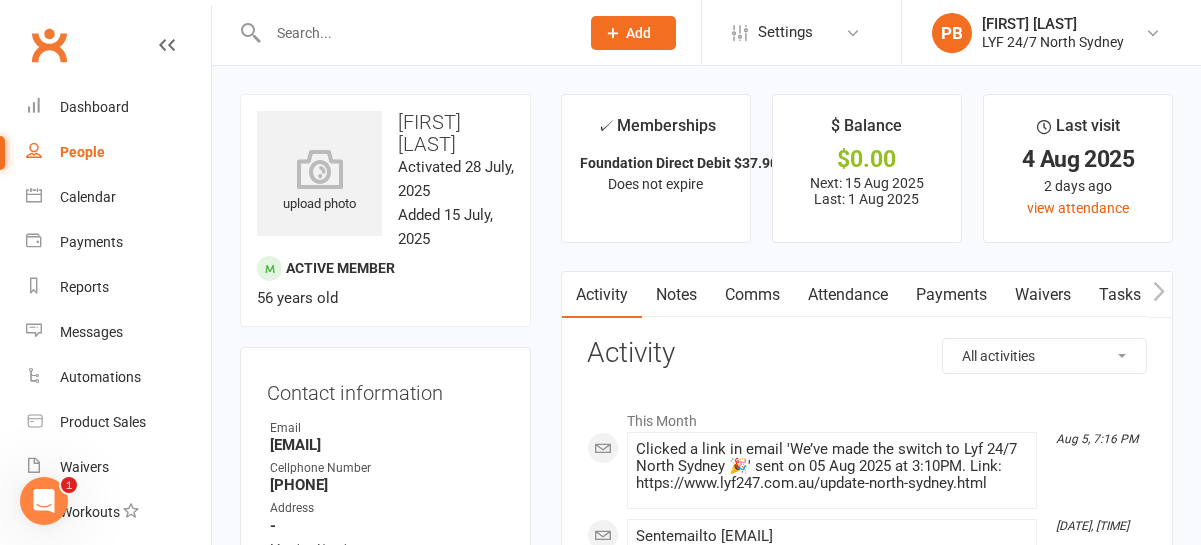 click on "Payments" at bounding box center (951, 295) 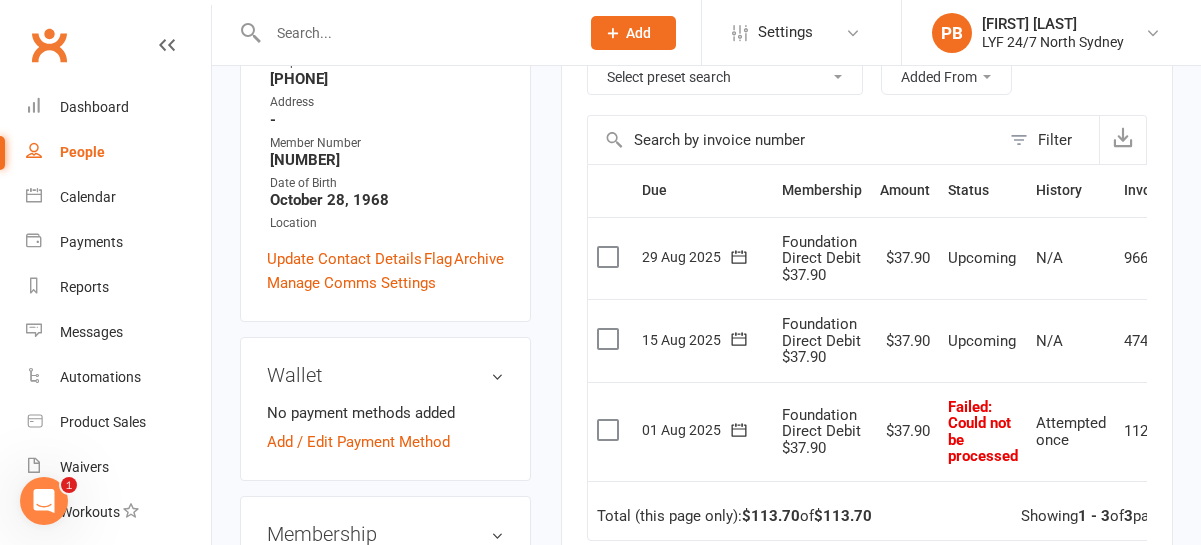 scroll, scrollTop: 438, scrollLeft: 0, axis: vertical 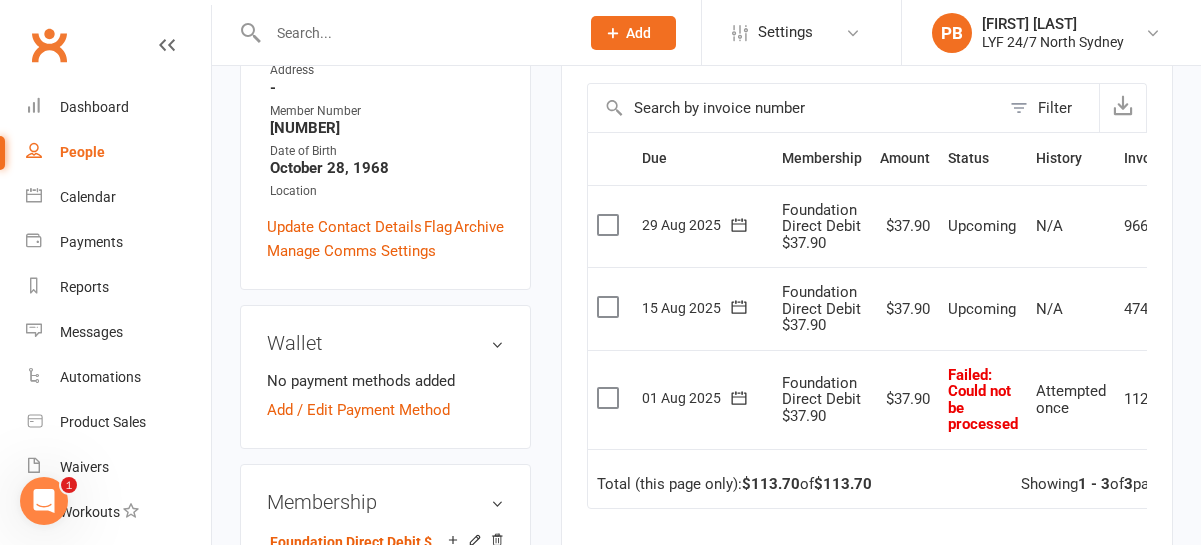 click at bounding box center (610, 398) 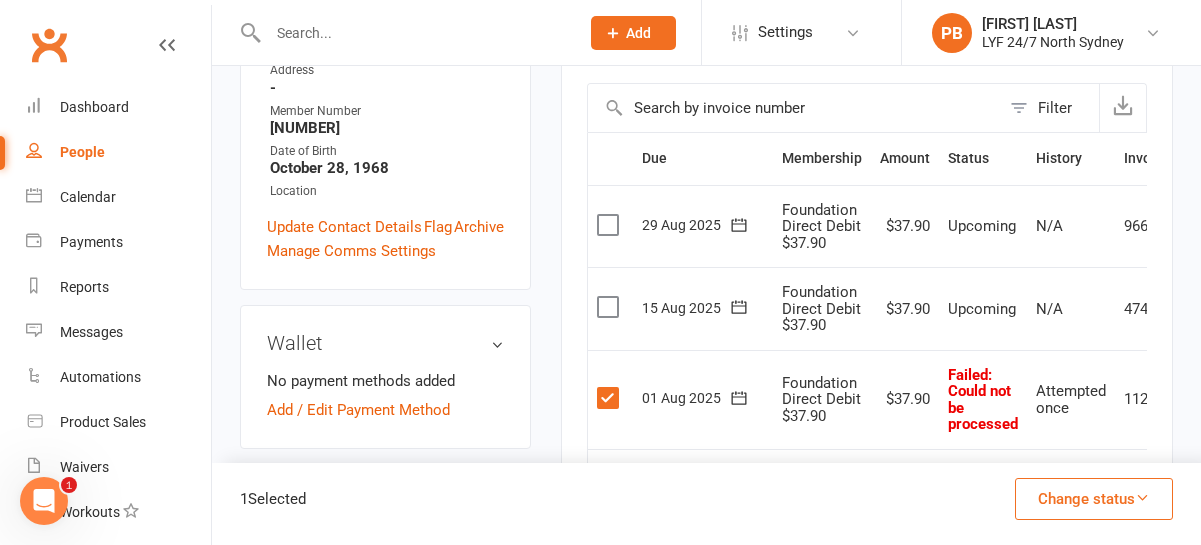 scroll, scrollTop: 0, scrollLeft: 86, axis: horizontal 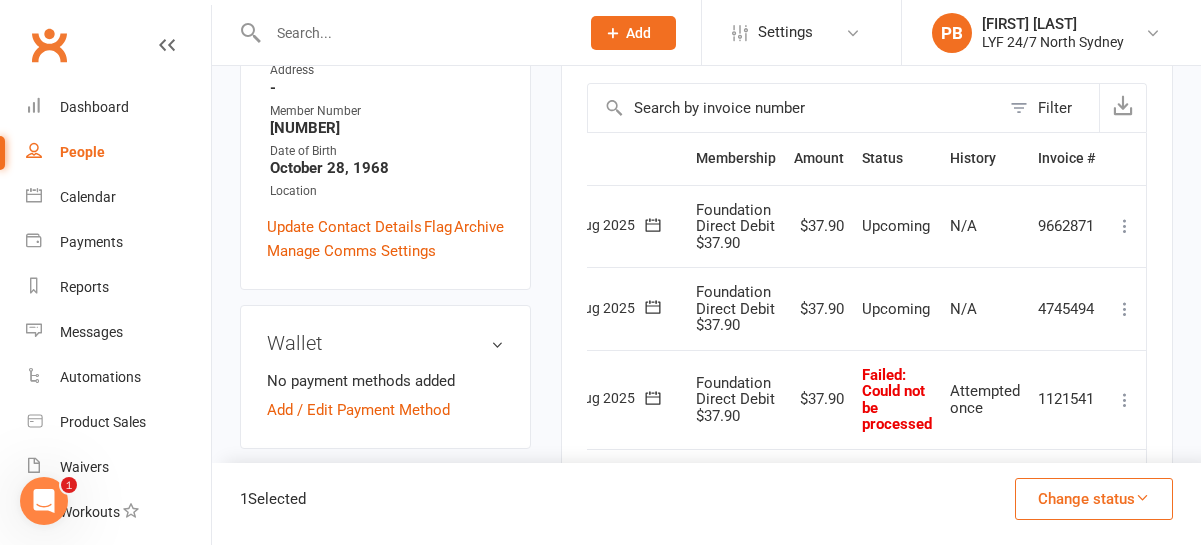 click at bounding box center [1125, 400] 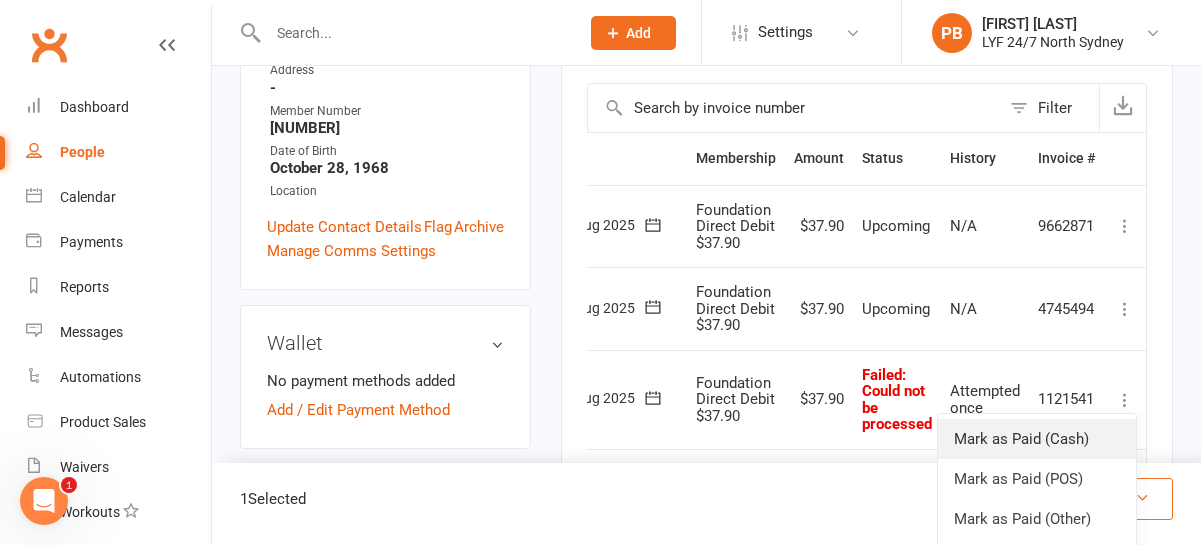 click on "Mark as Paid (Cash)" at bounding box center [1037, 439] 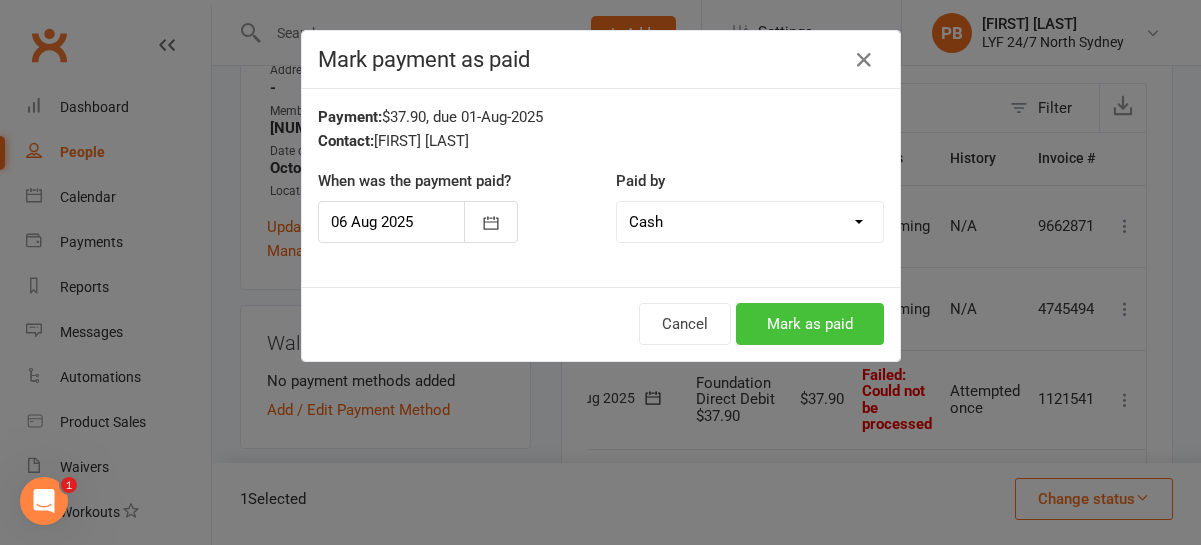 click on "Mark as paid" at bounding box center (810, 324) 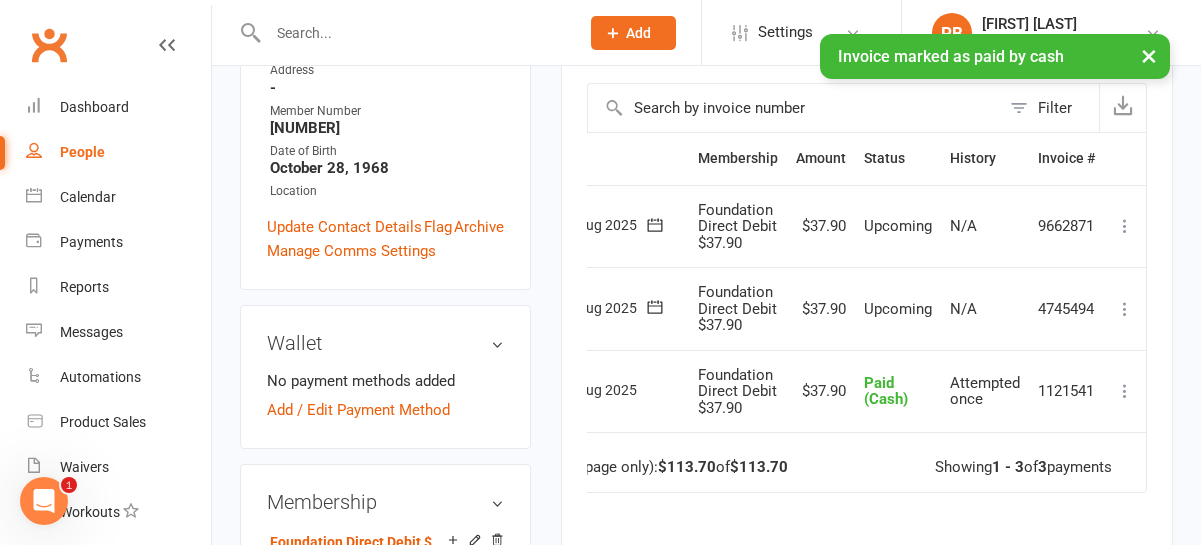 scroll, scrollTop: 0, scrollLeft: 0, axis: both 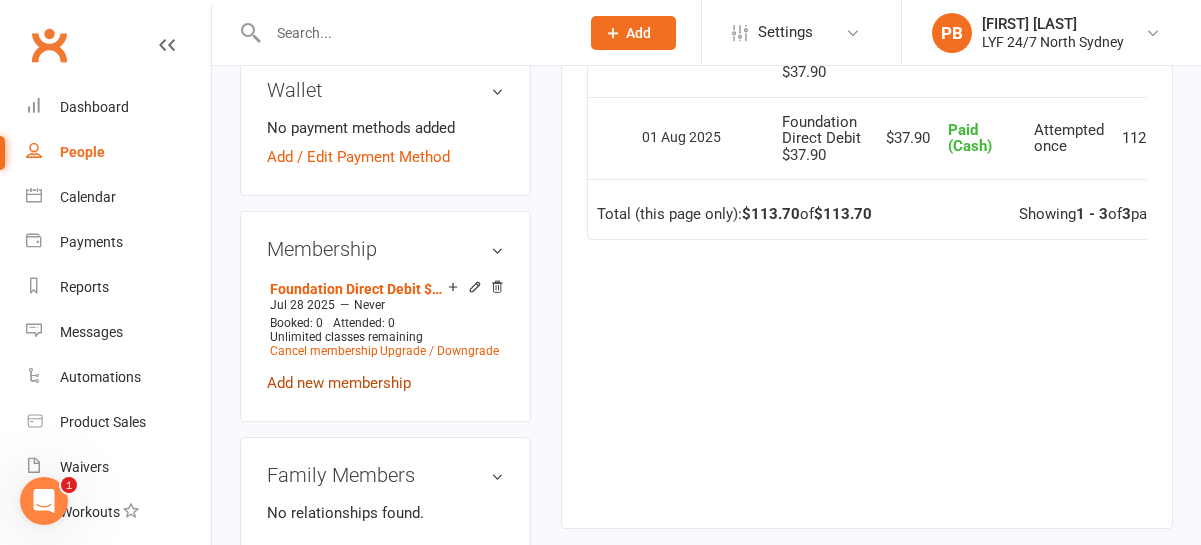click on "Add new membership" at bounding box center [339, 383] 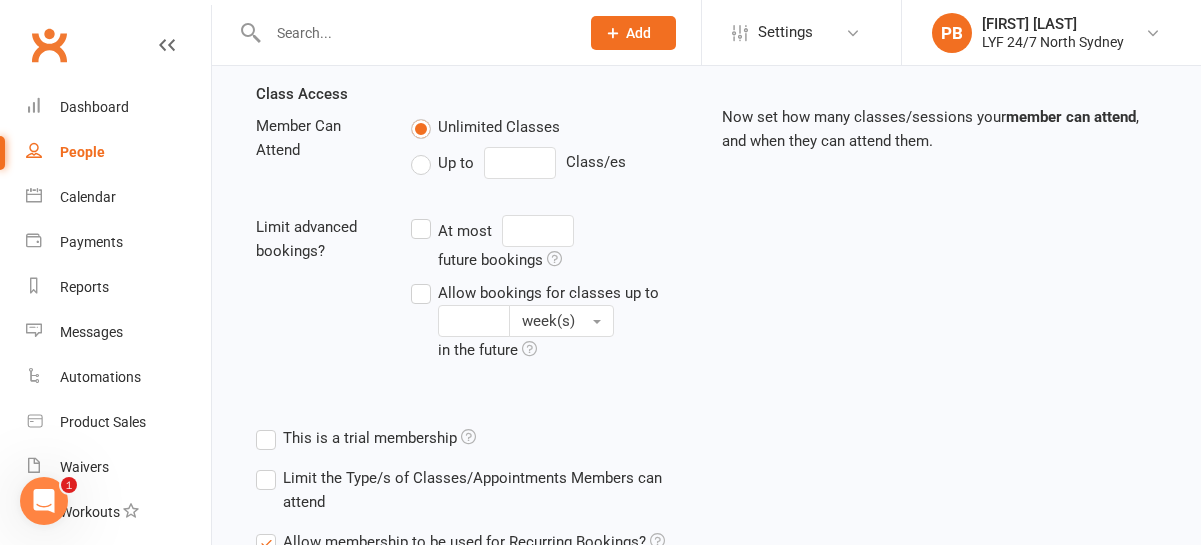 scroll, scrollTop: 0, scrollLeft: 0, axis: both 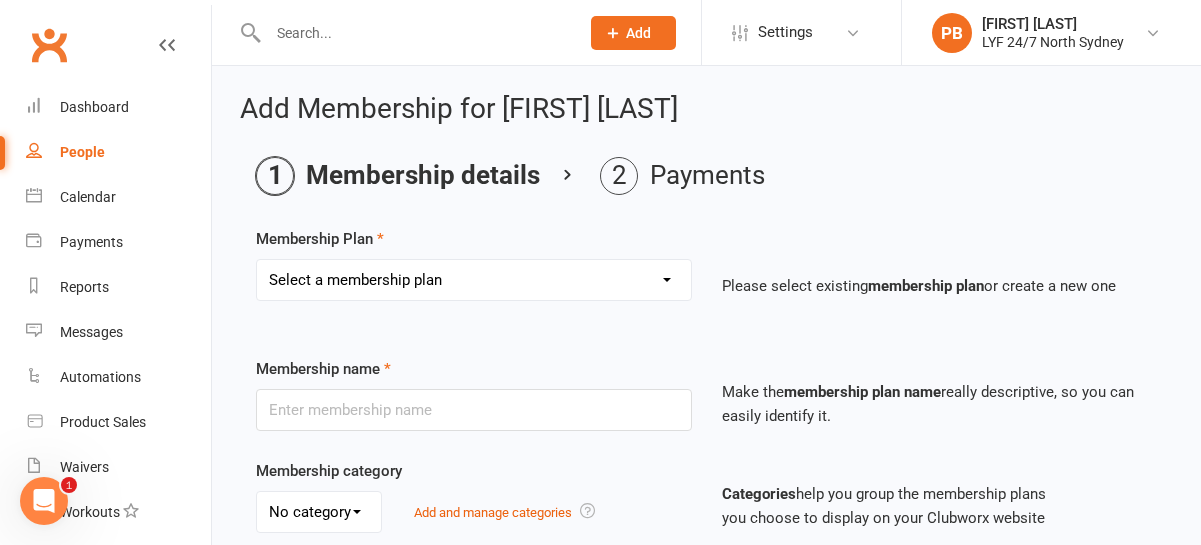 click on "Select a membership plan Create new Membership Plan Foundation Direct Debit $41.90 Foundation Direct Debit $37.90 Foundation Direct Debit $33.90 Foundation Direct Debit $29.90 Foundation Direct Debit $27.90 Foundation Direct Debit $23.45 Foundation Direct Debit $19.45 Foundation Youth Direct Debit $33.90 Foundation Direct Debit $23.90 Foundation Direct Debit $25.90 Foundation Direct Debit $19.95 Foundation Direct Debit $24.90 Freedom Direct Debit $21.00 Loyalty Direct Debit $19.00 12 Month Paid in Advance - $929 3 Month Paid in Advance - $349 6 Month Paid in Advance - $649 1 Month Paid in Advance - $120.90 Team Membership NS Foundation Direct Debit $33.90 NS Foundation Direct Debit $37.90 1 Month Complimentary Membership NS Foundation Direct Debit $29.90 NS Foundation Direct Debit $41.90 7 Day Trial NS Foundation Direct Debit $19.45 NS Foundation Direct Debit $25.90 NS Foundation Direct Debit $27.90 NS Foundation Direct Debit $23.45" at bounding box center [474, 280] 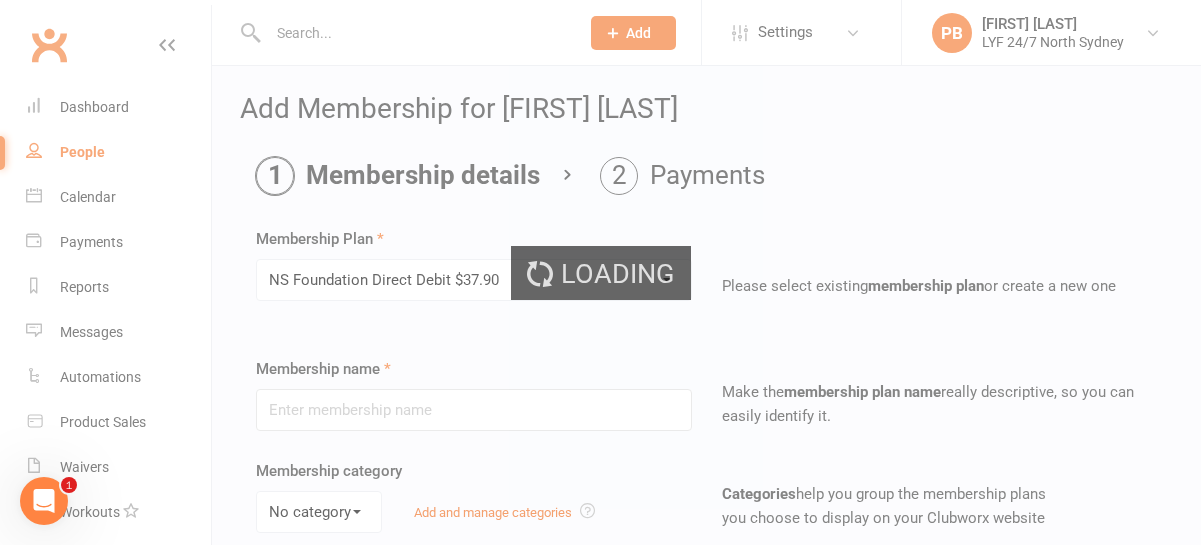 type on "NS Foundation Direct Debit $37.90" 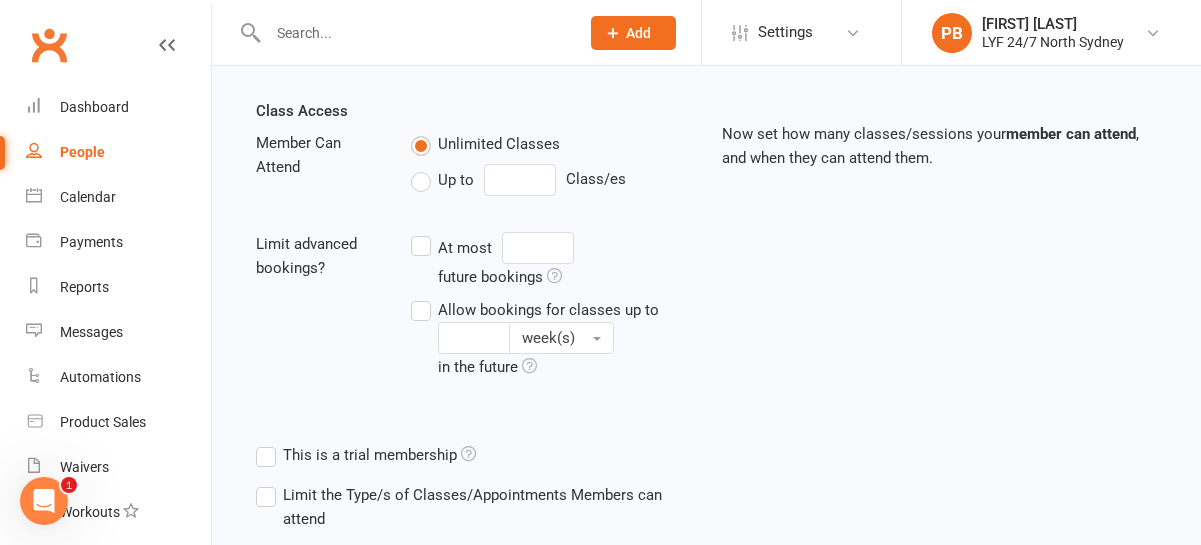 scroll, scrollTop: 877, scrollLeft: 0, axis: vertical 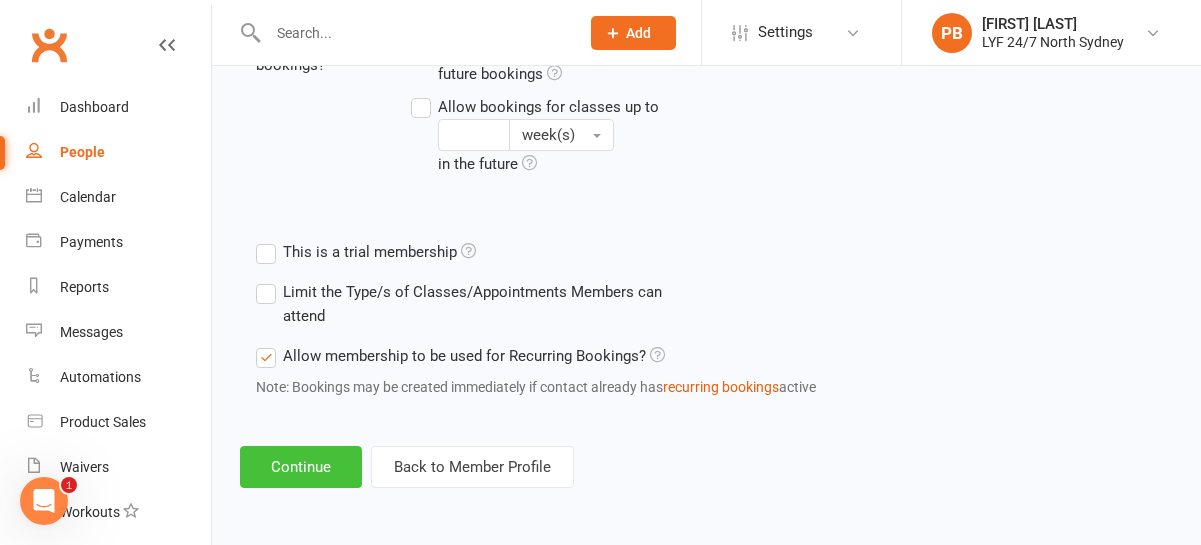 click on "Continue" at bounding box center [301, 467] 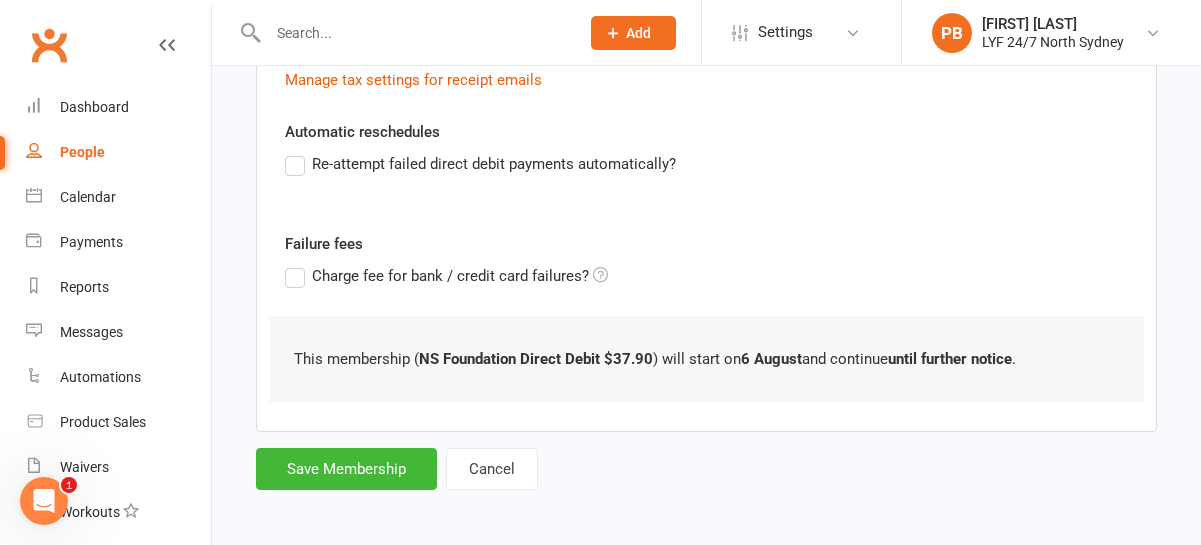 scroll, scrollTop: 669, scrollLeft: 0, axis: vertical 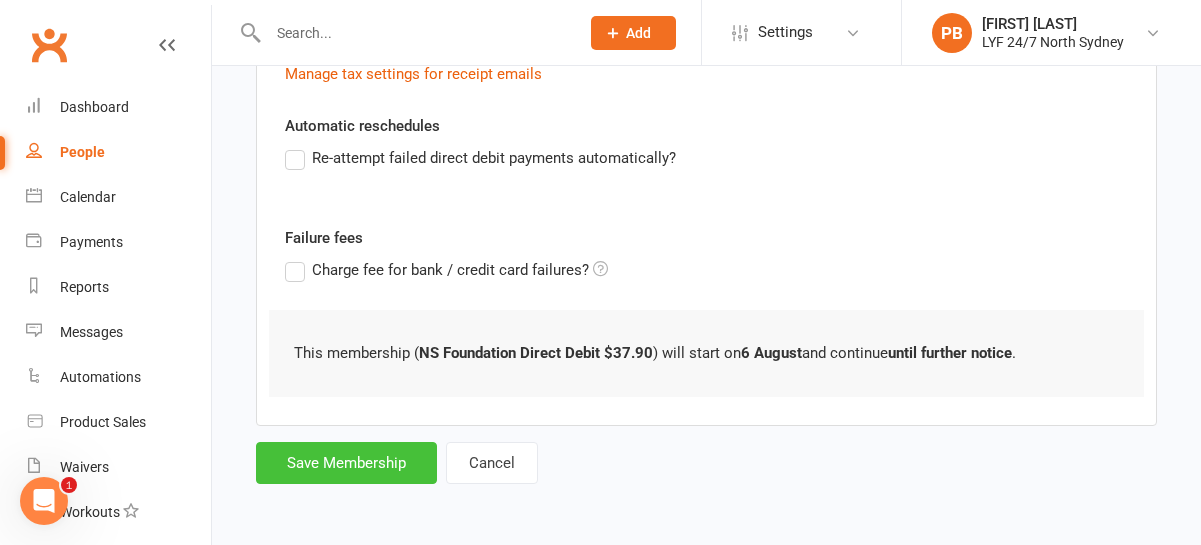 click on "Save Membership" at bounding box center (346, 463) 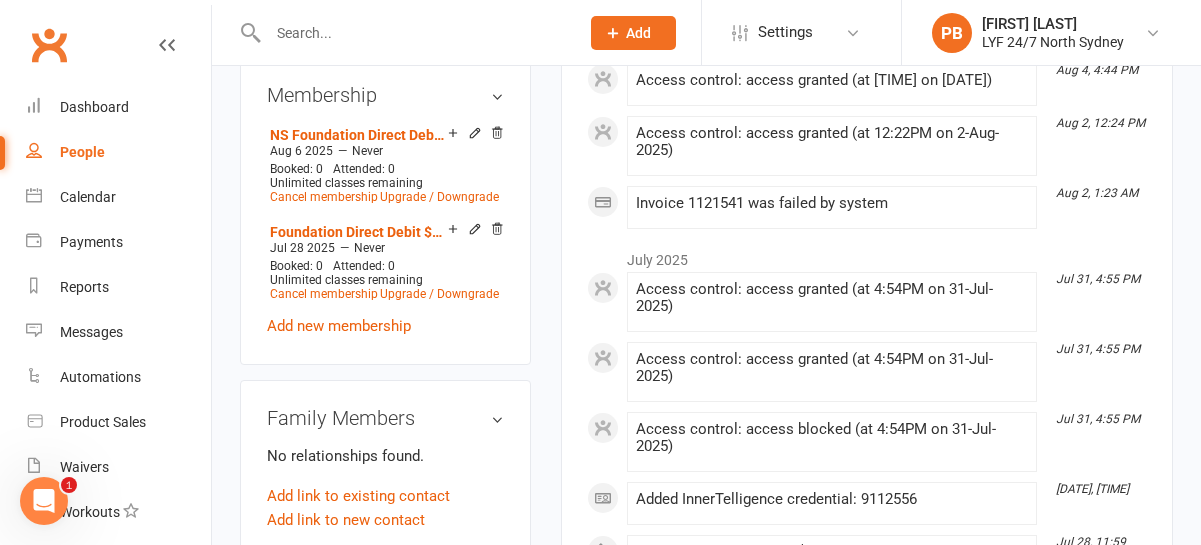 scroll, scrollTop: 852, scrollLeft: 0, axis: vertical 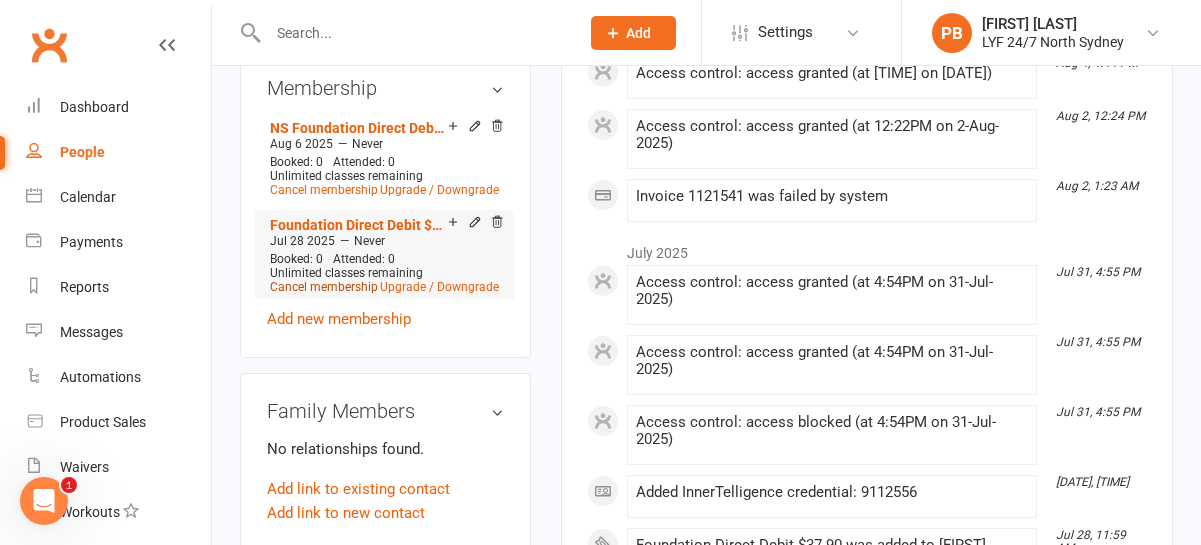 click on "Cancel membership" at bounding box center (324, 287) 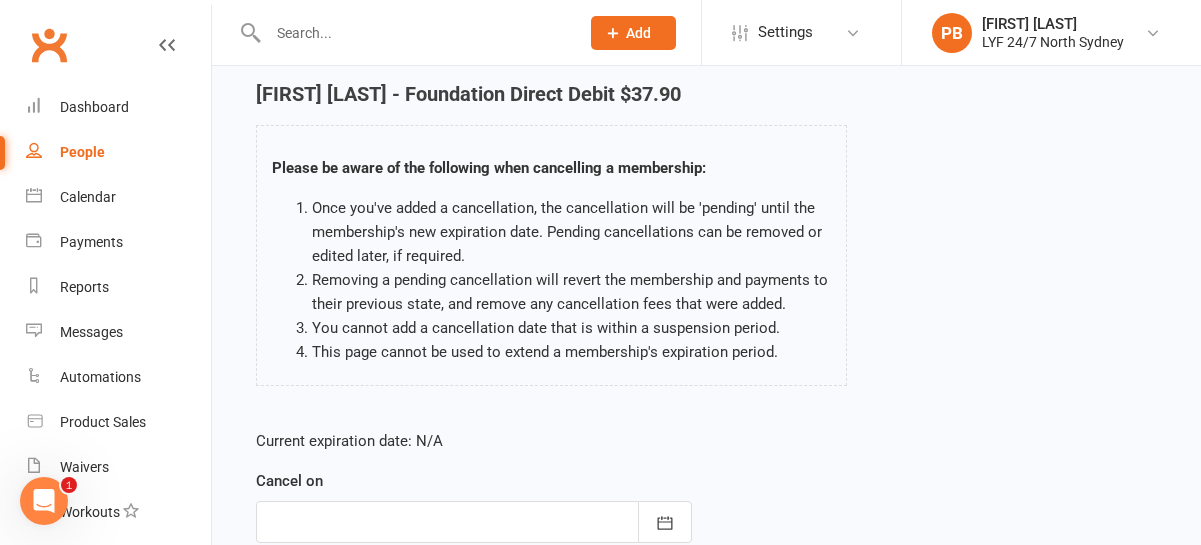 scroll, scrollTop: 343, scrollLeft: 0, axis: vertical 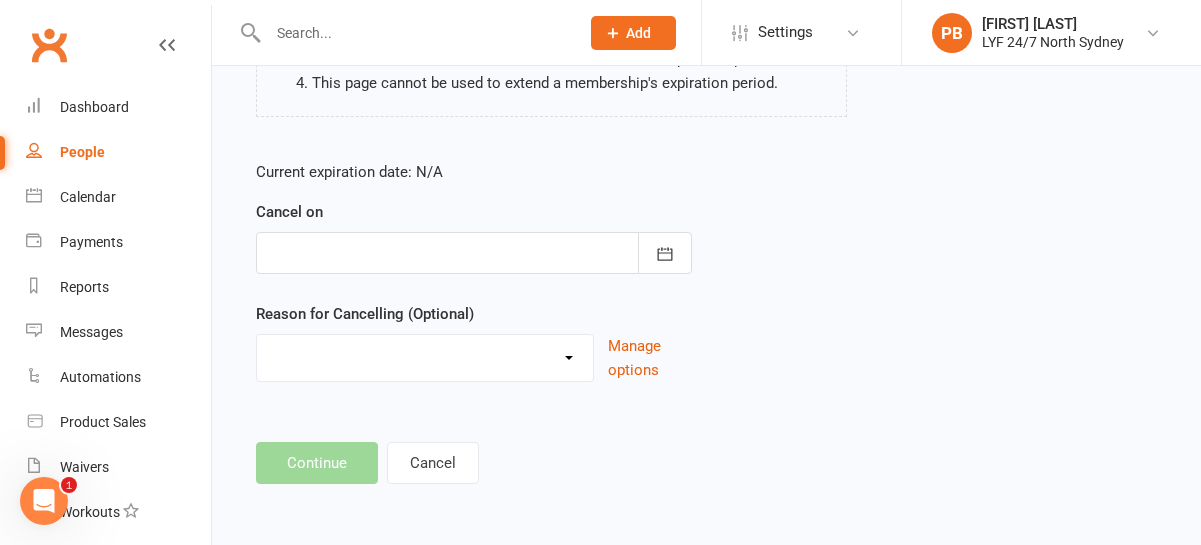 click at bounding box center [474, 253] 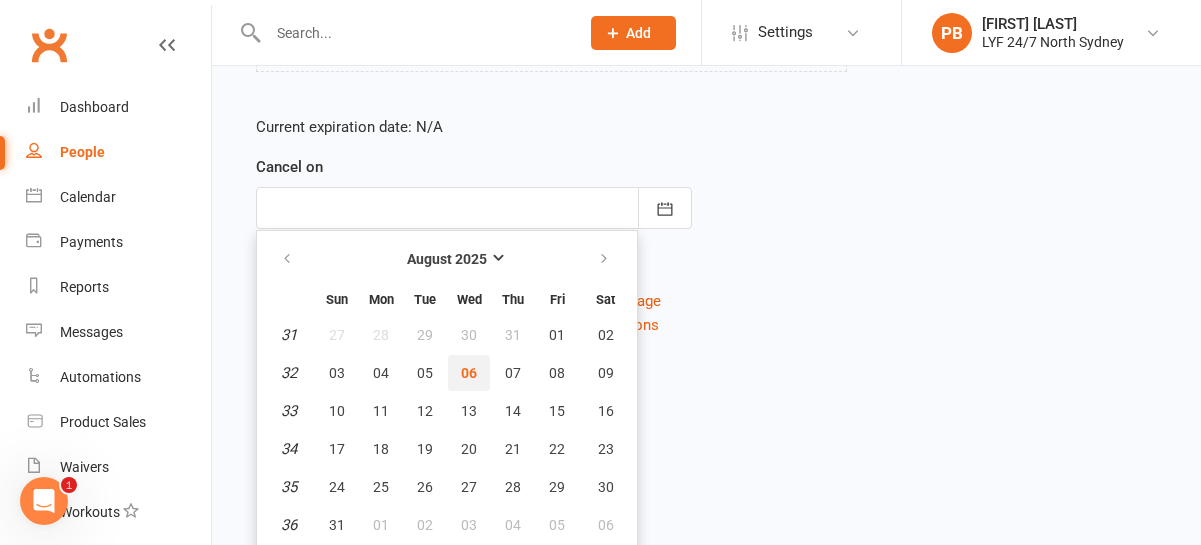 click on "06" at bounding box center [469, 373] 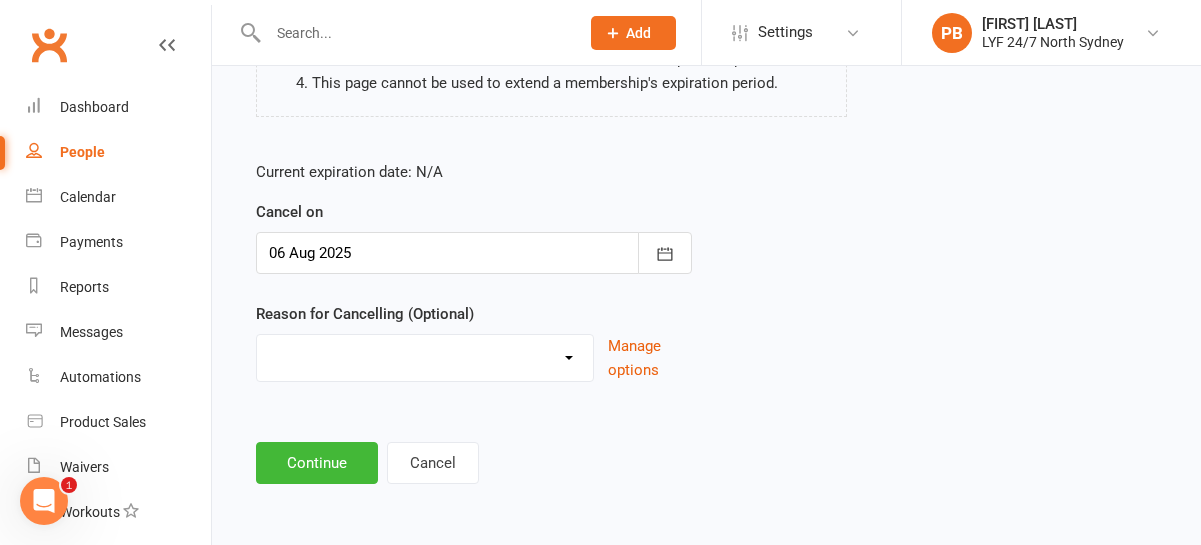 scroll, scrollTop: 343, scrollLeft: 0, axis: vertical 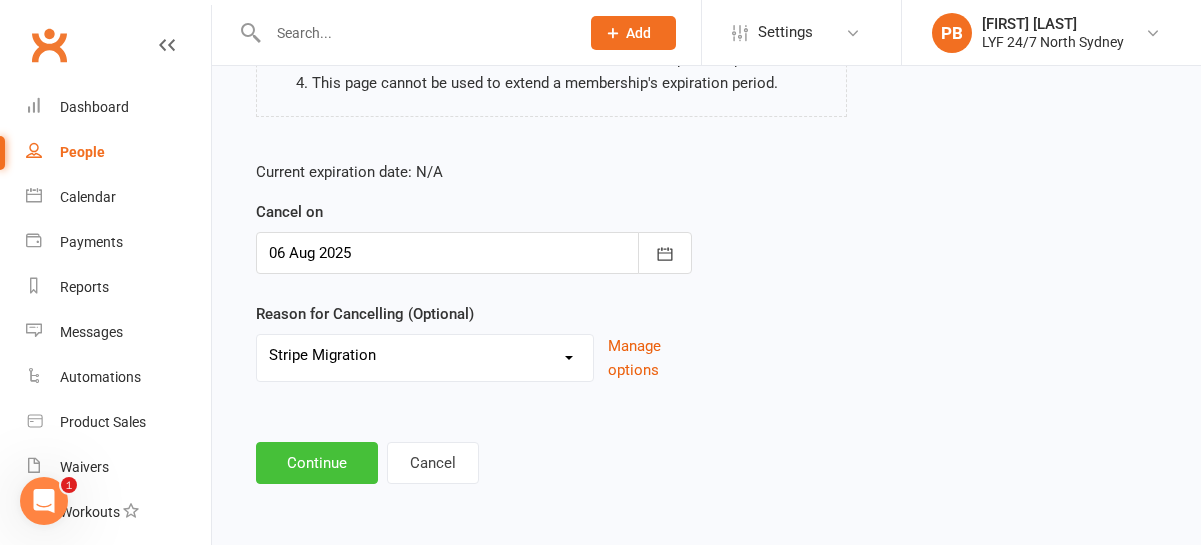 click on "Continue" at bounding box center [317, 463] 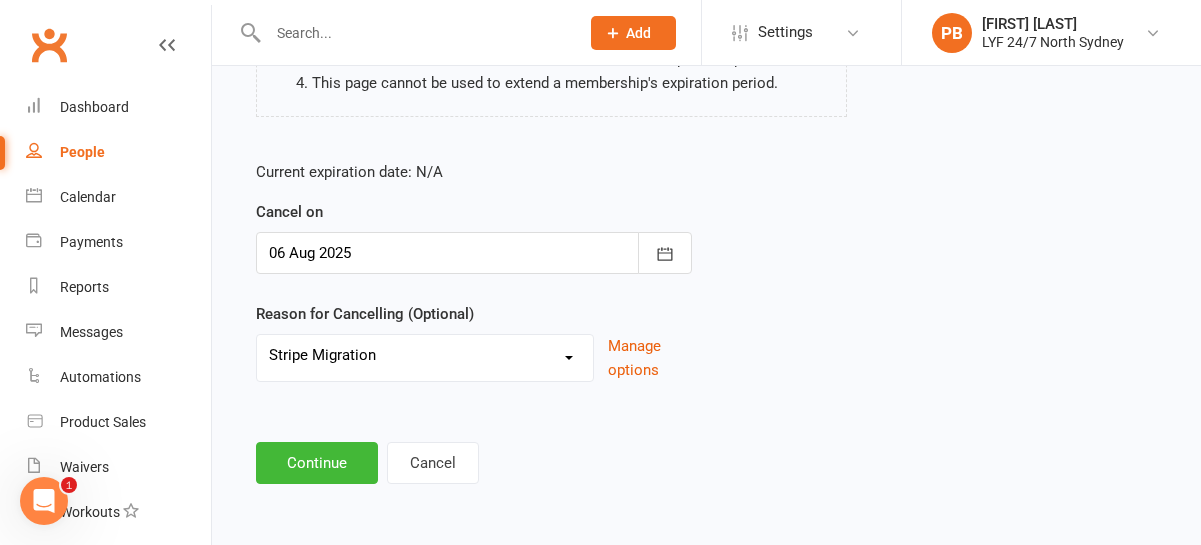 scroll, scrollTop: 0, scrollLeft: 0, axis: both 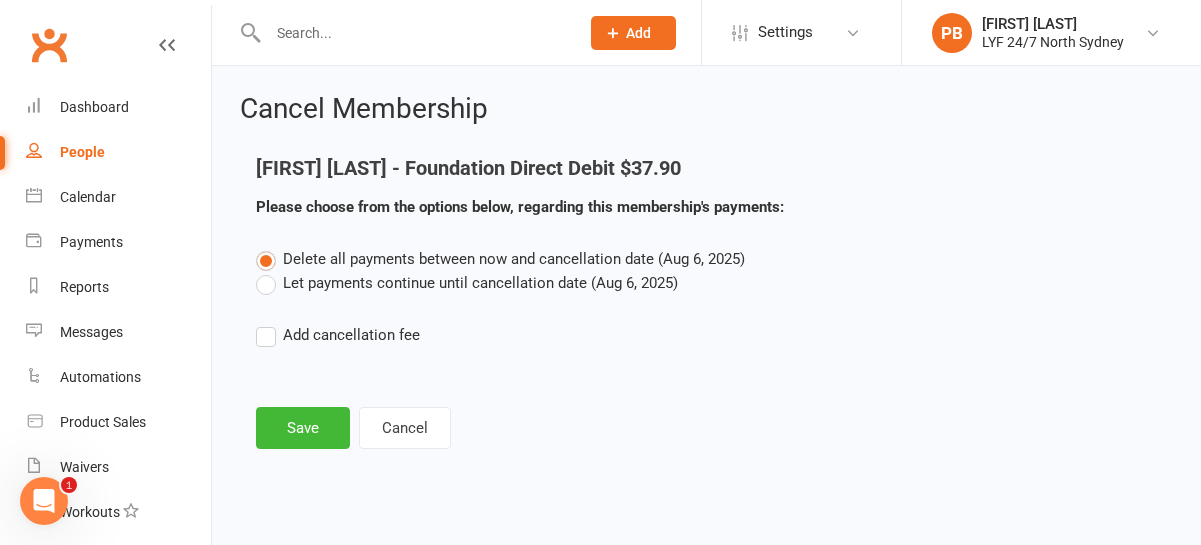click on "Cancel Membership [FIRST] [LAST] - Foundation Direct Debit $37.90 Please choose from the options below, regarding this membership's payments: Delete all payments between now and cancellation date (Aug 6, 2025) Let payments continue until cancellation date (Aug 6, 2025) Add cancellation fee Save Cancel" at bounding box center (706, 273) 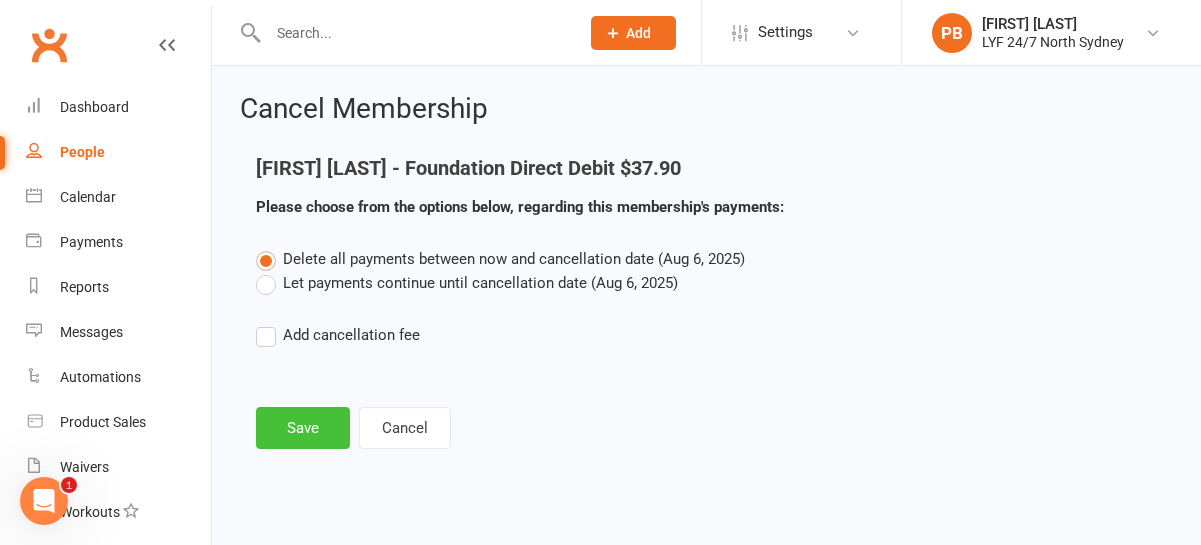 click on "Save" at bounding box center (303, 428) 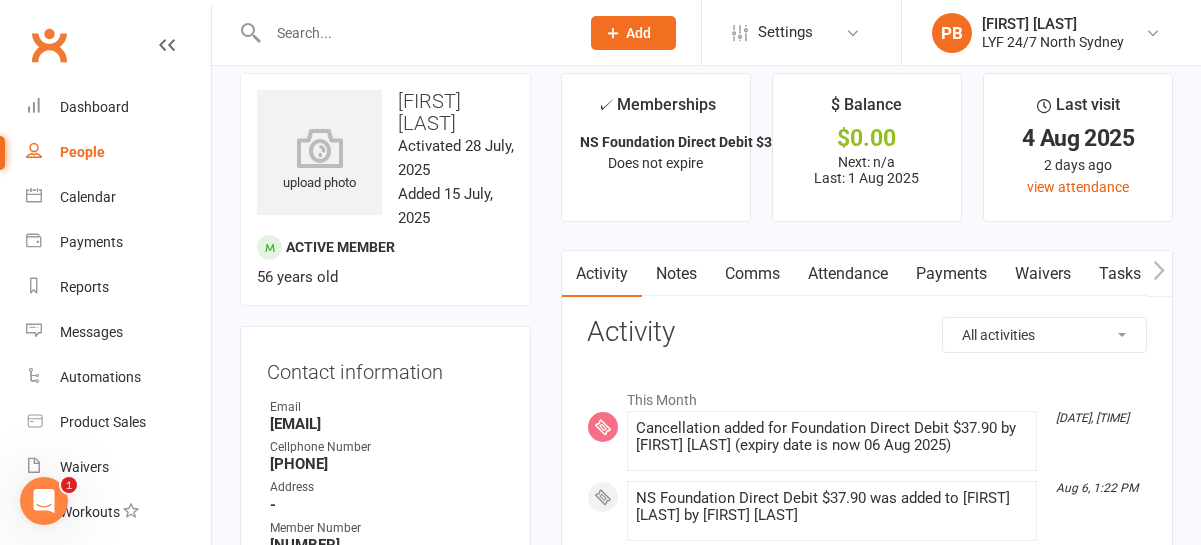 scroll, scrollTop: 0, scrollLeft: 0, axis: both 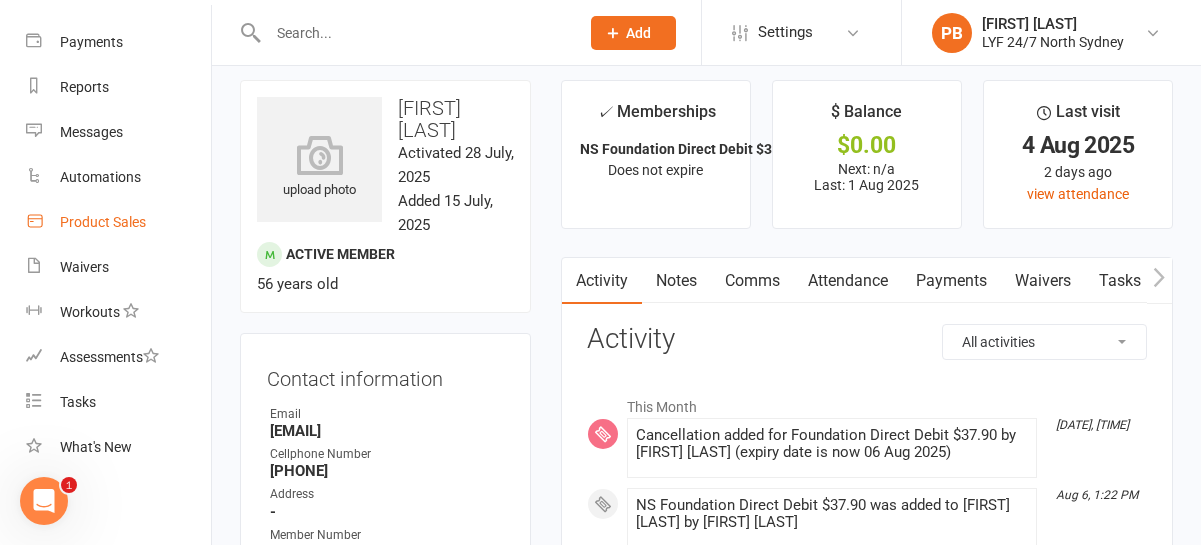 click on "Product Sales" at bounding box center (118, 222) 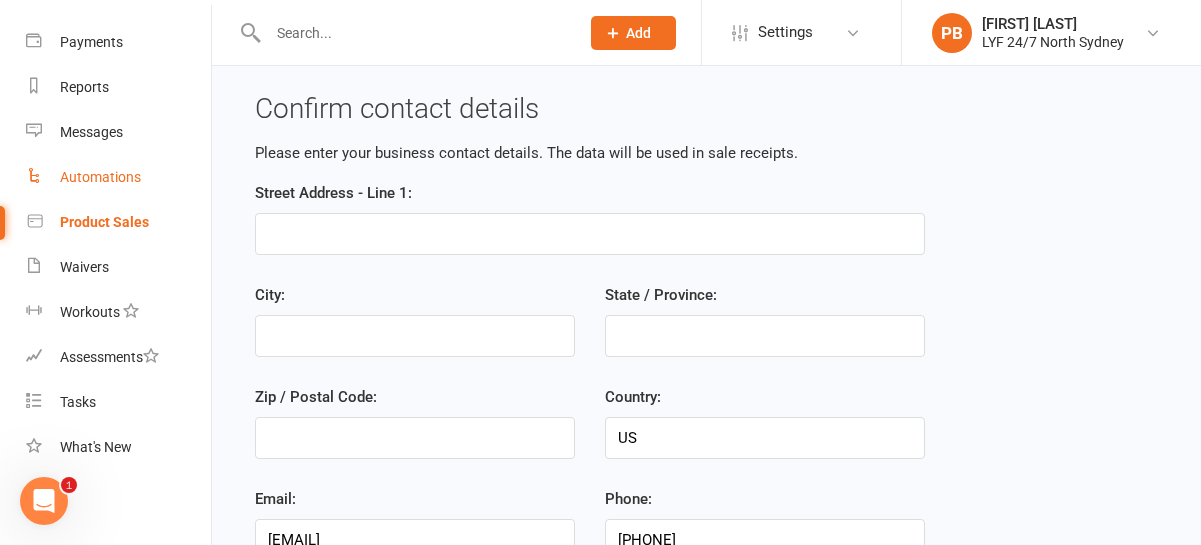 click on "Automations" at bounding box center [100, 177] 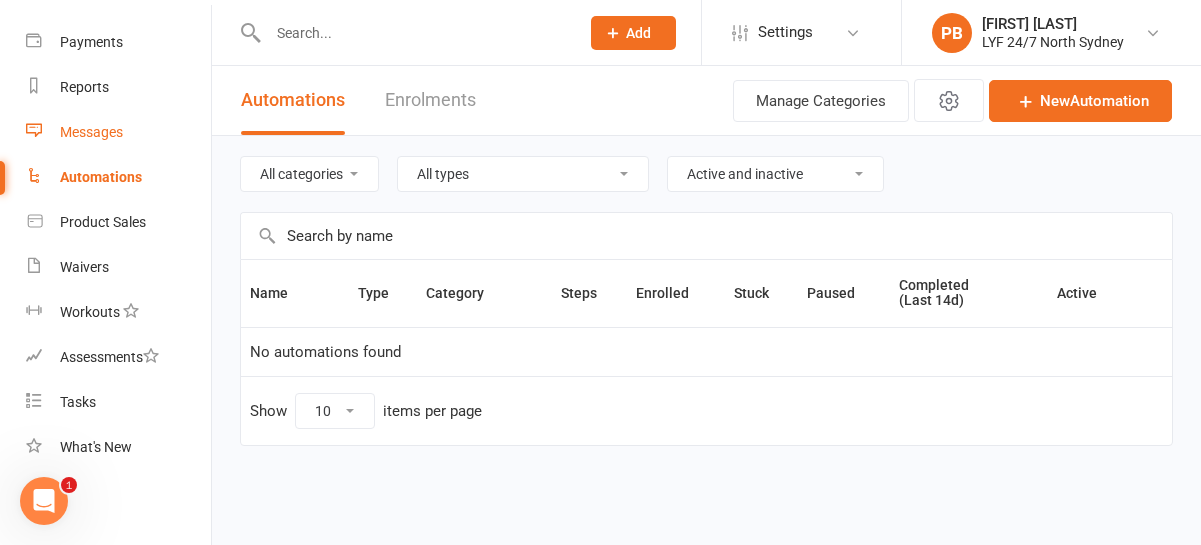 click on "Messages" at bounding box center [91, 132] 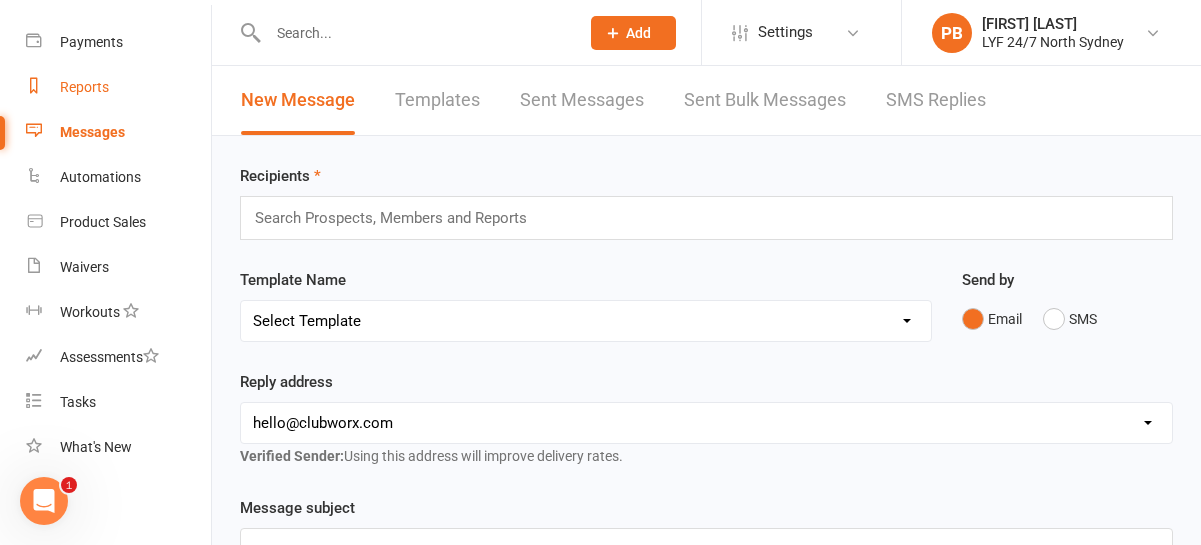 click on "Reports" at bounding box center (84, 87) 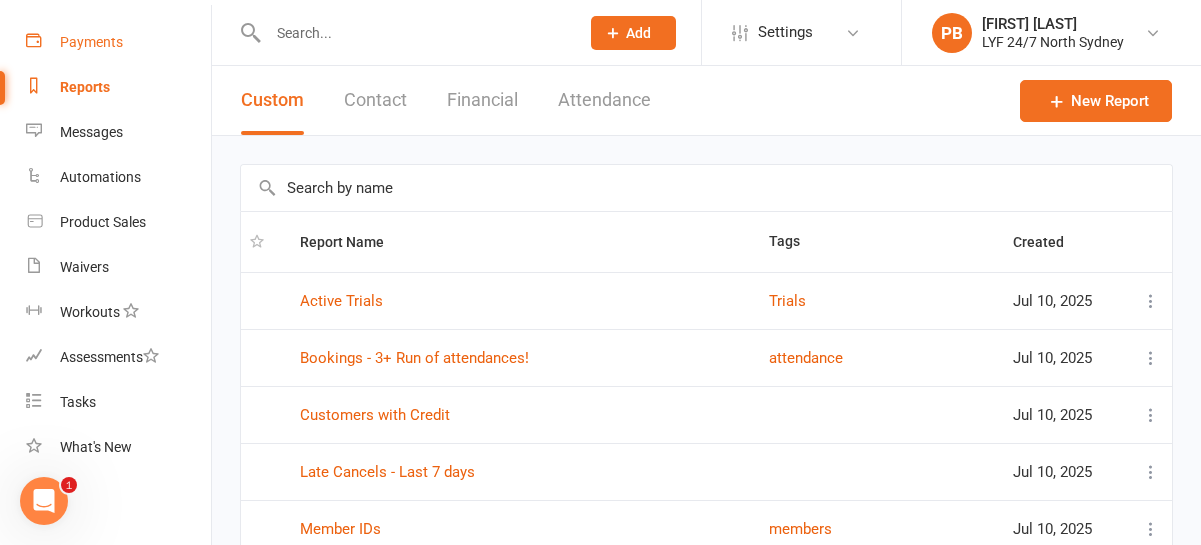 click on "Payments" at bounding box center (91, 42) 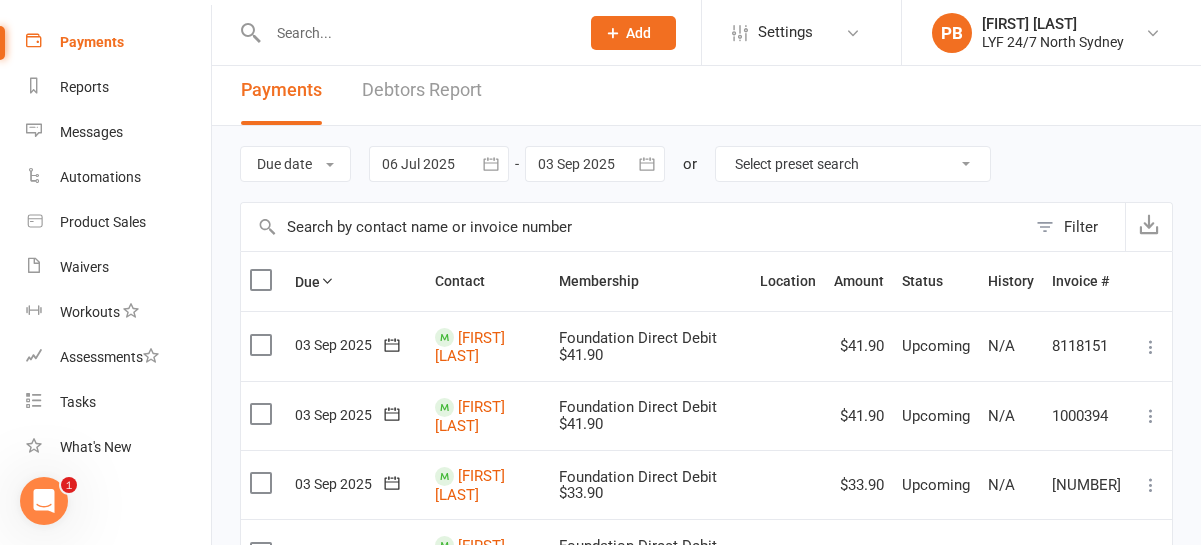 scroll, scrollTop: 0, scrollLeft: 0, axis: both 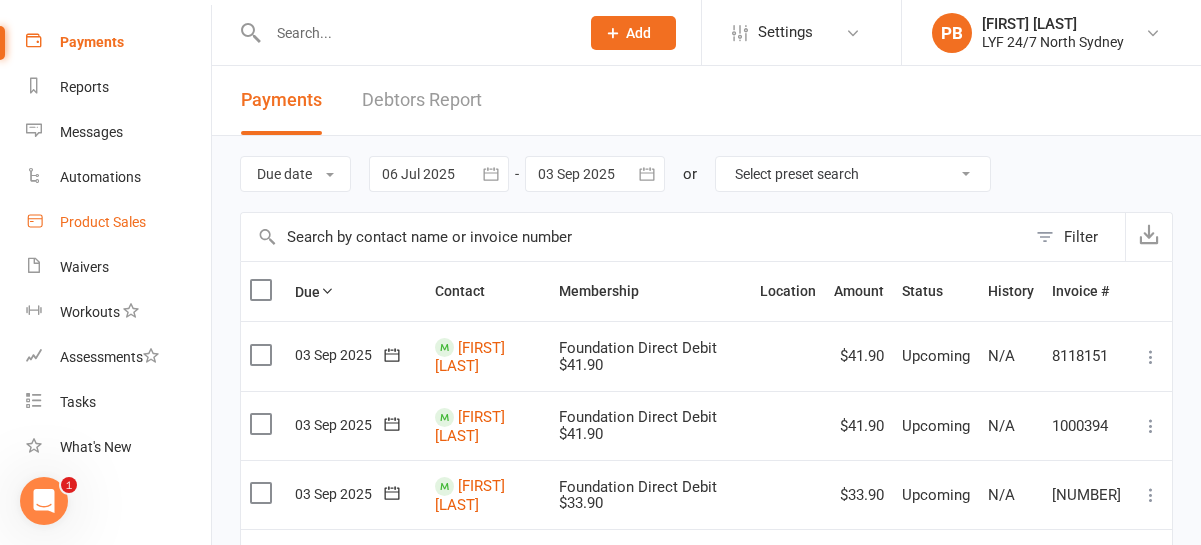 click on "Product Sales" at bounding box center [103, 222] 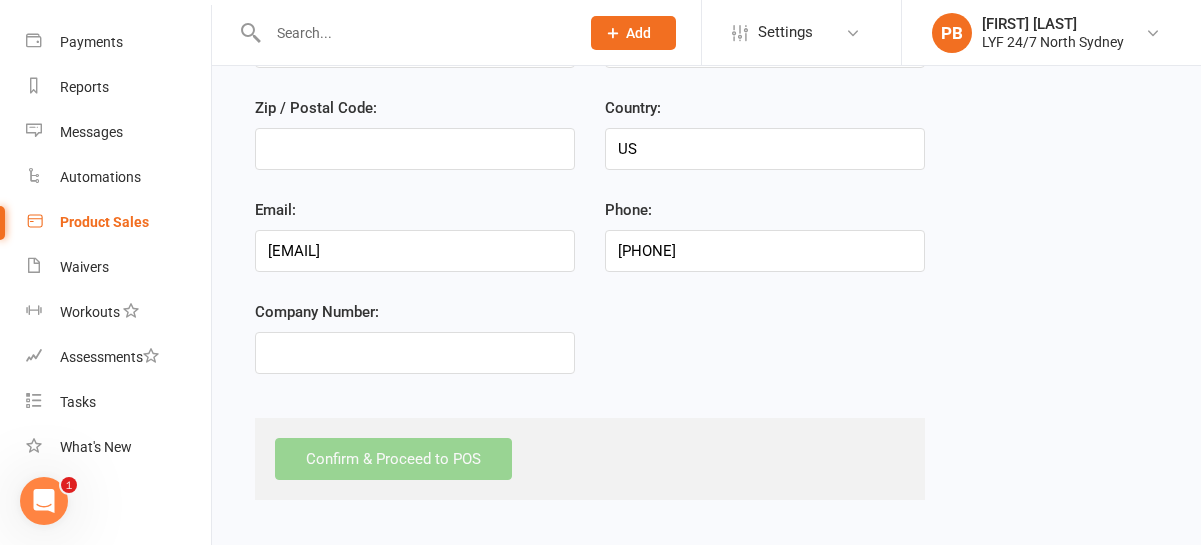scroll, scrollTop: 0, scrollLeft: 0, axis: both 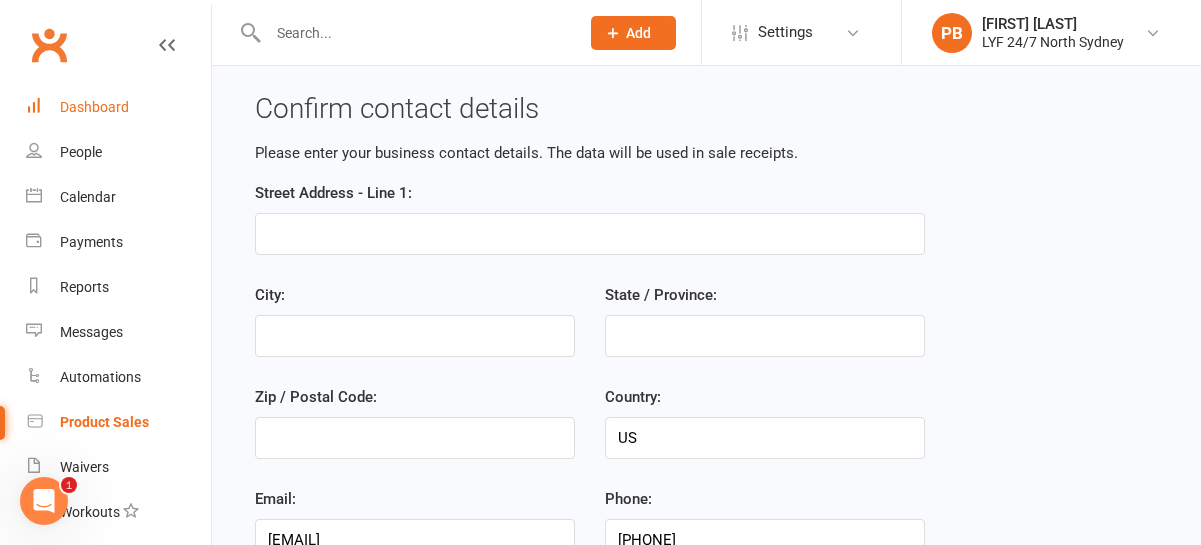 click on "Dashboard" at bounding box center (118, 107) 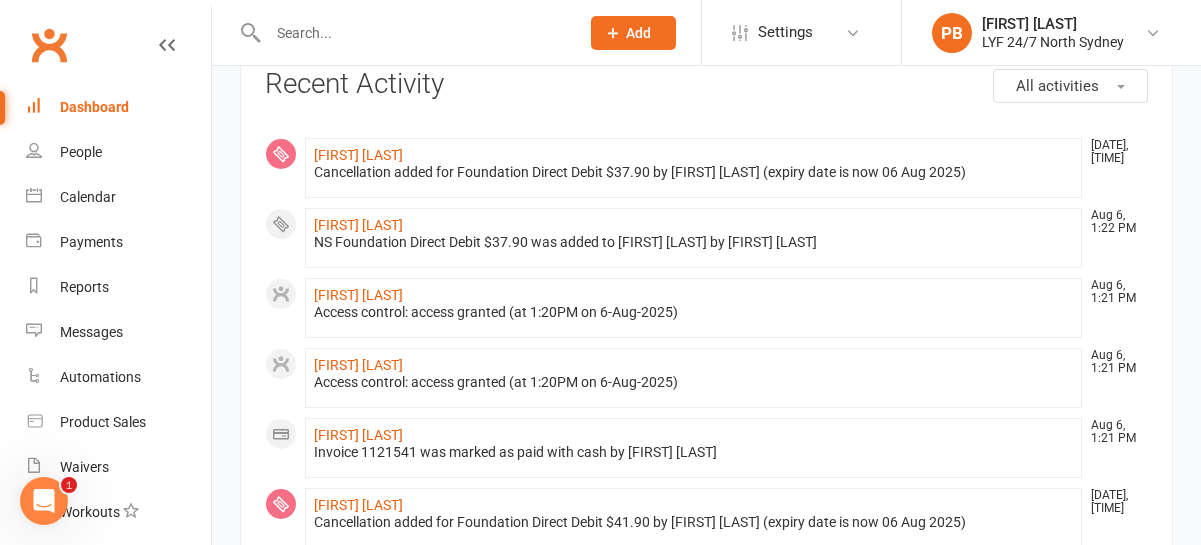 scroll, scrollTop: 0, scrollLeft: 0, axis: both 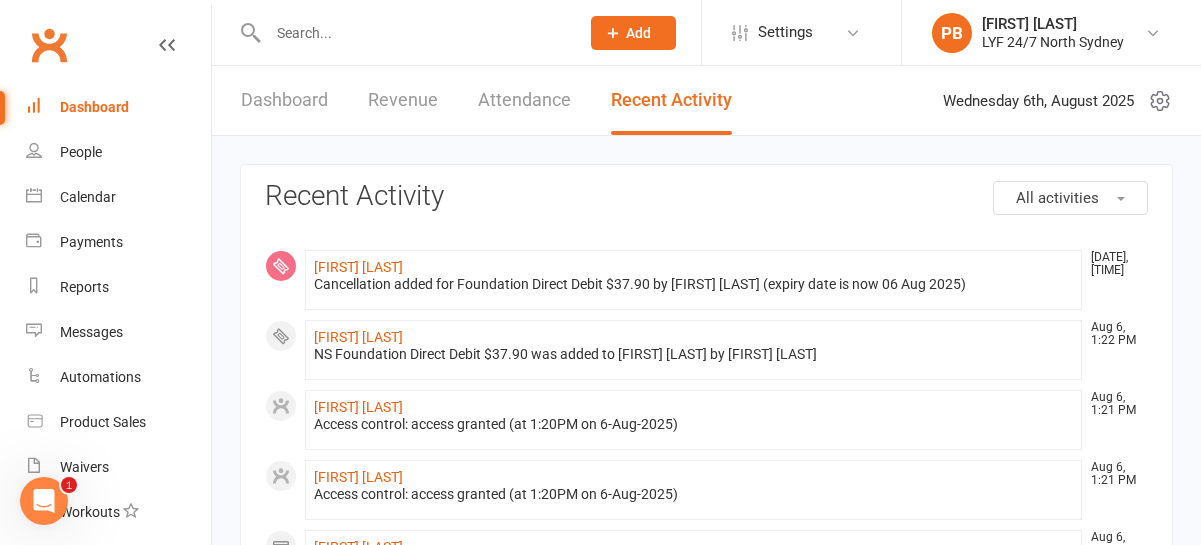 click at bounding box center [413, 33] 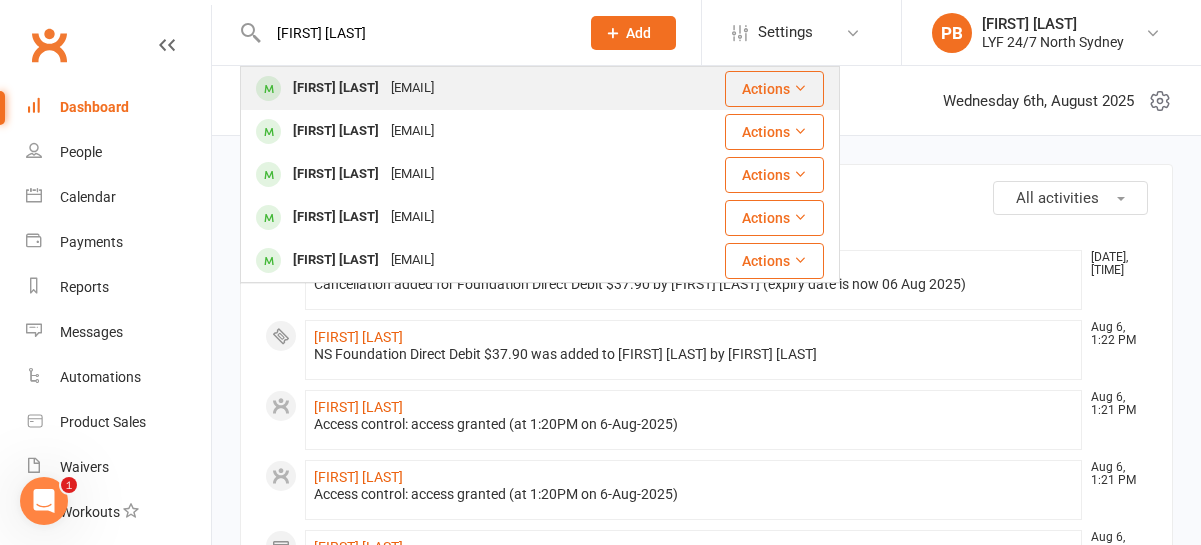 type on "[FIRST] [LAST]" 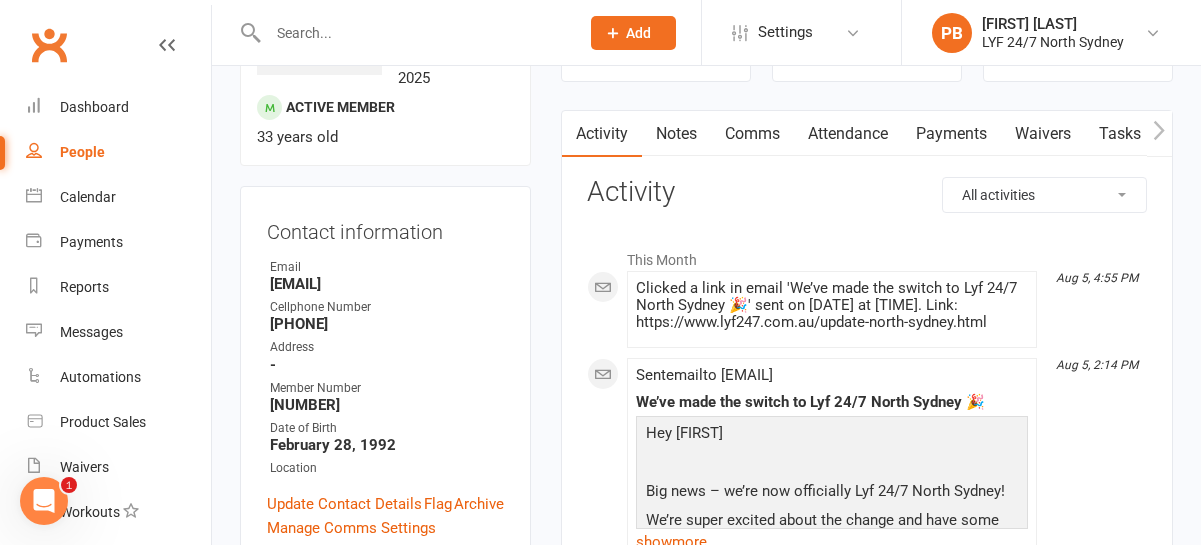 scroll, scrollTop: 134, scrollLeft: 0, axis: vertical 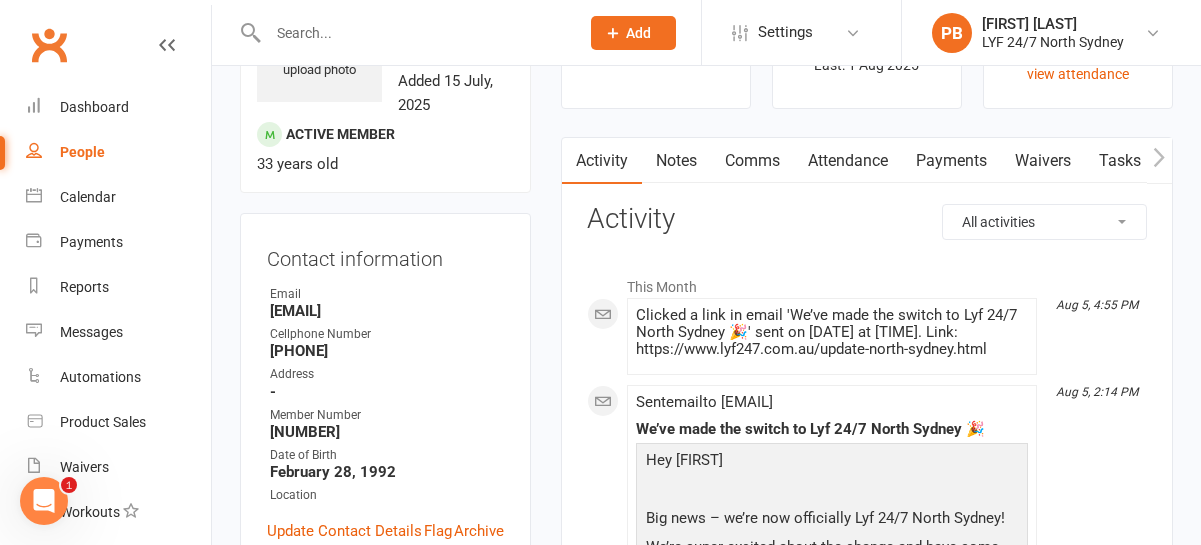 click on "Payments" at bounding box center [951, 161] 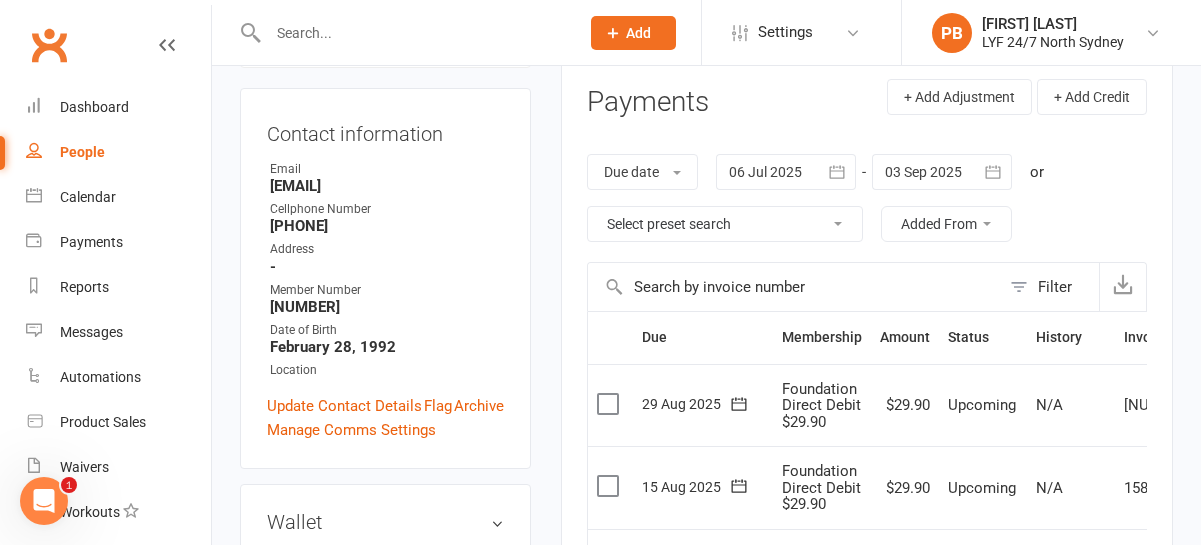 scroll, scrollTop: 424, scrollLeft: 0, axis: vertical 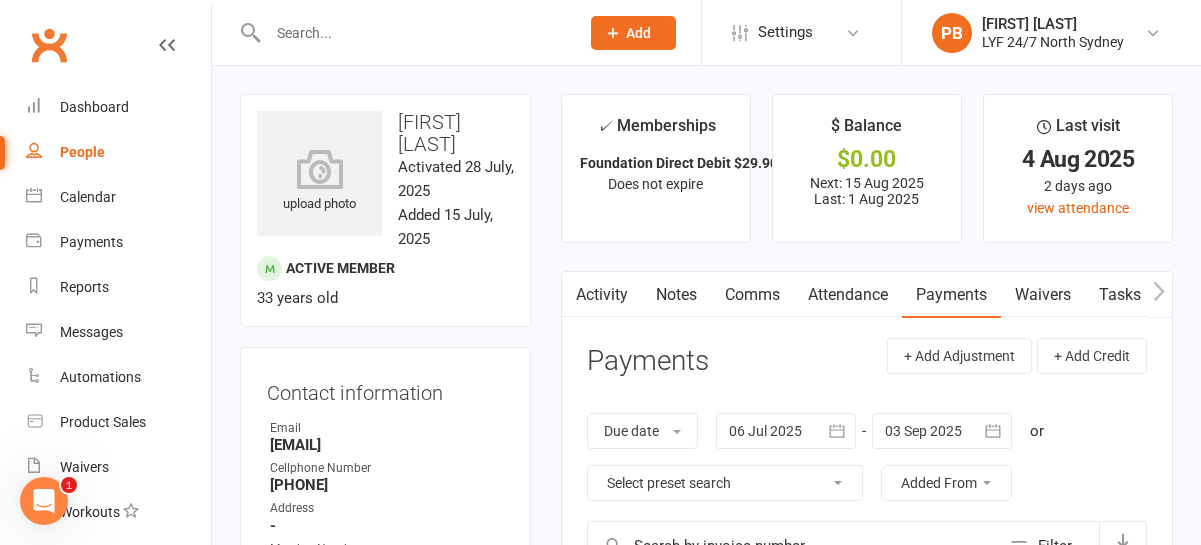 click on "Comms" at bounding box center [752, 295] 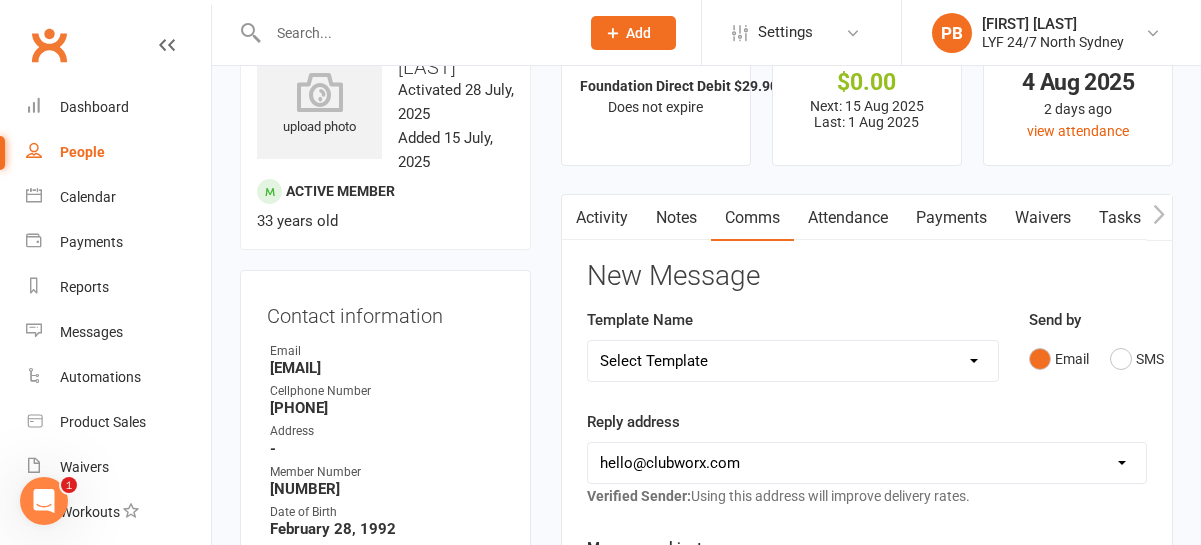 scroll, scrollTop: 0, scrollLeft: 0, axis: both 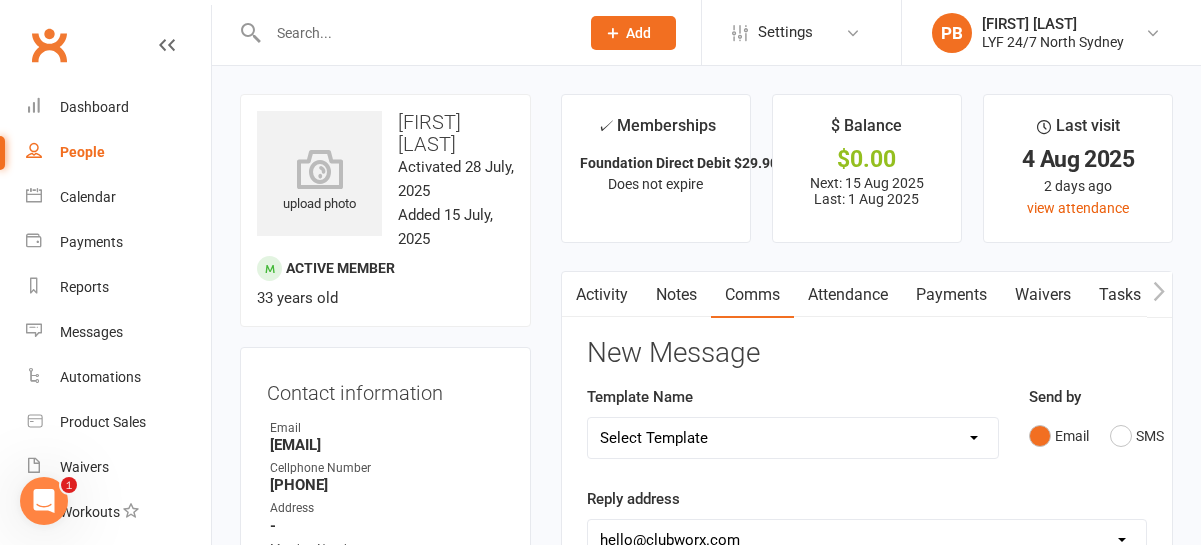 click on "Activity" at bounding box center (602, 295) 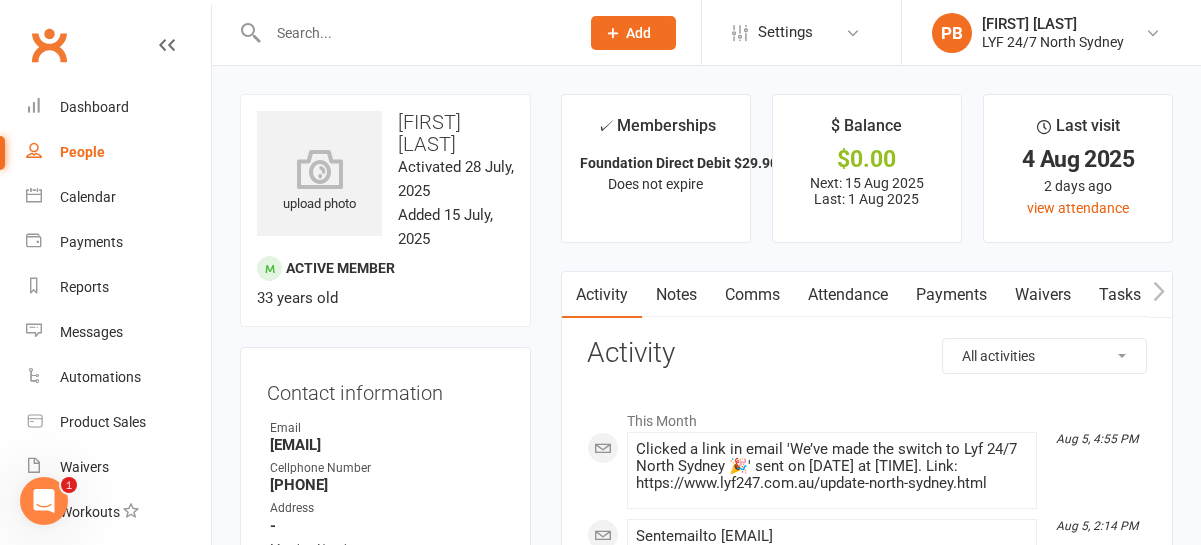 scroll, scrollTop: 251, scrollLeft: 0, axis: vertical 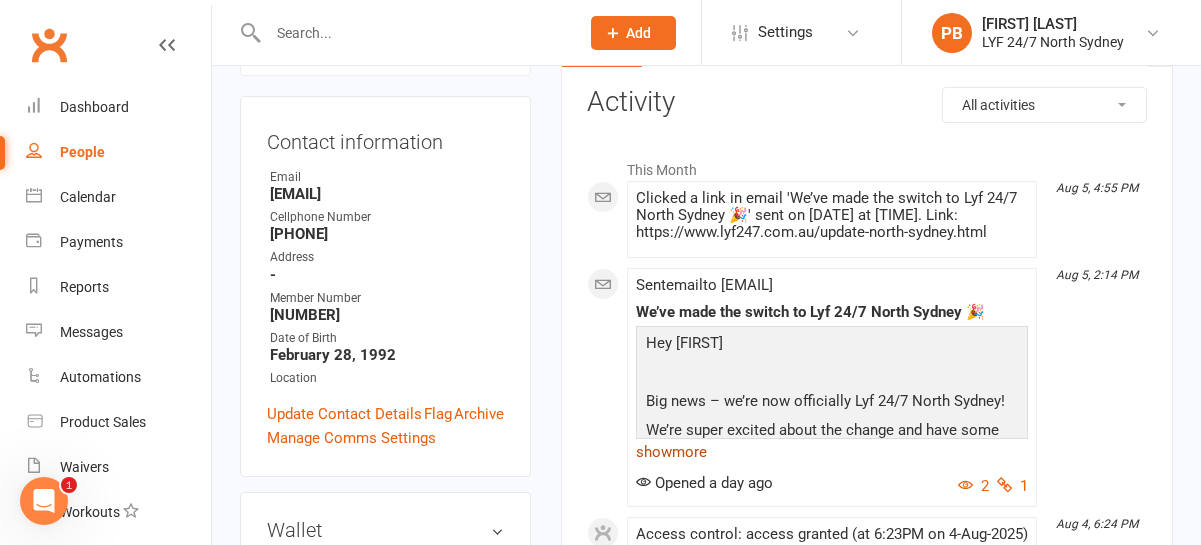 click on "show  more" 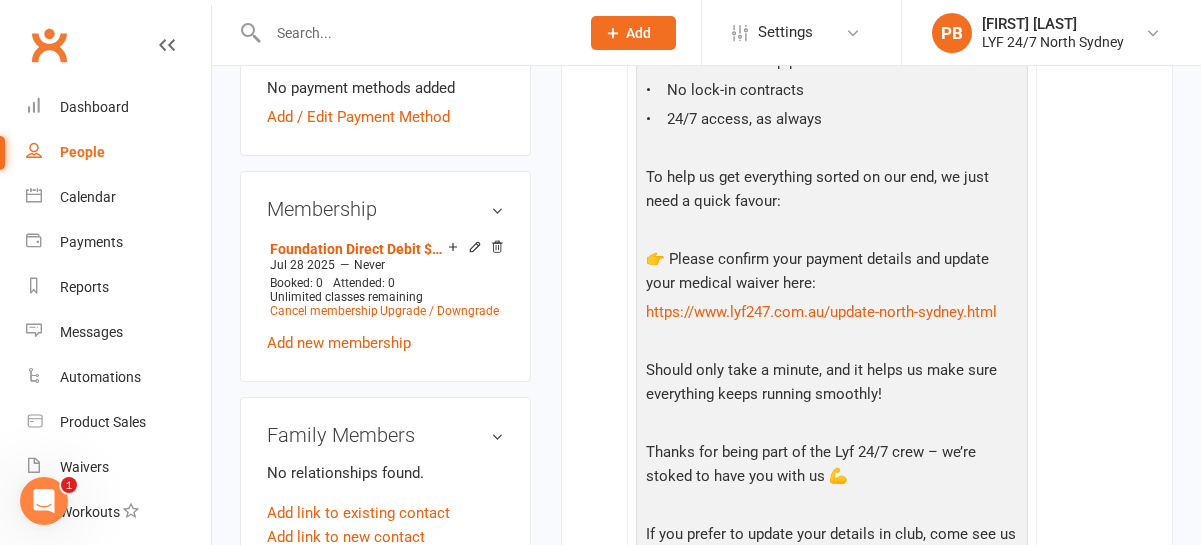 scroll, scrollTop: 792, scrollLeft: 0, axis: vertical 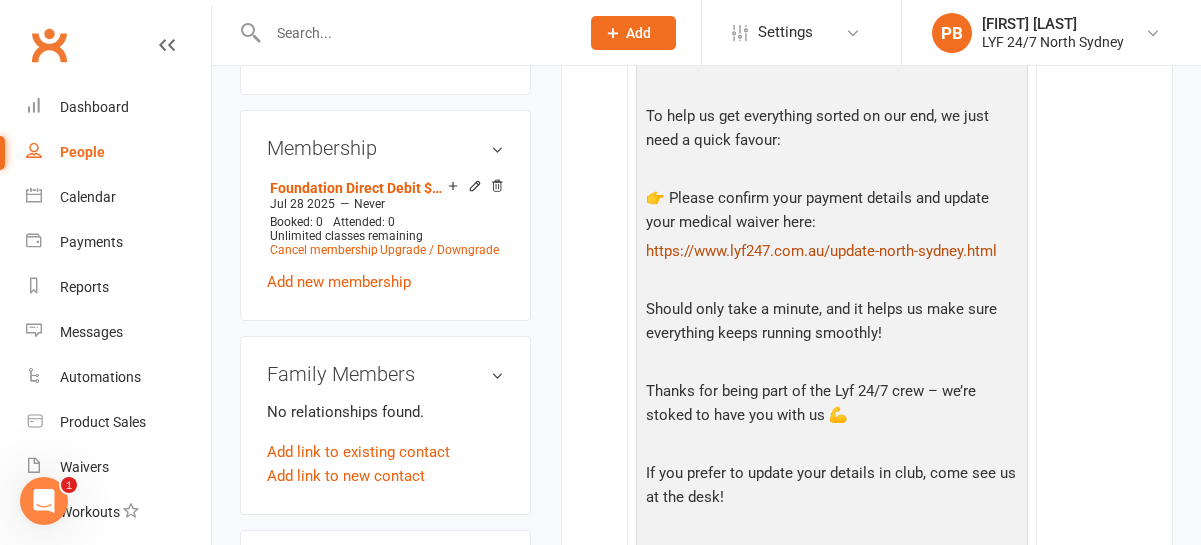click on "https://www.lyf247.com.au/update-north-sydney.html" 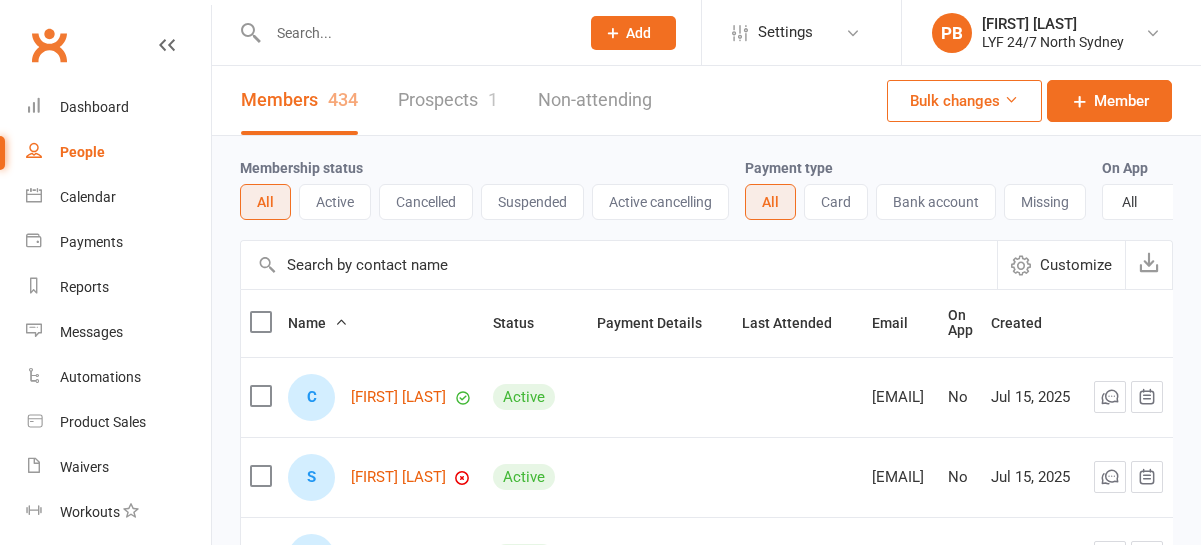 select on "100" 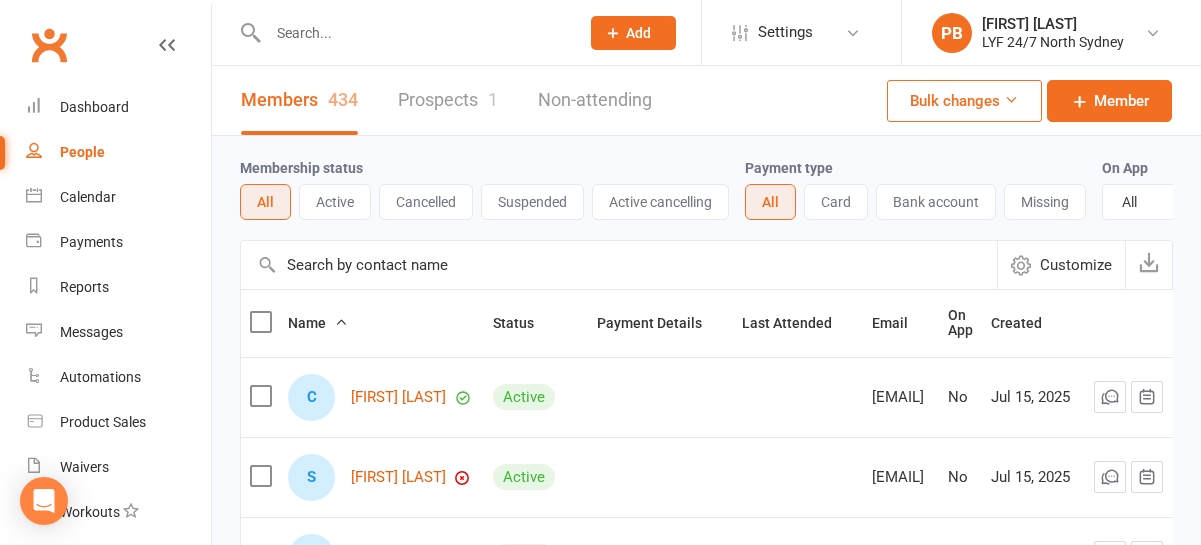 click at bounding box center (413, 33) 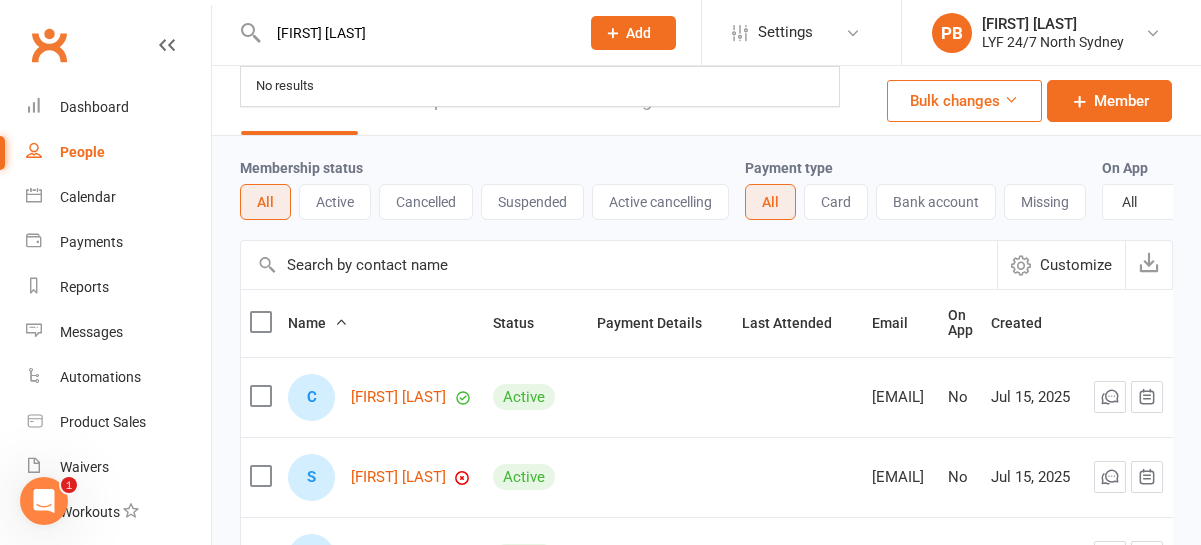 scroll, scrollTop: 0, scrollLeft: 0, axis: both 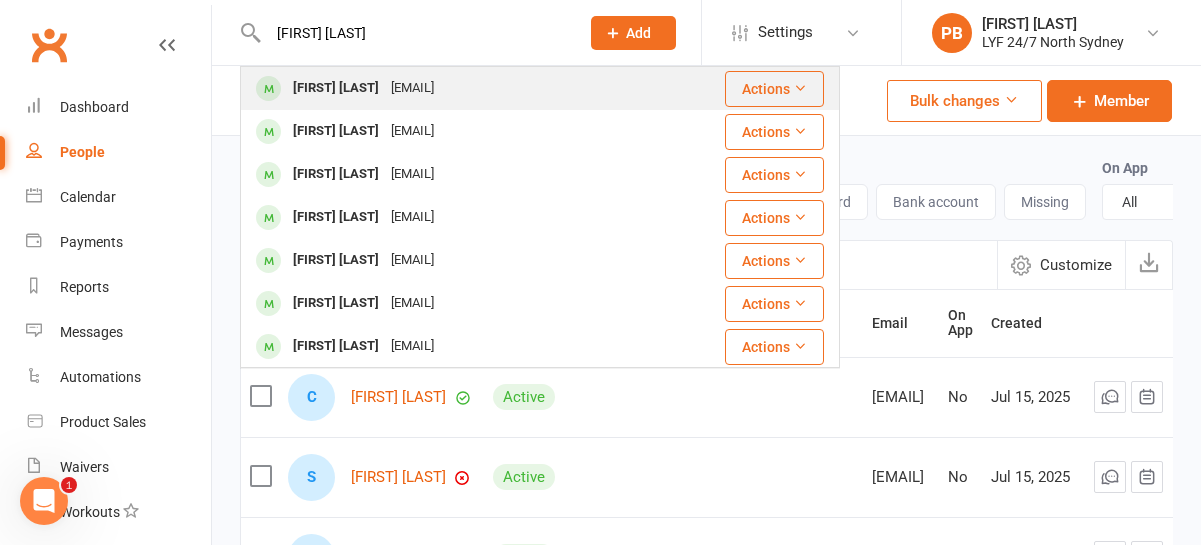 type on "Mitchell Tomlinson" 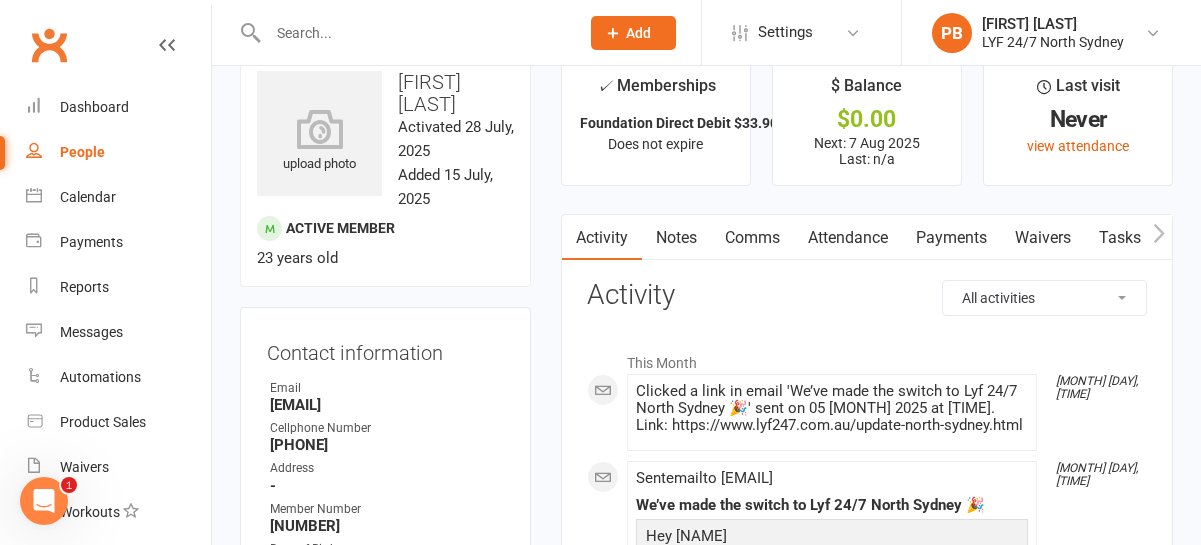 scroll, scrollTop: 0, scrollLeft: 0, axis: both 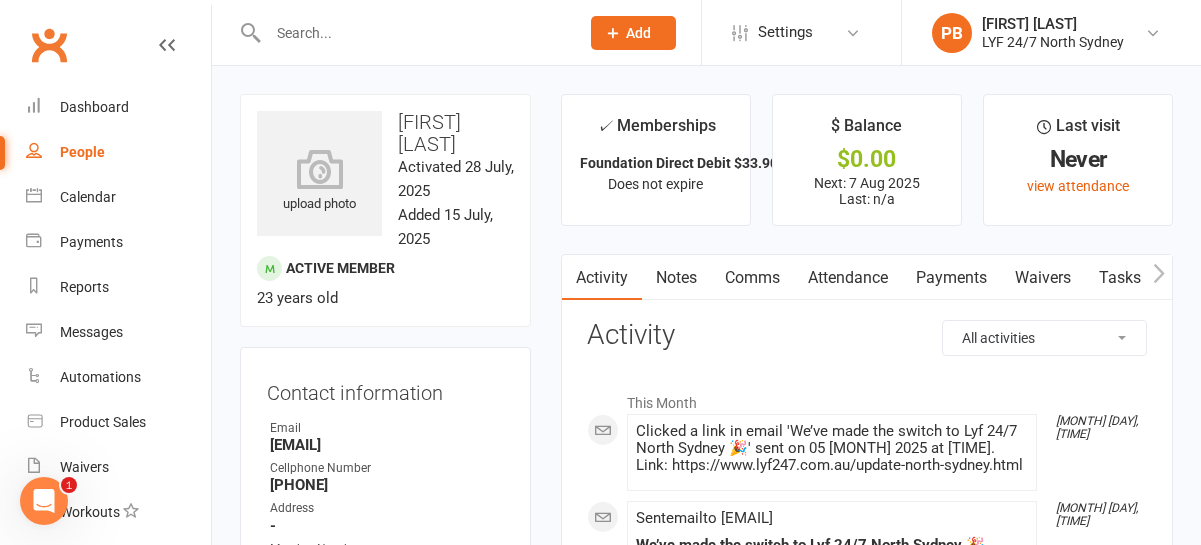 click at bounding box center [413, 33] 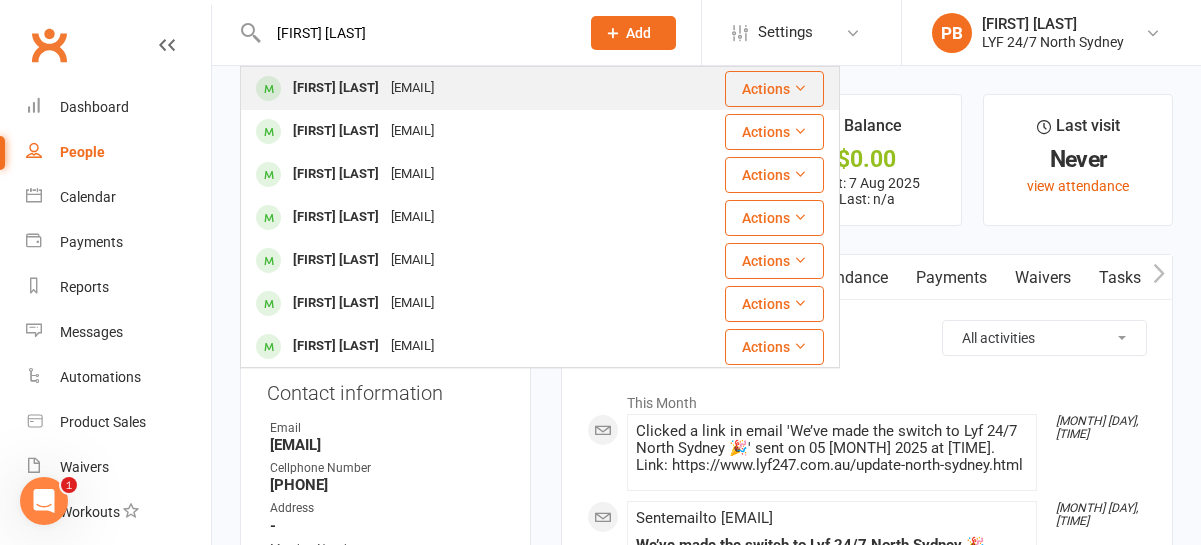 type on "Mitchell Tomlinson" 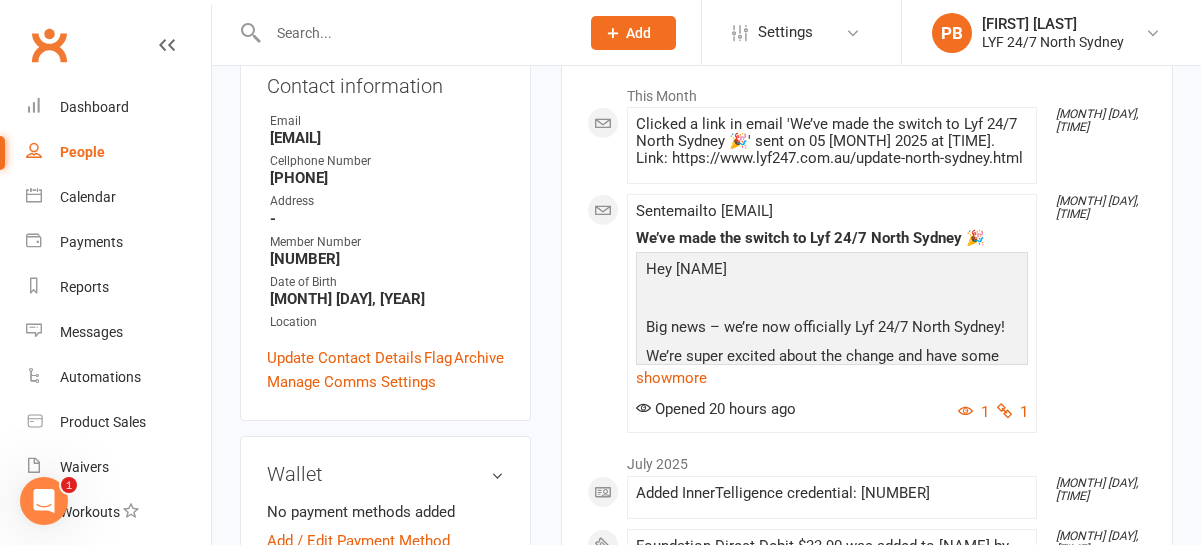 scroll, scrollTop: 313, scrollLeft: 0, axis: vertical 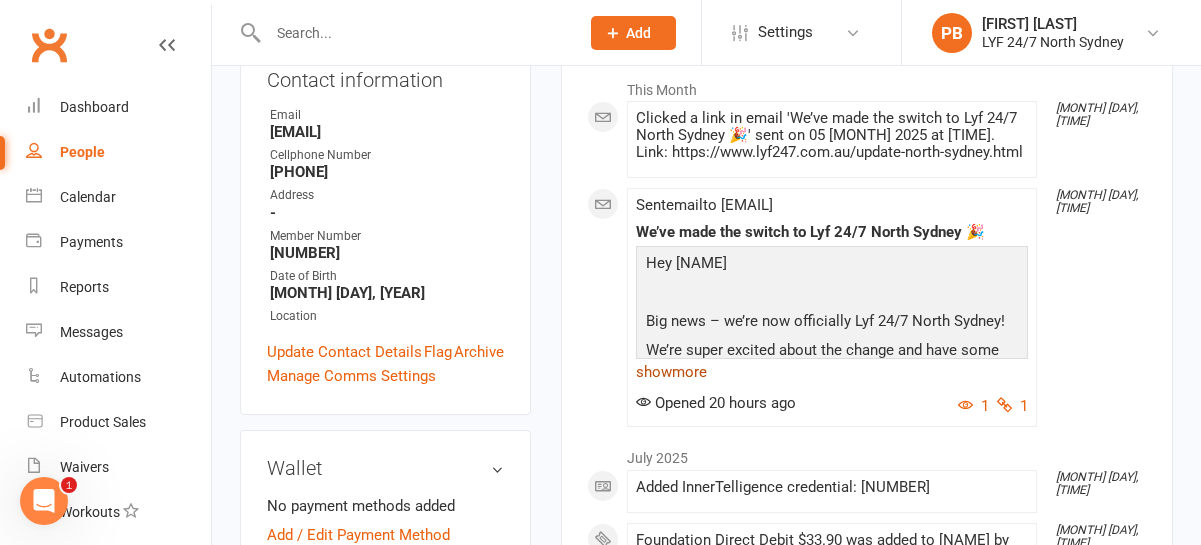 click on "show  more" at bounding box center (832, 372) 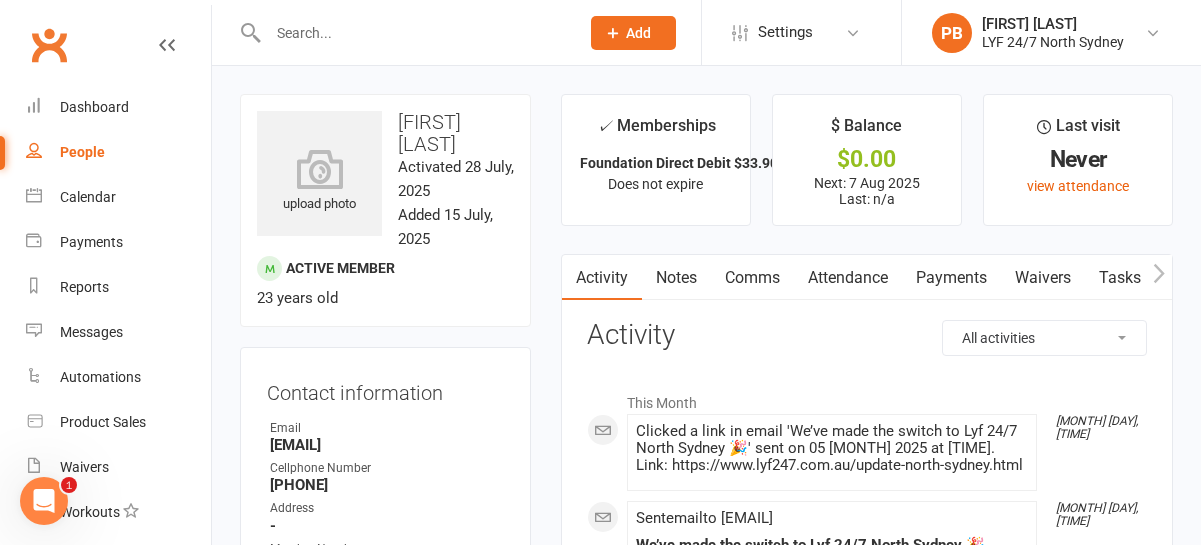 scroll, scrollTop: 0, scrollLeft: 0, axis: both 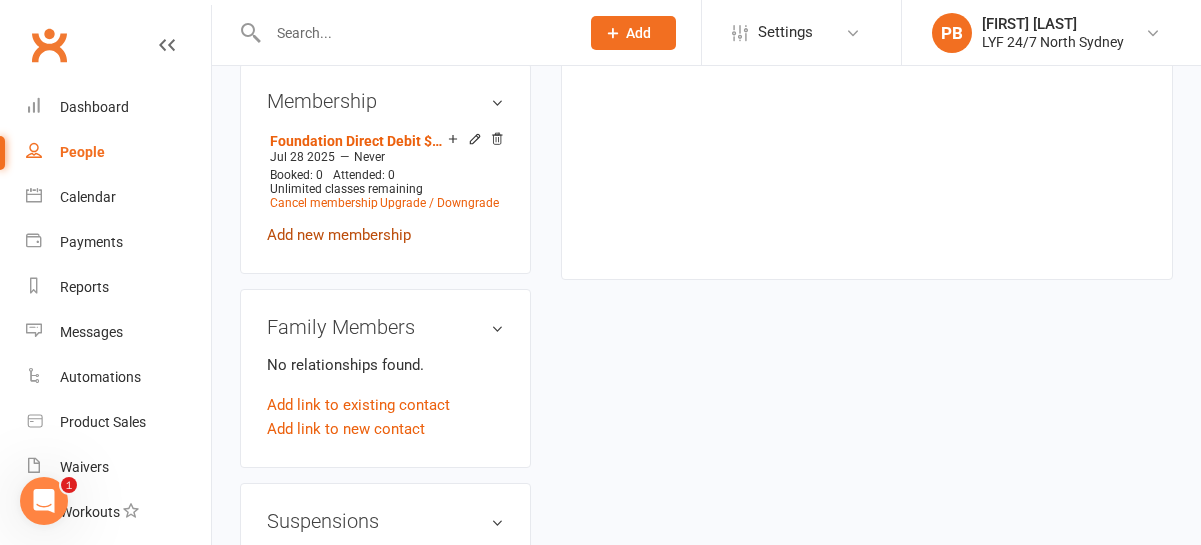 click on "Add new membership" at bounding box center [339, 235] 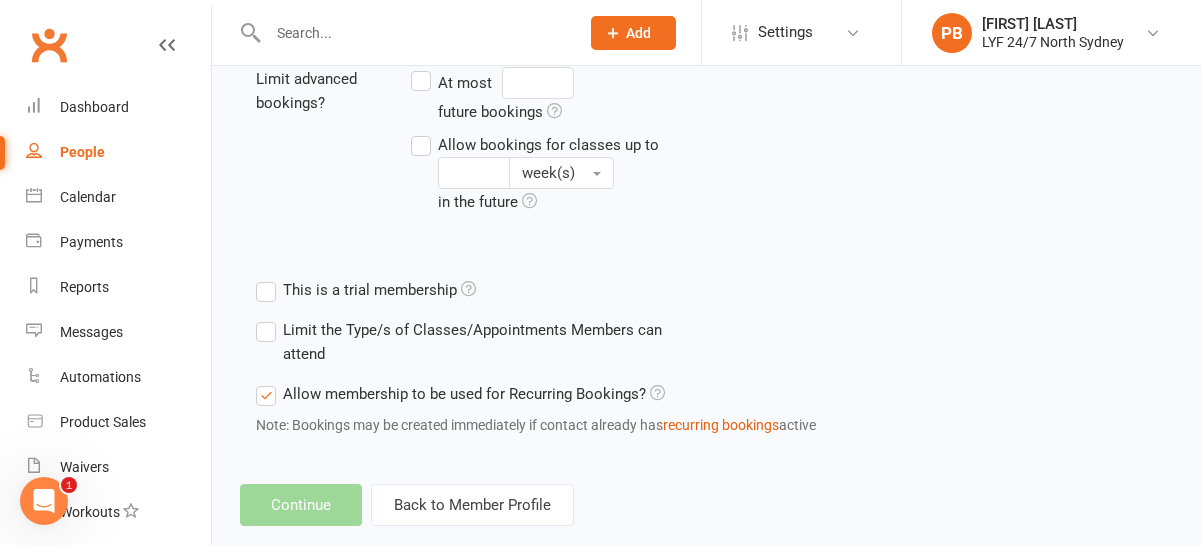 scroll, scrollTop: 0, scrollLeft: 0, axis: both 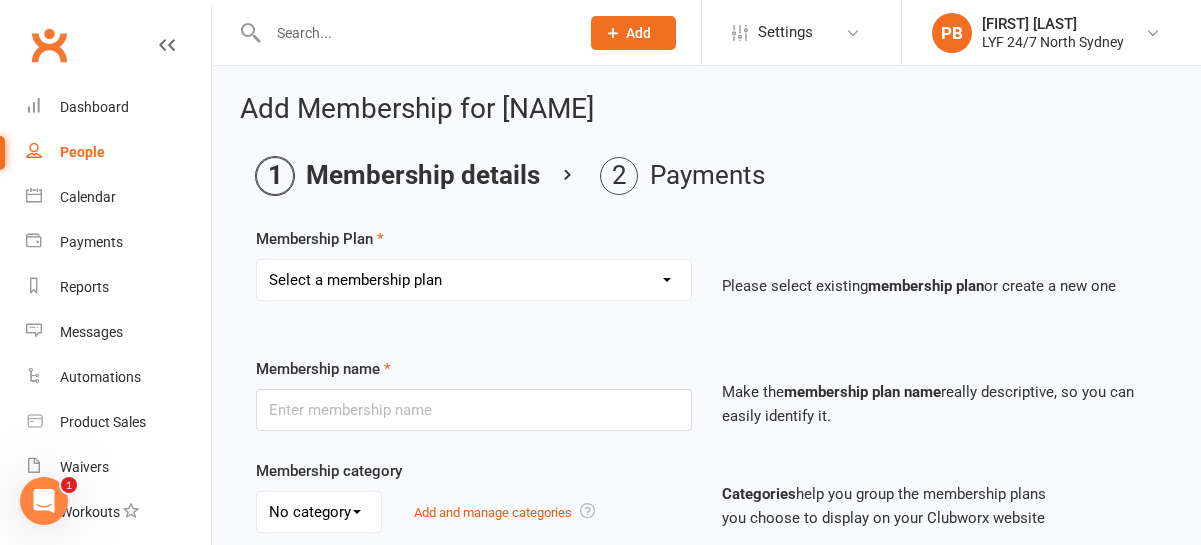 click on "Select a membership plan Create new Membership Plan Foundation Direct Debit $41.90 Foundation Direct Debit $37.90 Foundation Direct Debit $33.90 Foundation Direct Debit $29.90 Foundation Direct Debit $27.90 Foundation Direct Debit $23.45 Foundation Direct Debit $19.45 Foundation Youth Direct Debit $33.90 Foundation Direct Debit $23.90 Foundation Direct Debit $25.90 Foundation Direct Debit $19.95 Foundation Direct Debit $24.90 Freedom Direct Debit $21.00 Loyalty Direct Debit $19.00 12 Month Paid in Advance - $929 3 Month Paid in Advance - $349 6 Month Paid in Advance - $649 1 Month Paid in Advance - $120.90 Team Membership NS Foundation Direct Debit $33.90 NS Foundation Direct Debit $37.90 1 Month Complimentary Membership NS Foundation Direct Debit $29.90 NS Foundation Direct Debit $41.90 7 Day Trial NS Foundation Direct Debit $19.45 NS Foundation Direct Debit $25.90 NS Foundation Direct Debit $27.90 NS Foundation Direct Debit $23.45" at bounding box center (474, 280) 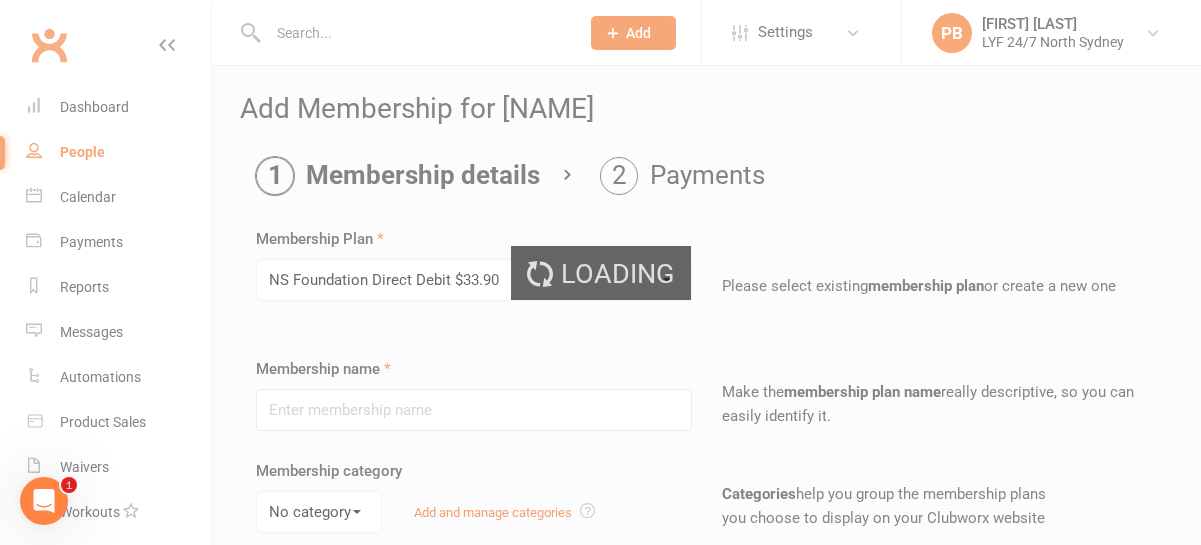 type on "NS Foundation Direct Debit $33.90" 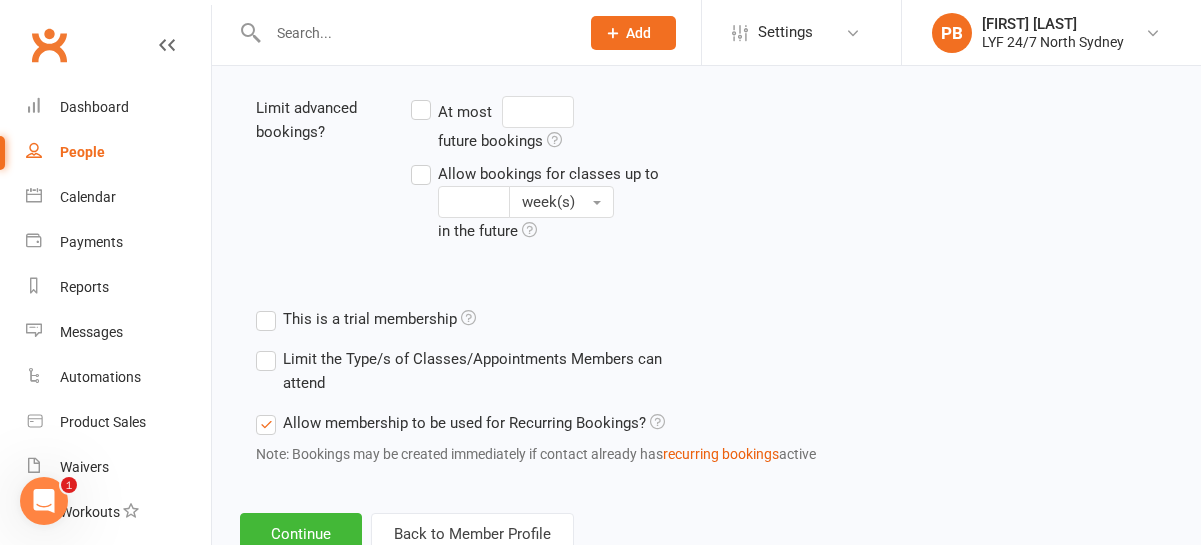 scroll, scrollTop: 877, scrollLeft: 0, axis: vertical 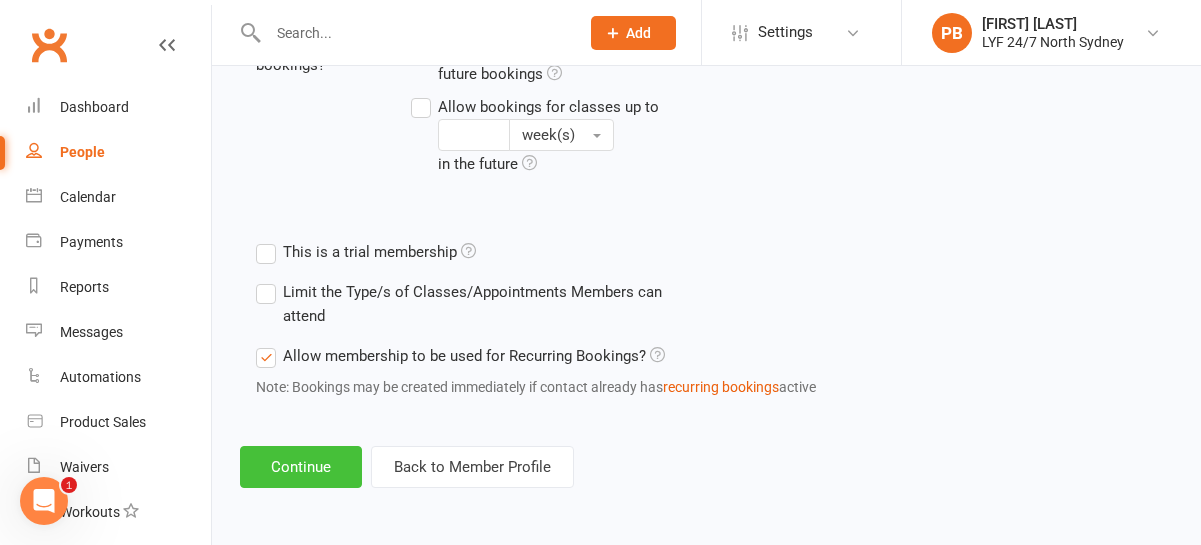 click on "Continue" at bounding box center [301, 467] 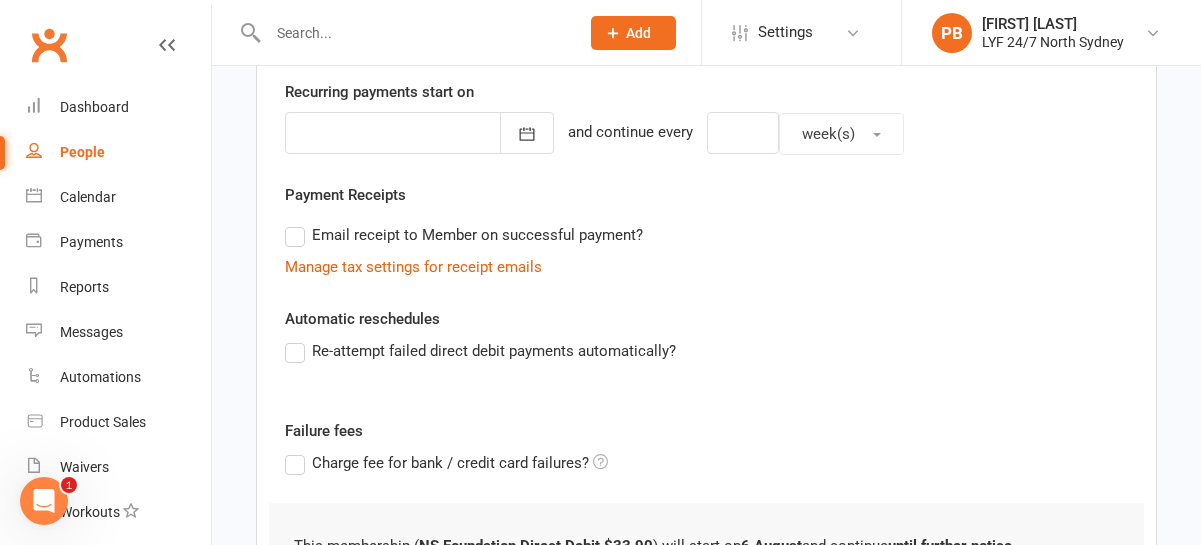 scroll, scrollTop: 669, scrollLeft: 0, axis: vertical 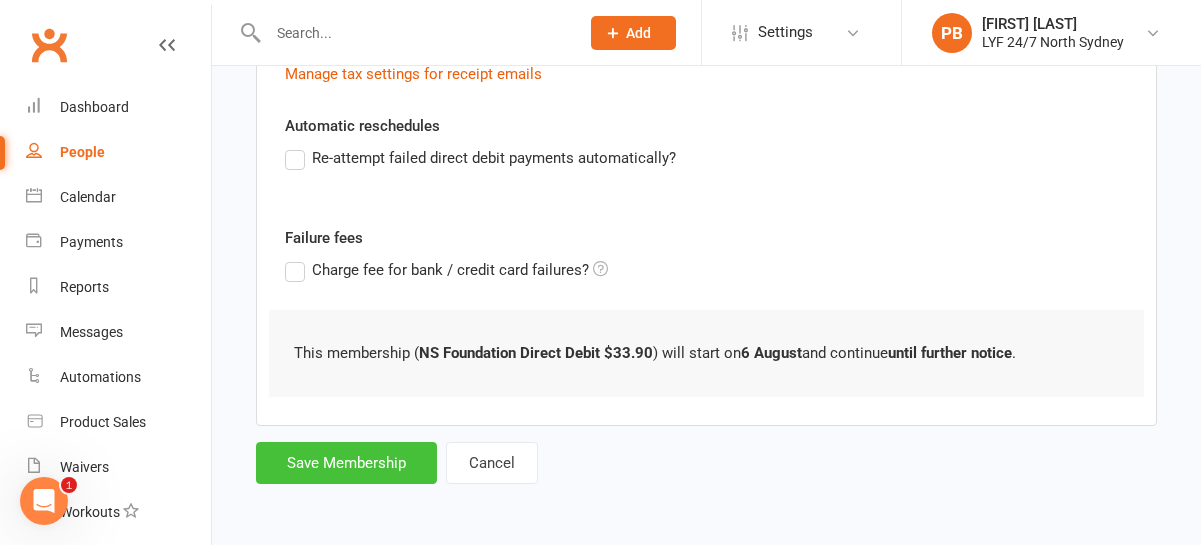 click on "Save Membership" at bounding box center [346, 463] 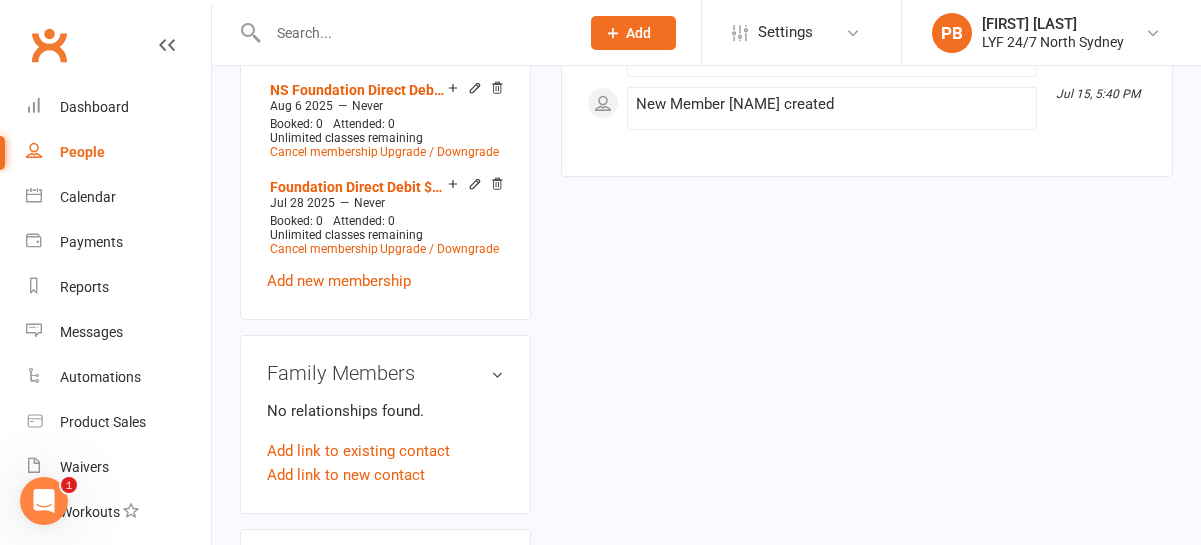 scroll, scrollTop: 901, scrollLeft: 0, axis: vertical 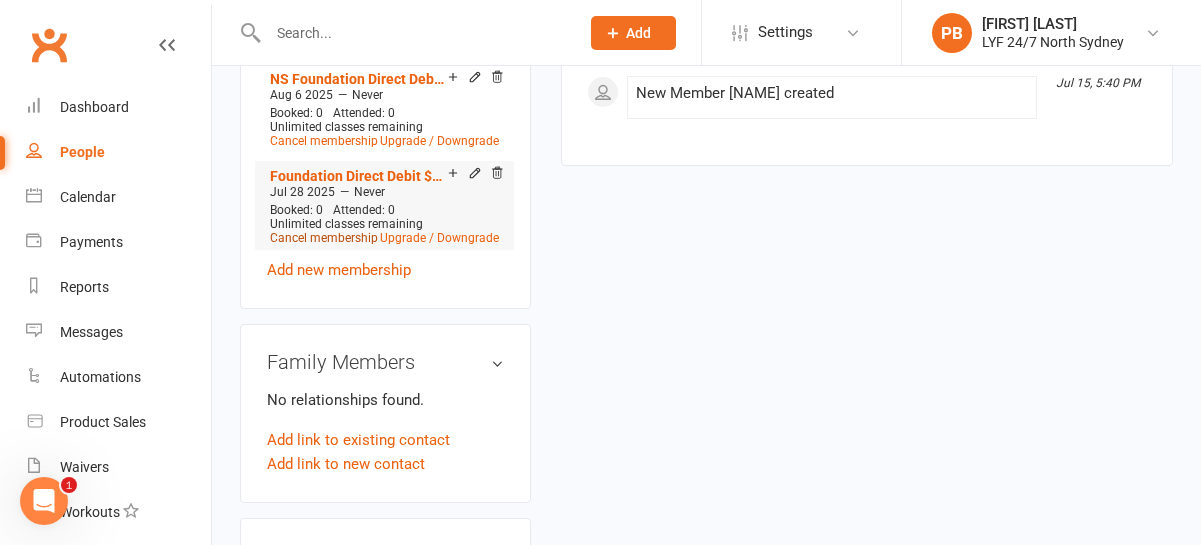 click on "Cancel membership" at bounding box center [324, 238] 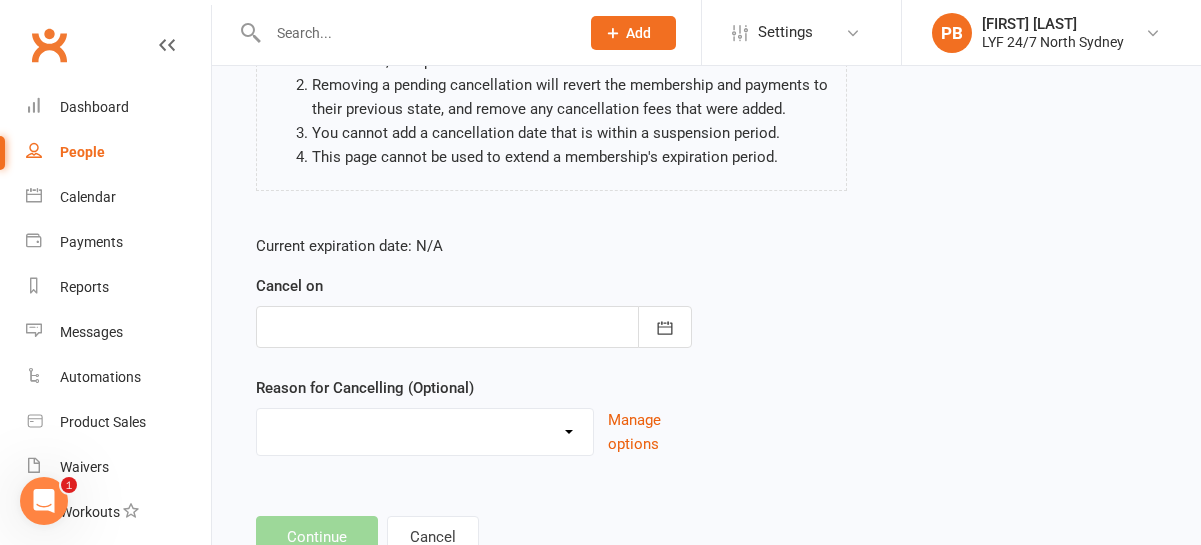 scroll, scrollTop: 343, scrollLeft: 0, axis: vertical 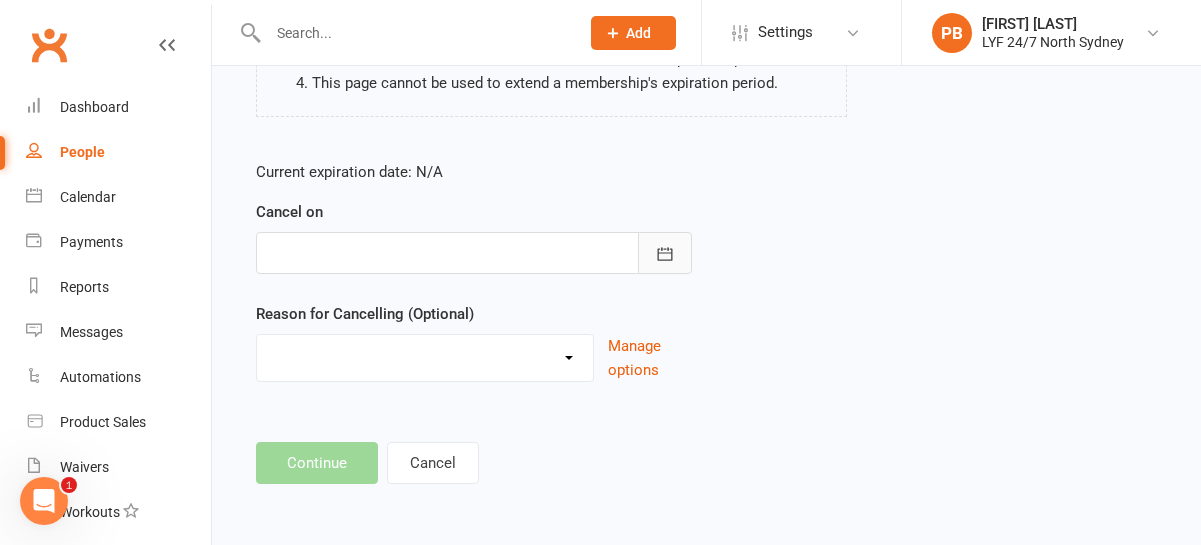 click at bounding box center [665, 253] 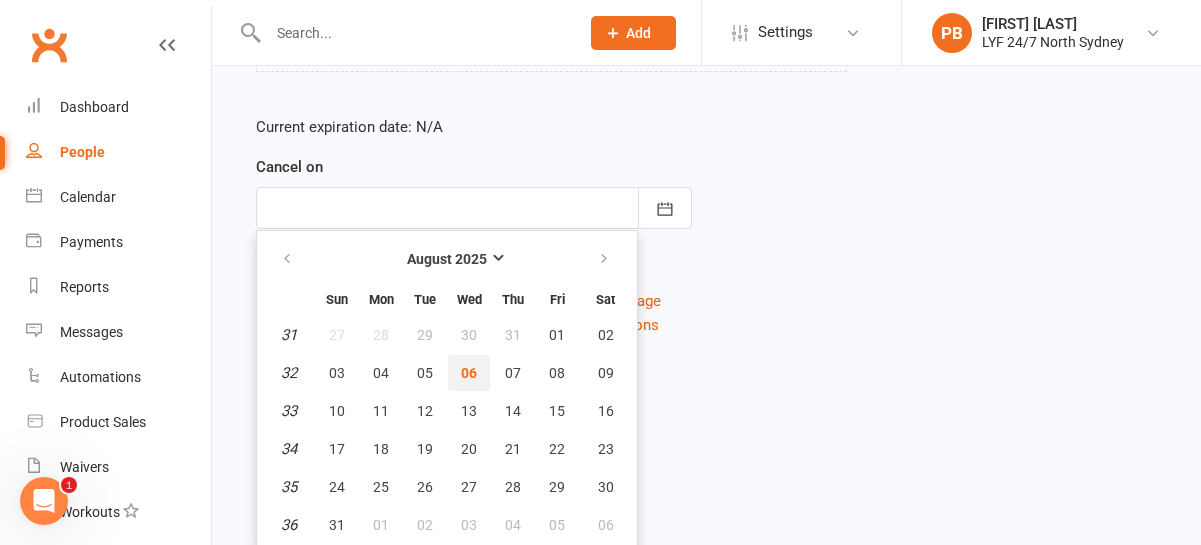 click on "06" at bounding box center [469, 373] 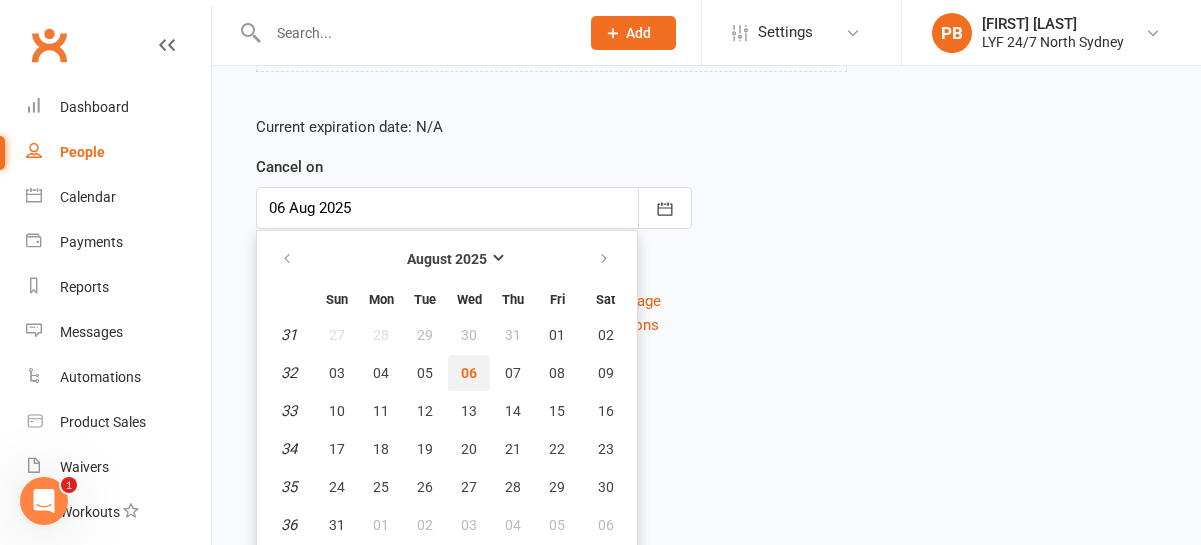 scroll, scrollTop: 343, scrollLeft: 0, axis: vertical 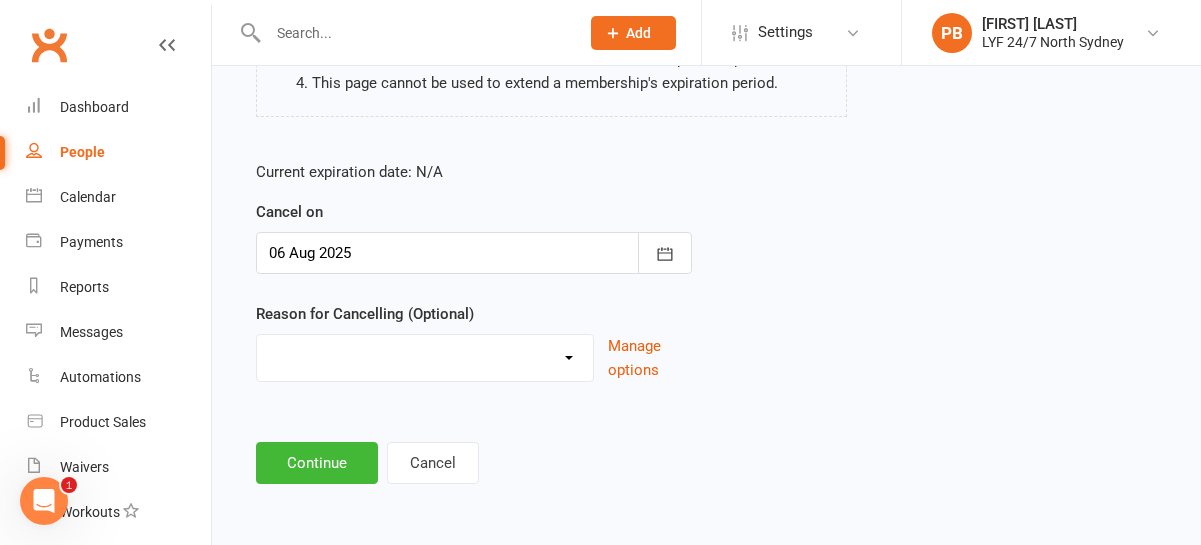 click on "Holiday Injury Moved Stripe Migration Other reason" at bounding box center (425, 355) 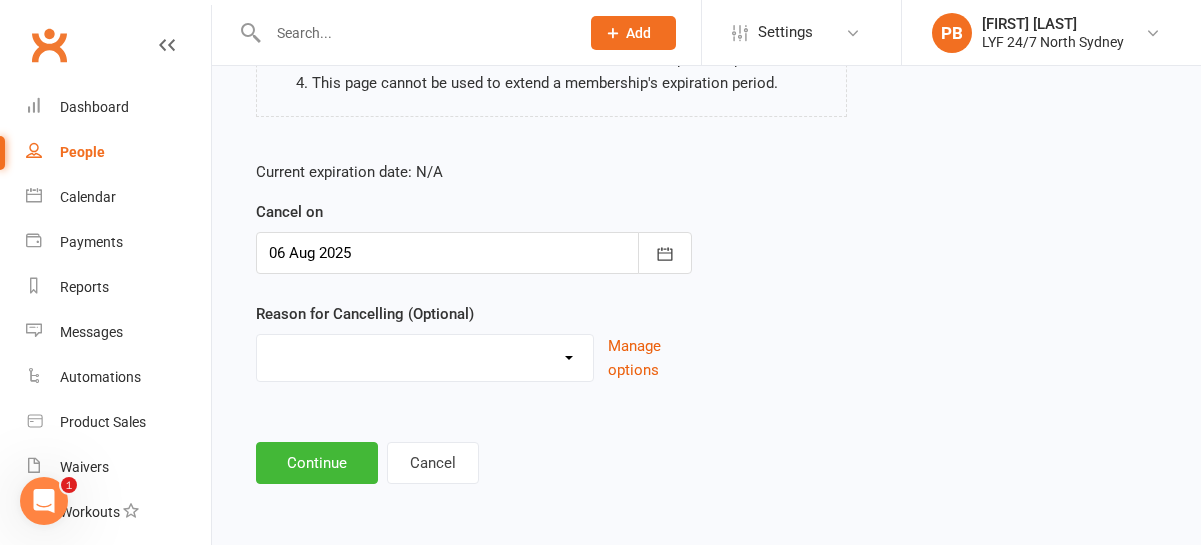 select on "3" 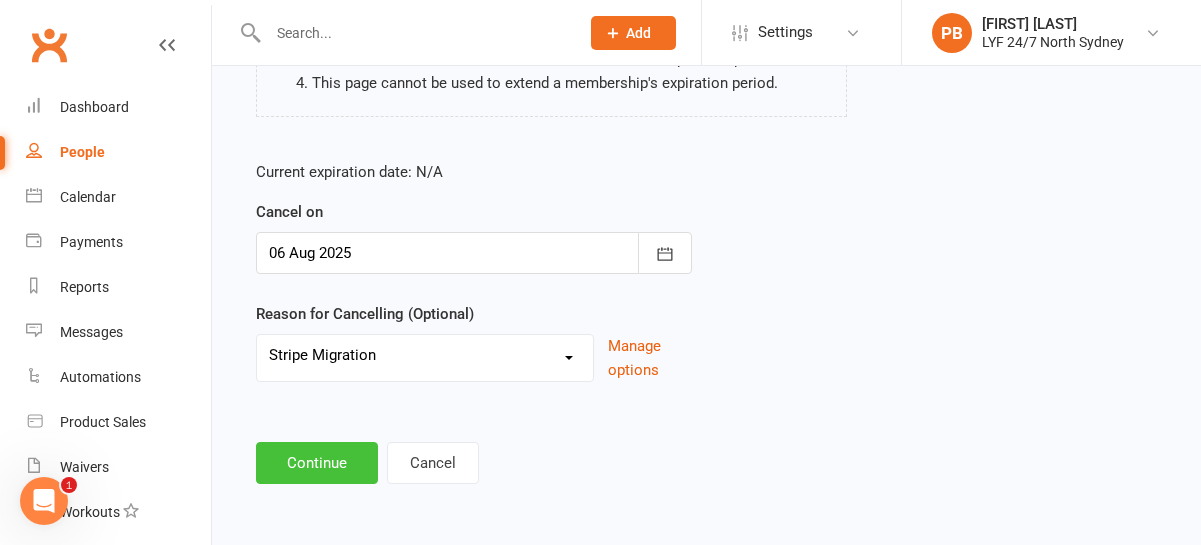 click on "Continue" at bounding box center [317, 463] 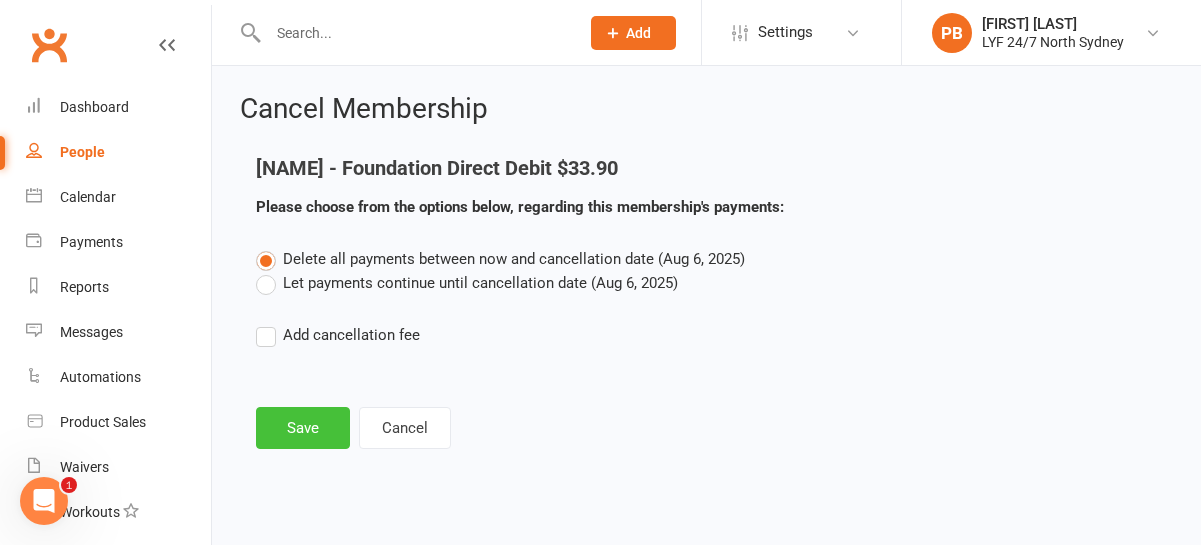 click on "Save" at bounding box center [303, 428] 